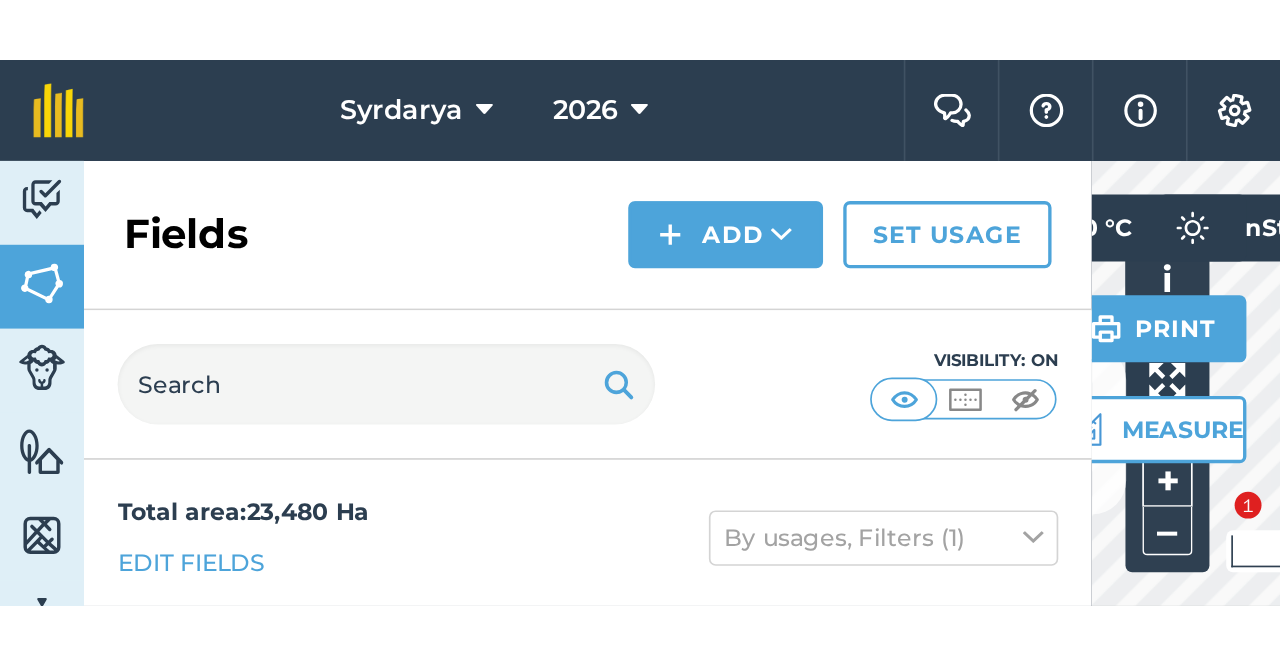 scroll, scrollTop: 0, scrollLeft: 0, axis: both 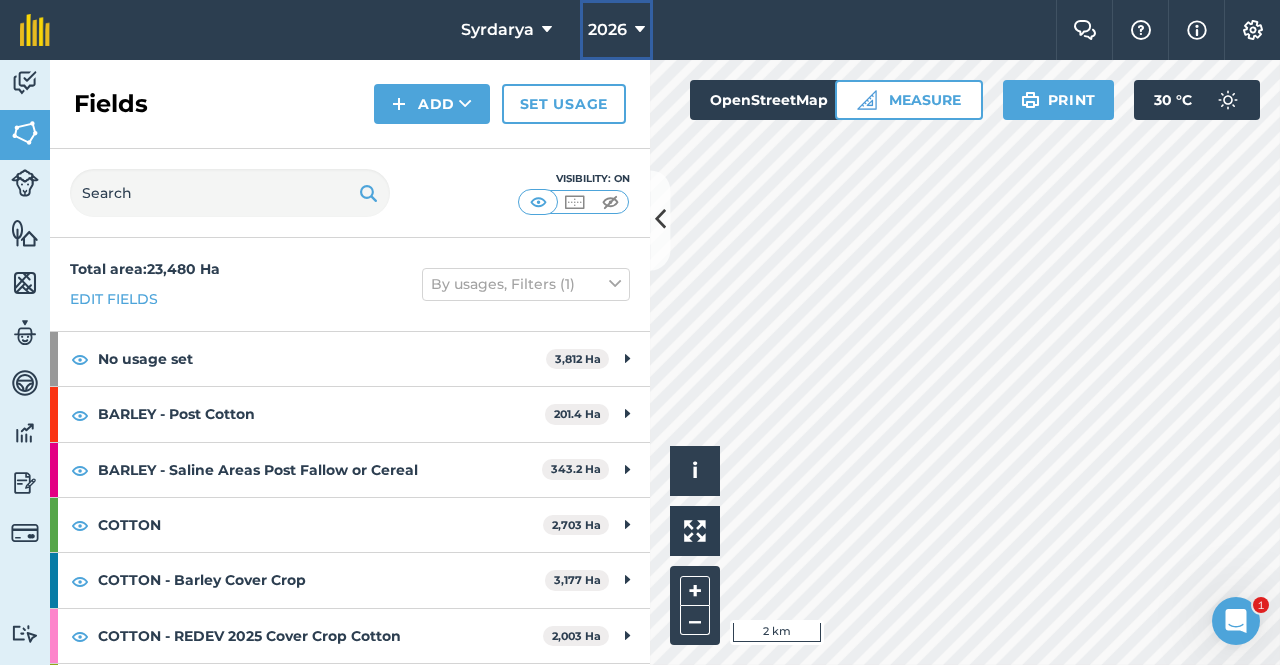 click on "2026" at bounding box center [607, 30] 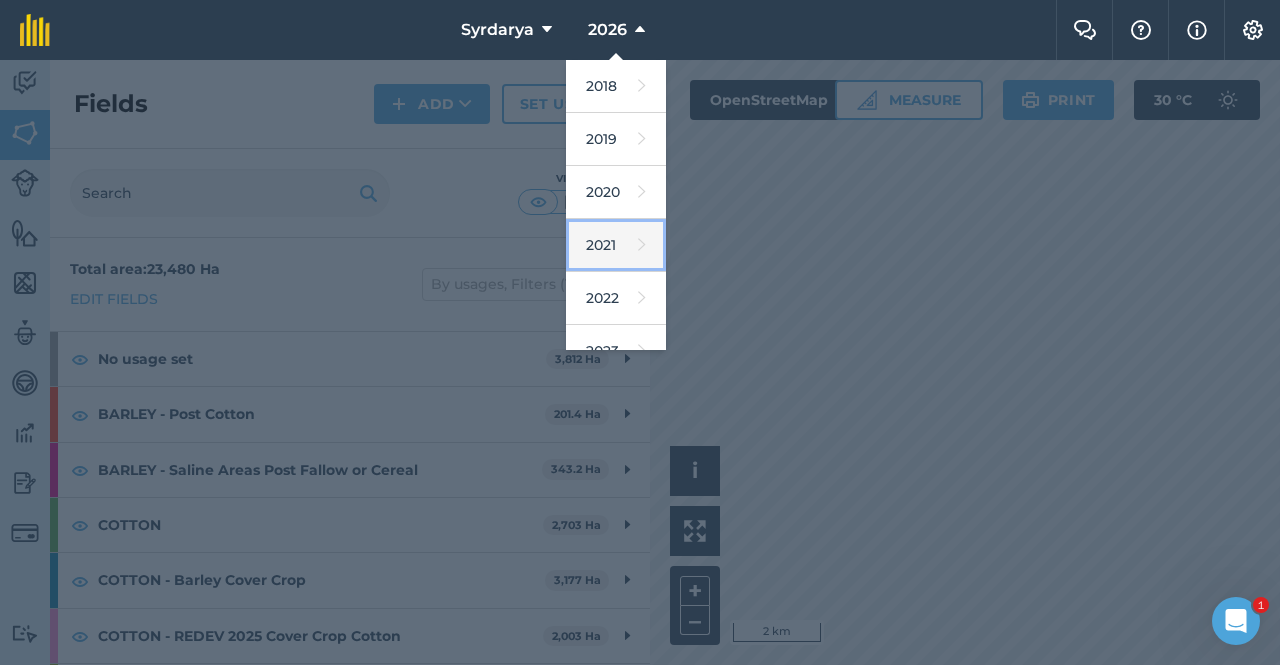 click on "2021" at bounding box center (616, 245) 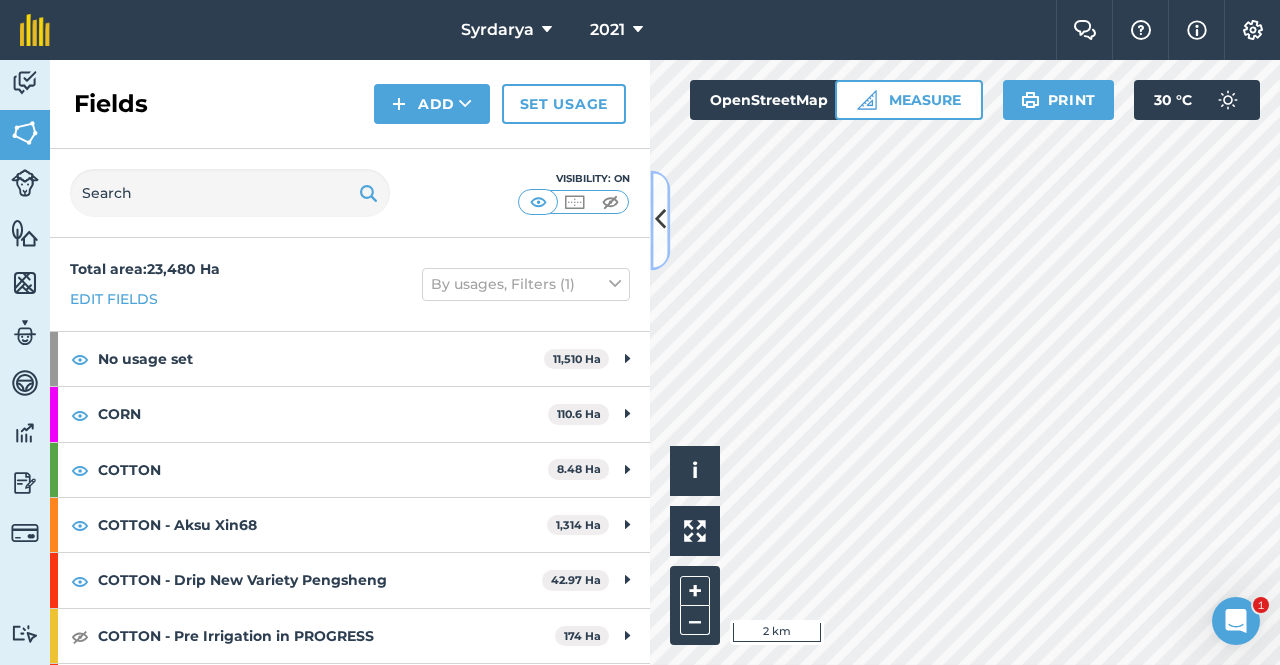 click at bounding box center (660, 220) 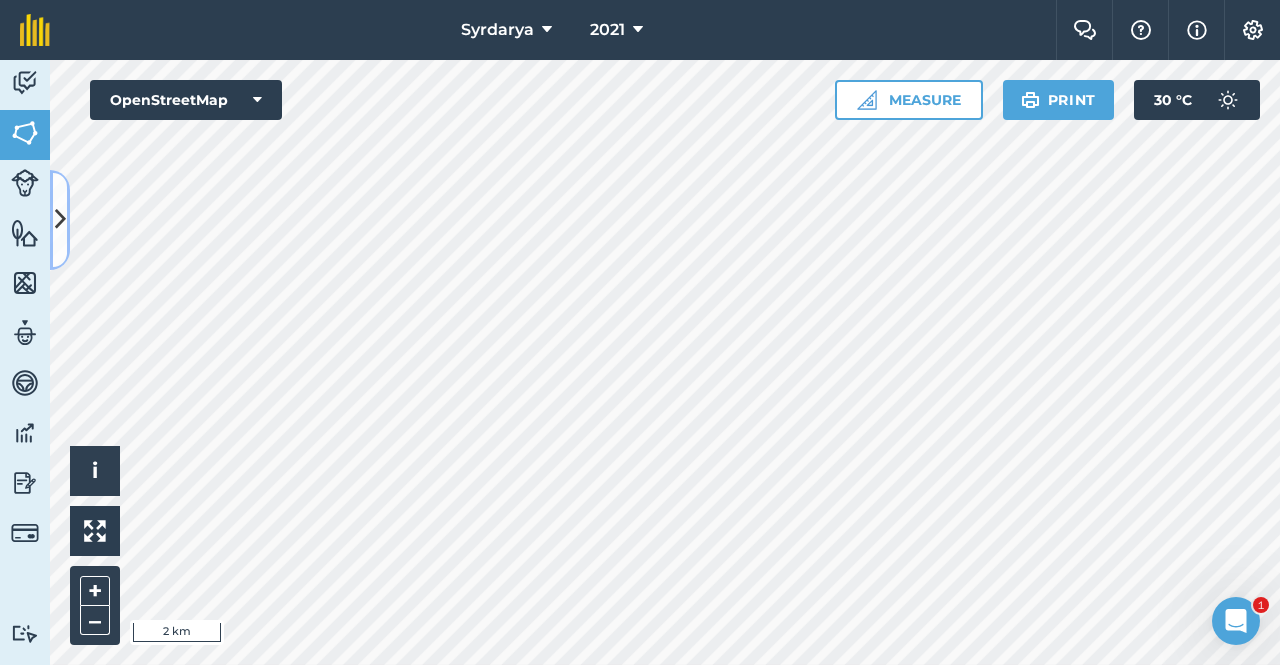 click at bounding box center (60, 219) 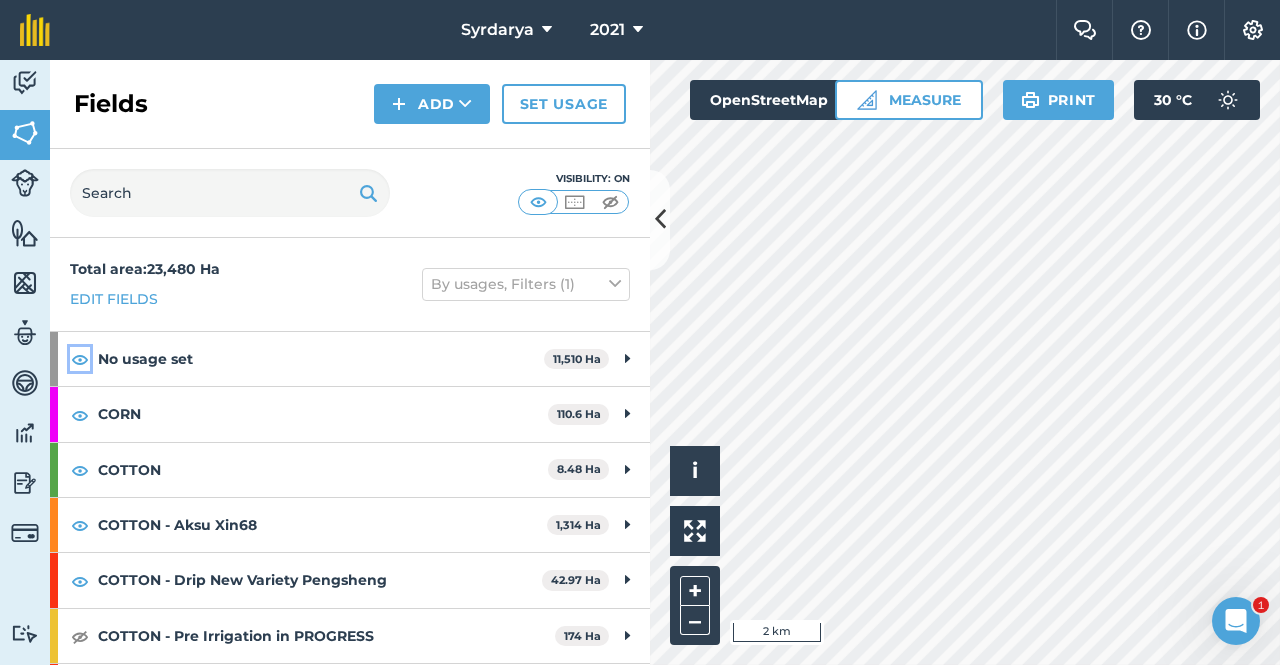 click at bounding box center [80, 359] 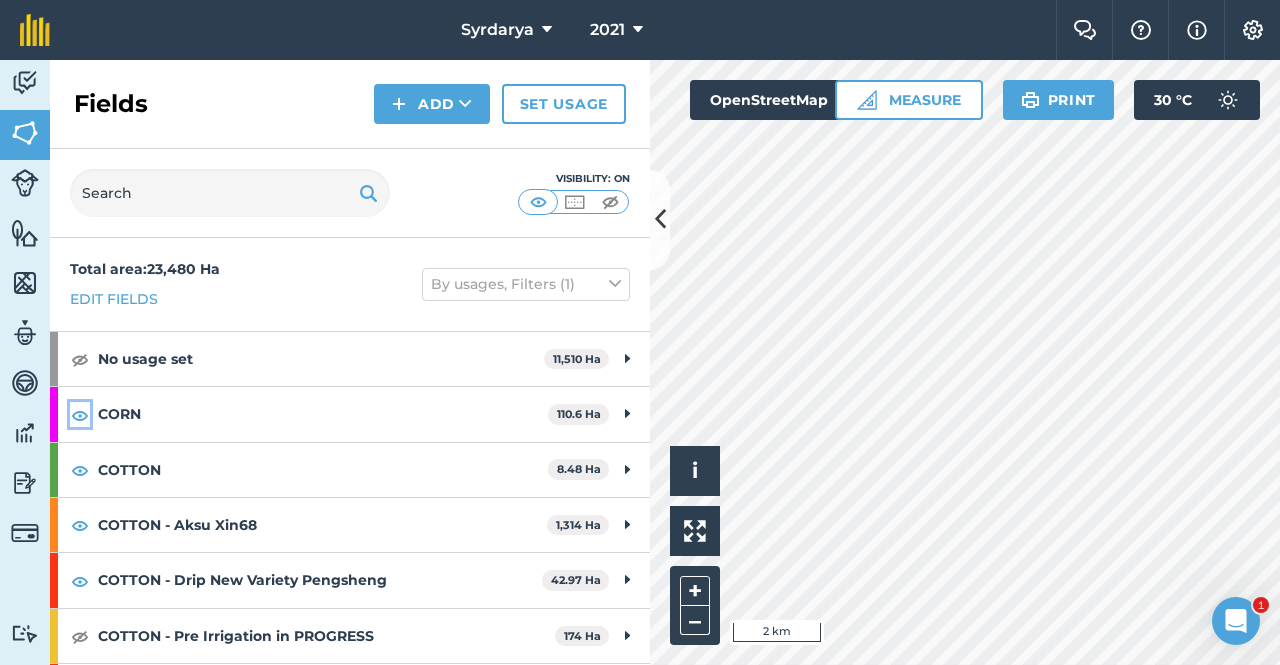 click at bounding box center [80, 415] 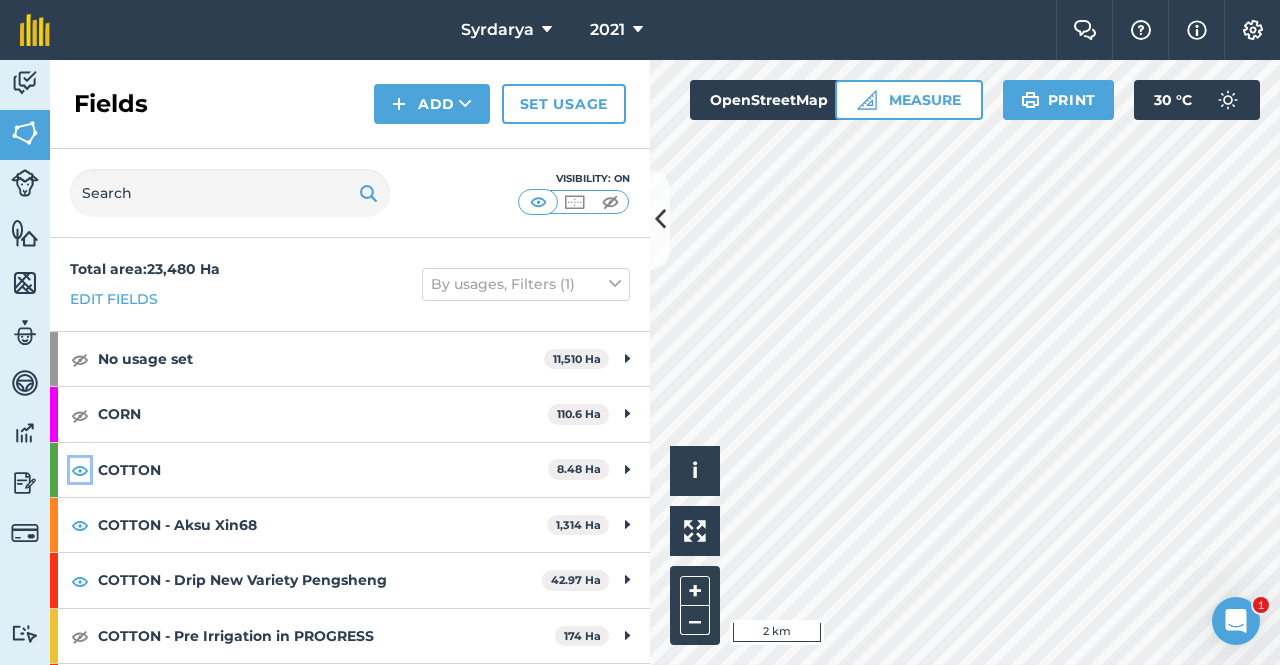 click at bounding box center (80, 470) 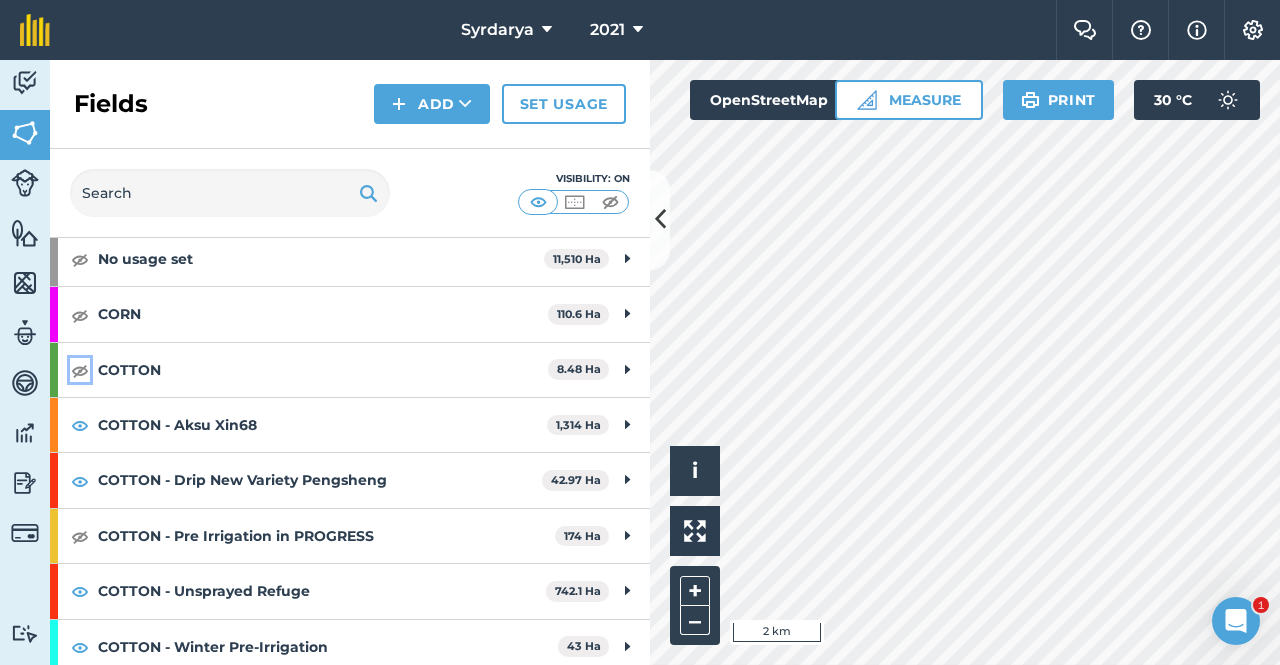 scroll, scrollTop: 200, scrollLeft: 0, axis: vertical 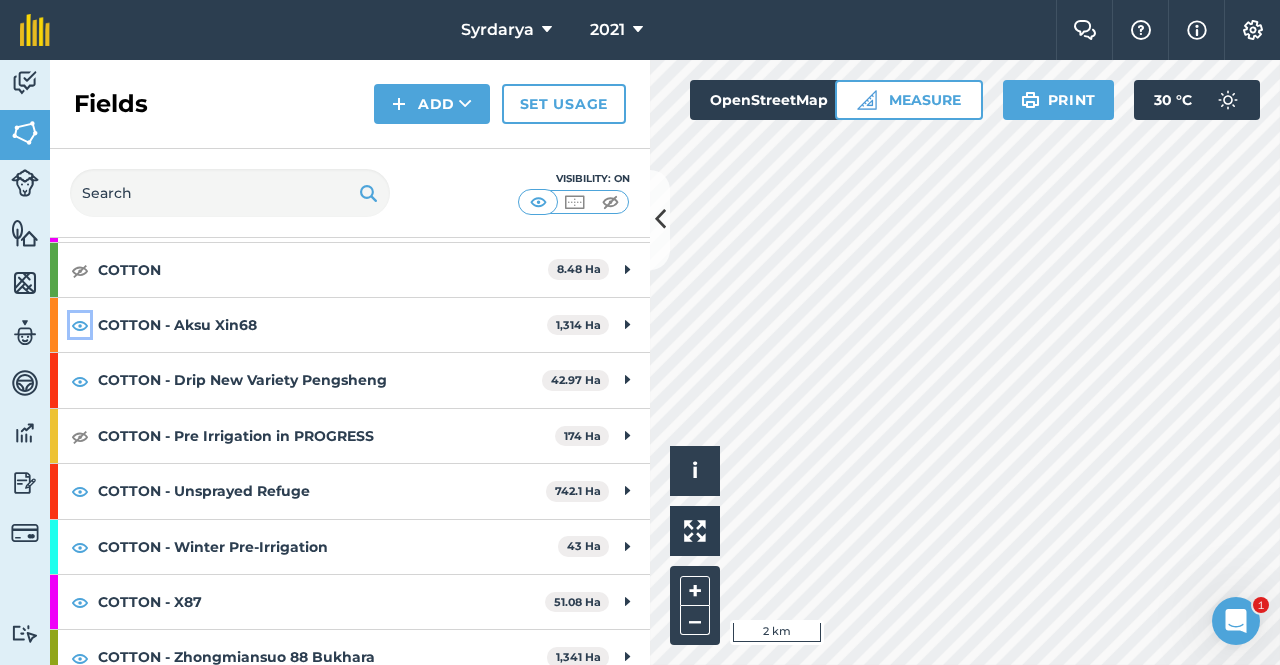click at bounding box center [80, 325] 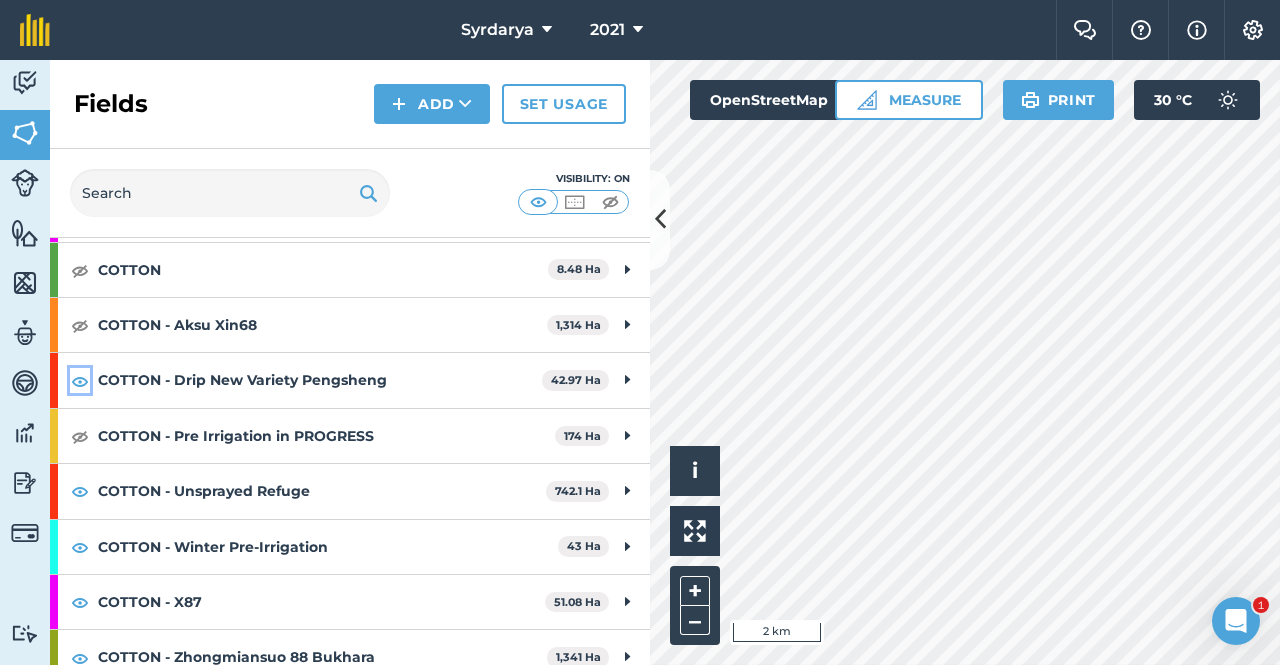 click at bounding box center (80, 381) 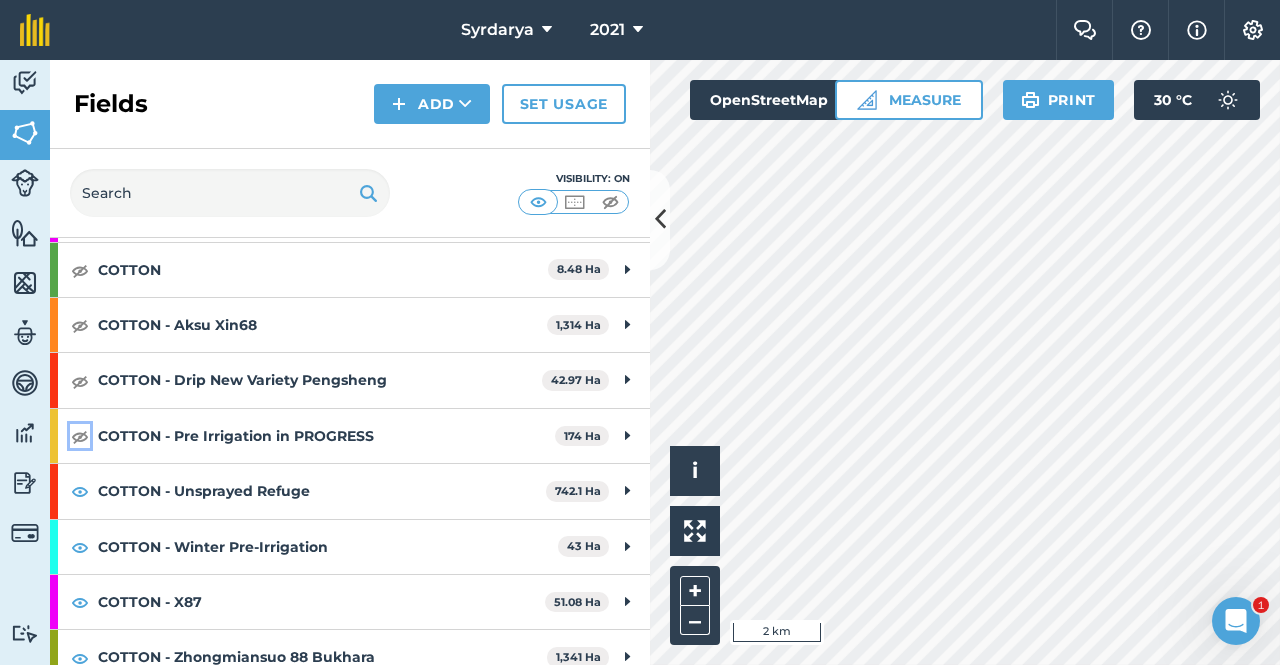click at bounding box center [80, 436] 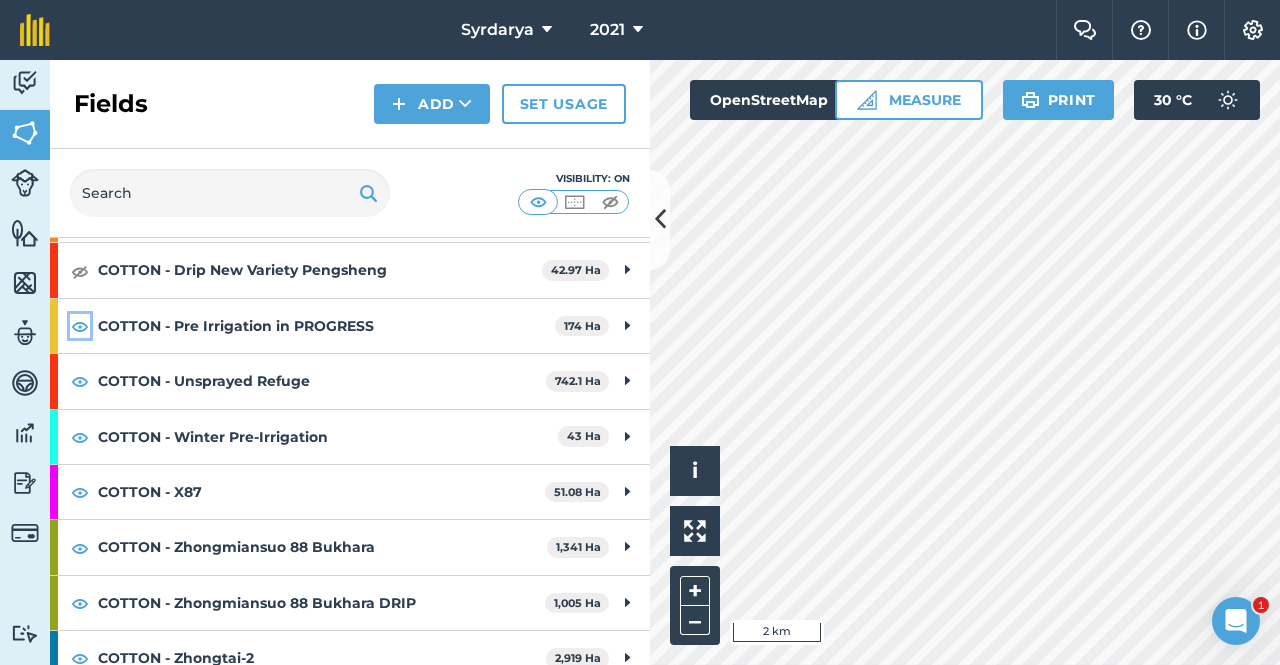 scroll, scrollTop: 300, scrollLeft: 0, axis: vertical 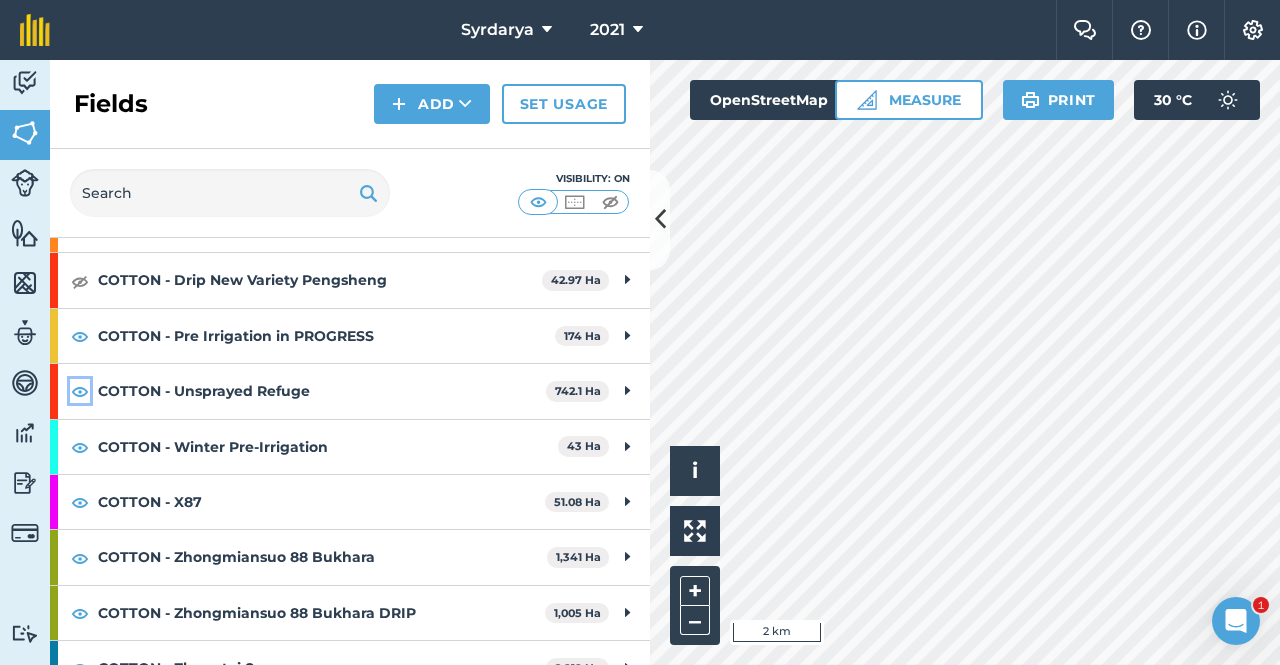 click at bounding box center (80, 391) 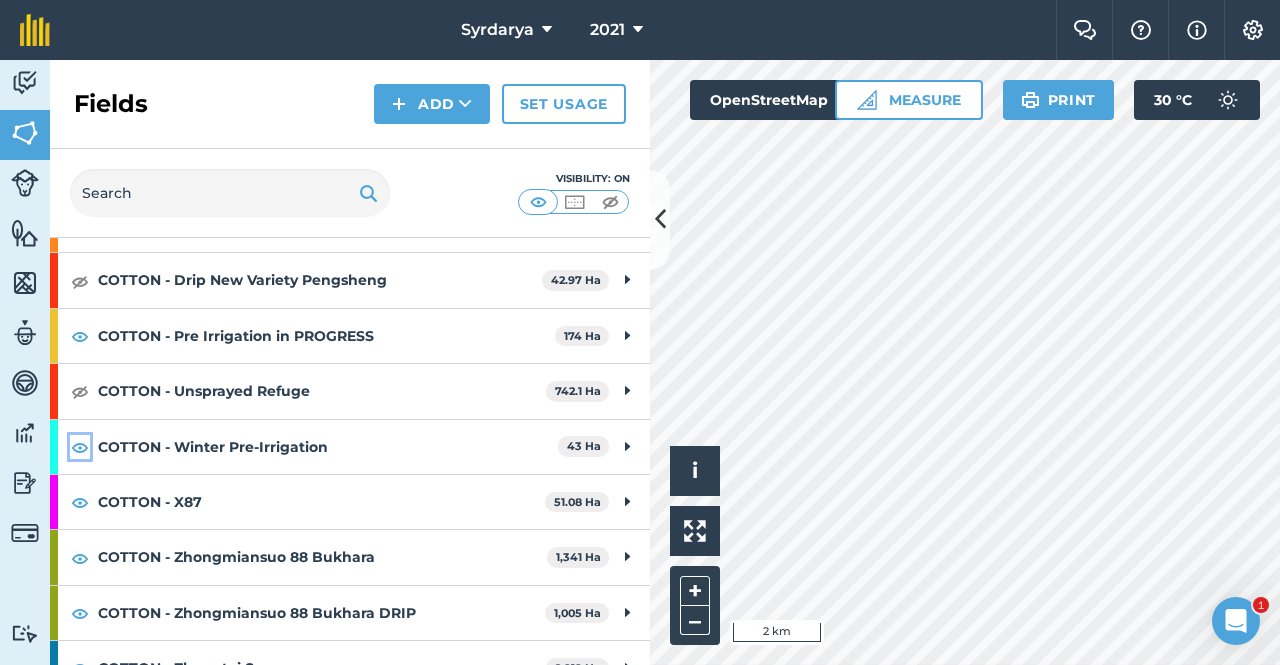 click at bounding box center (80, 447) 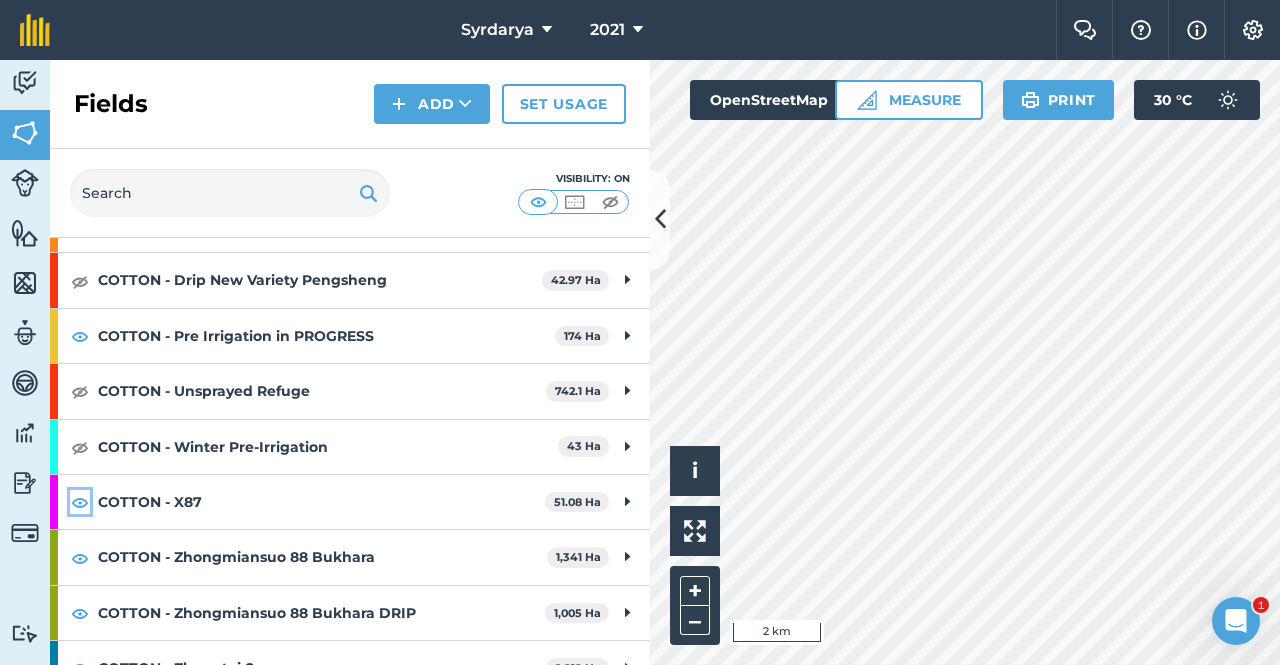 click at bounding box center [80, 502] 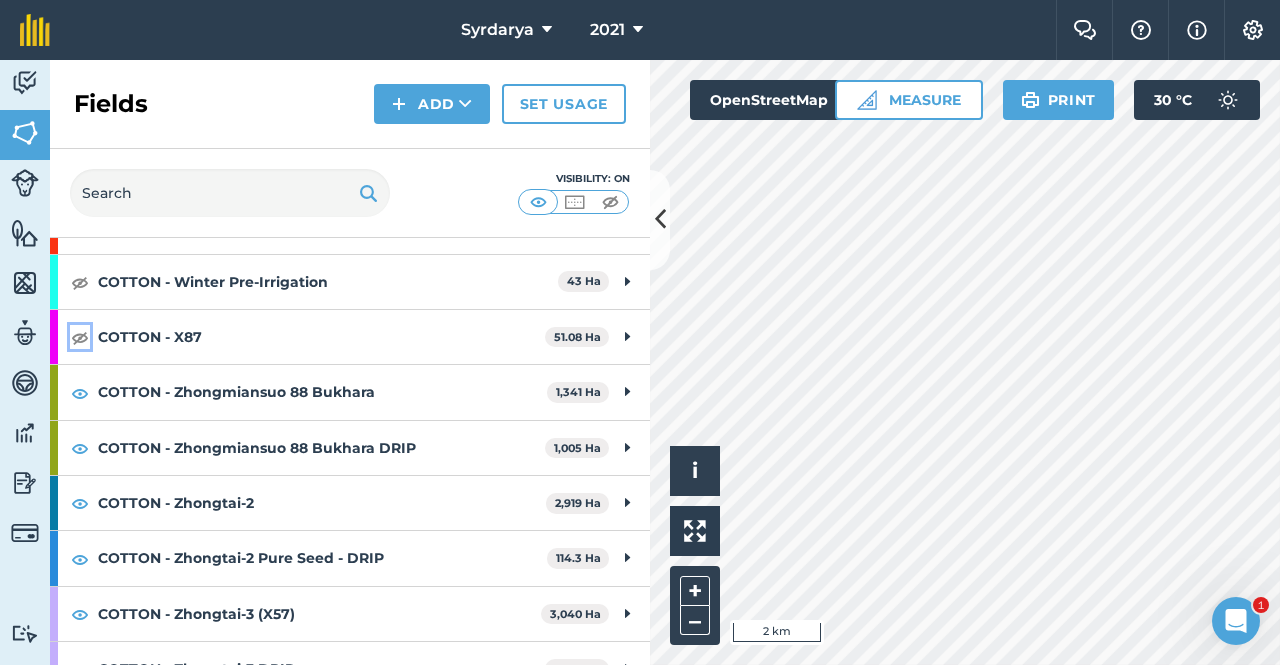 scroll, scrollTop: 500, scrollLeft: 0, axis: vertical 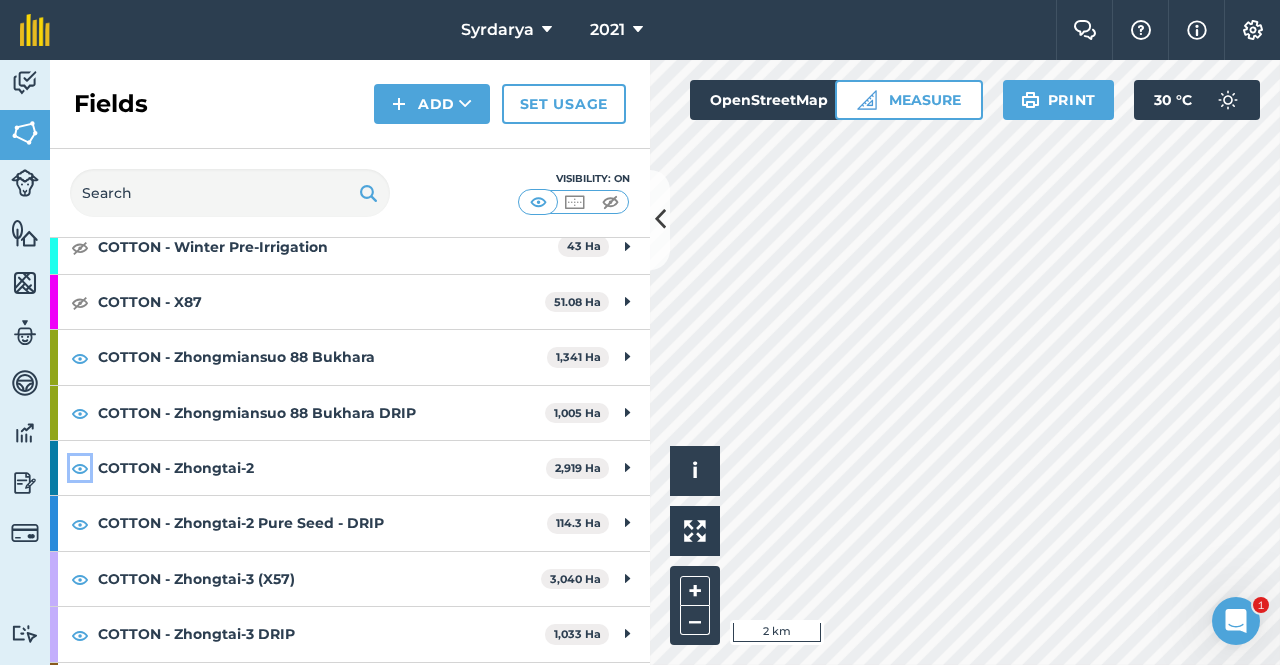click at bounding box center (80, 468) 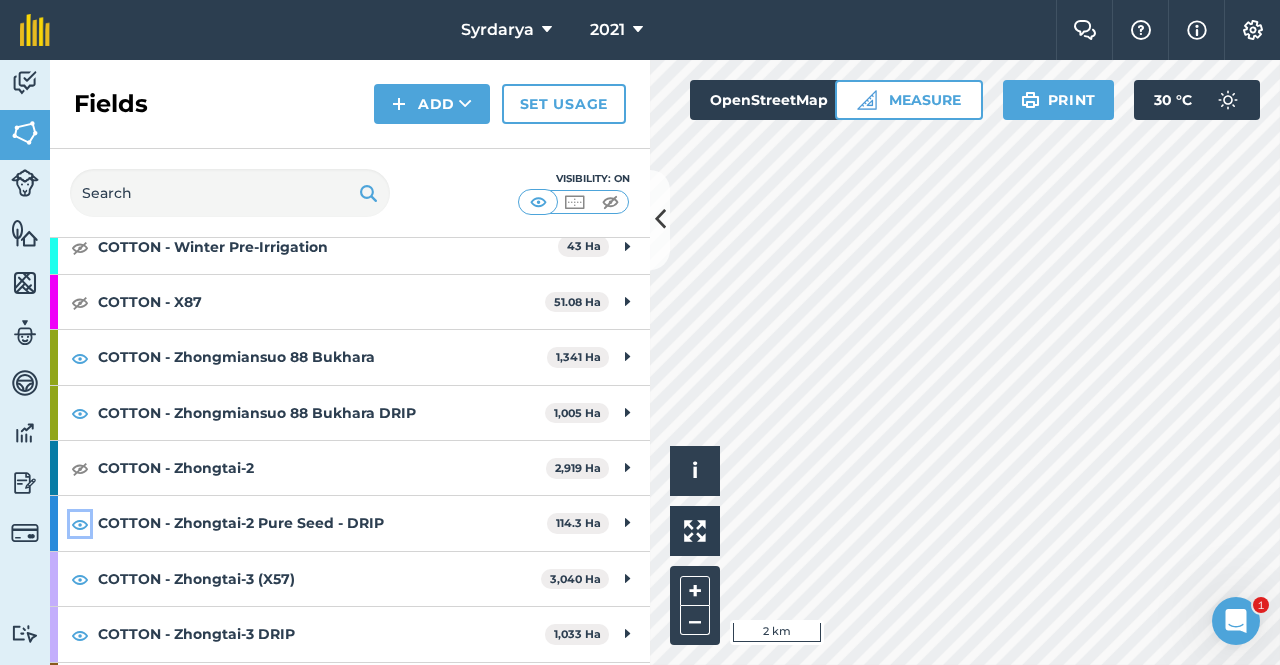 click at bounding box center [80, 524] 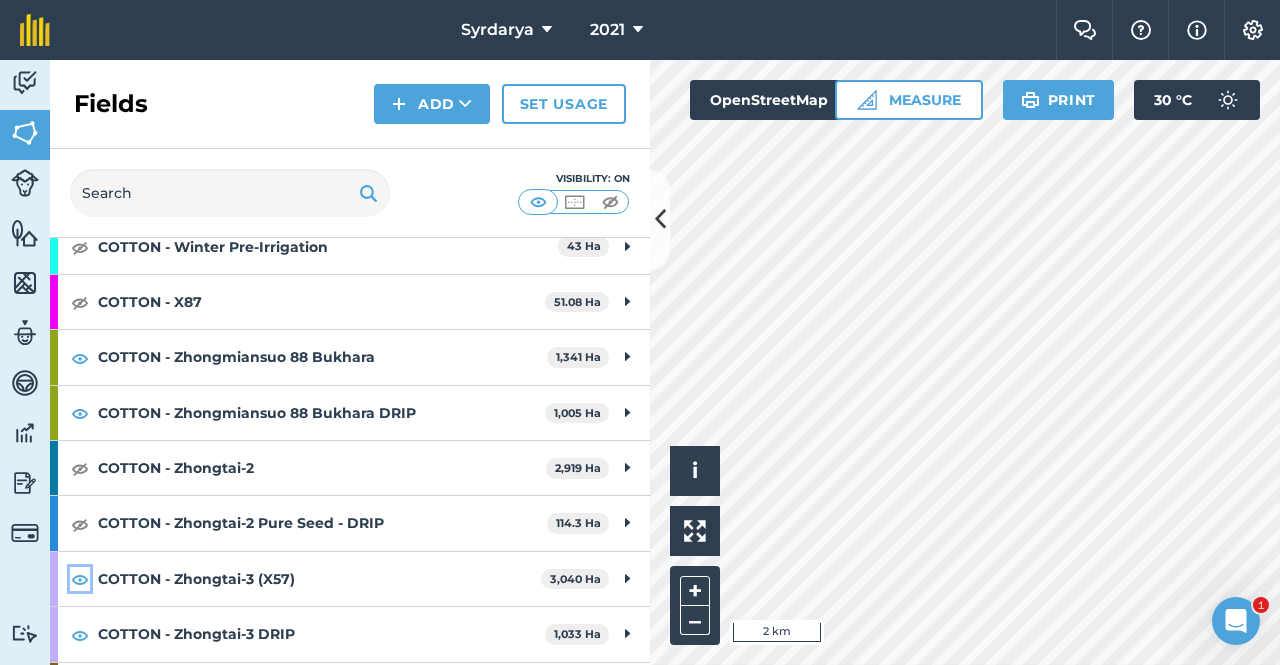click at bounding box center [80, 579] 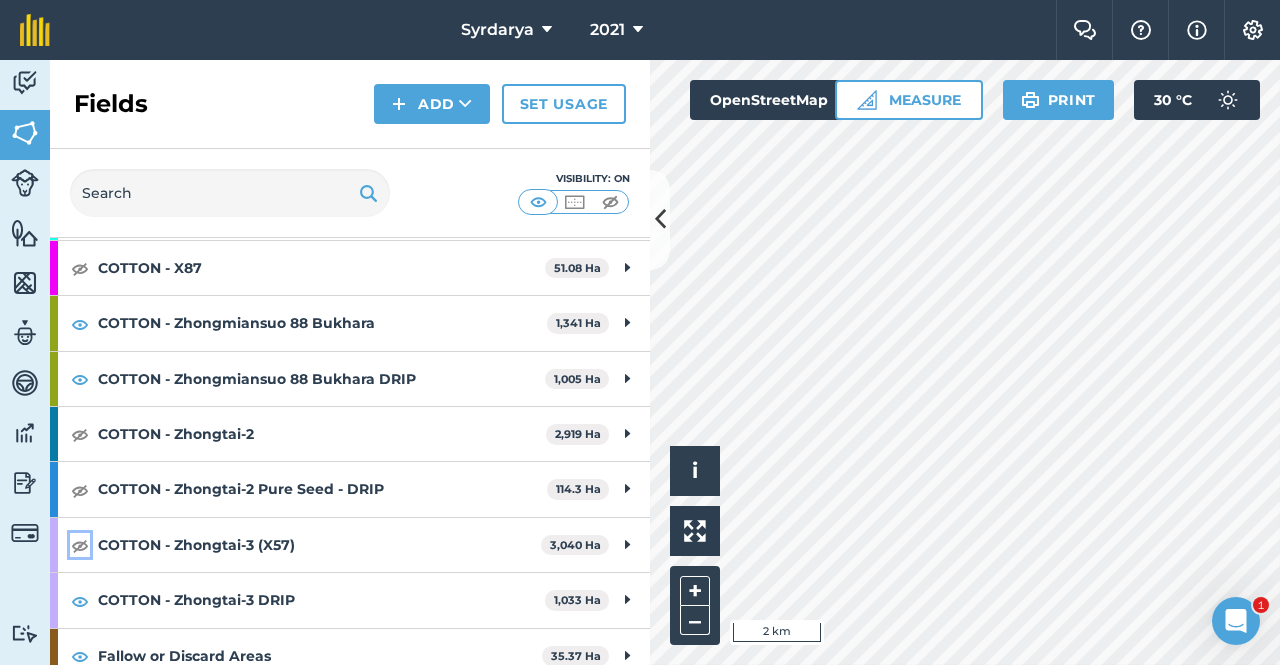 scroll, scrollTop: 552, scrollLeft: 0, axis: vertical 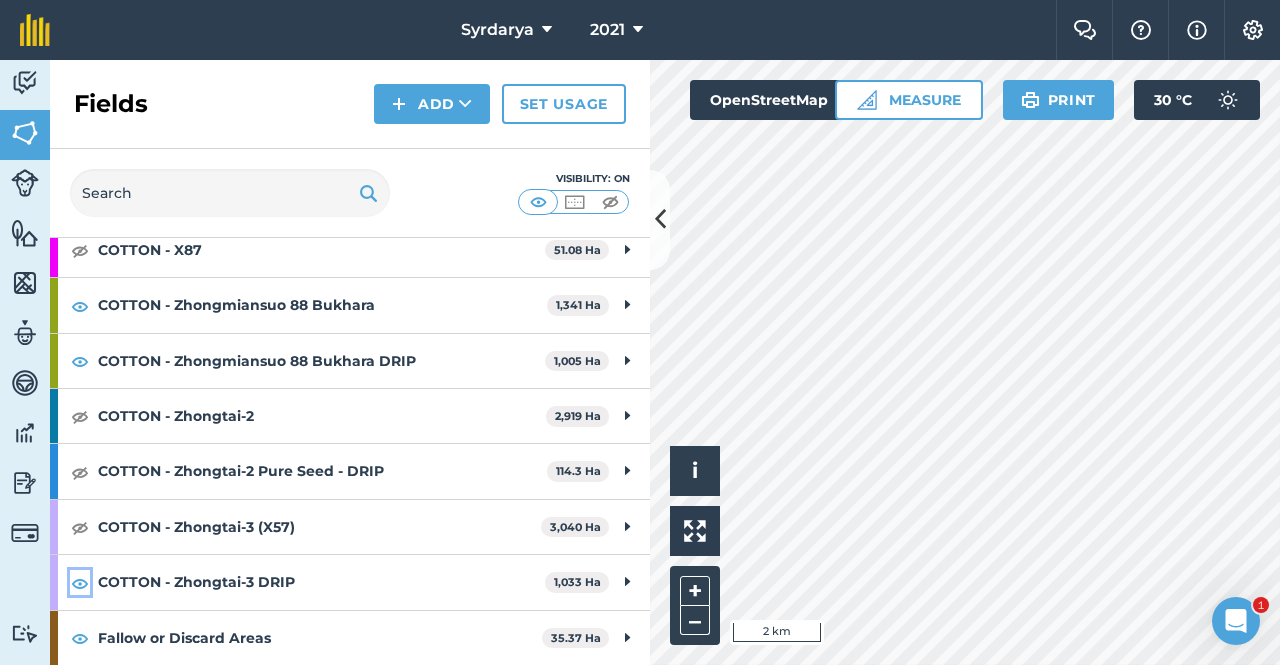 click at bounding box center (80, 583) 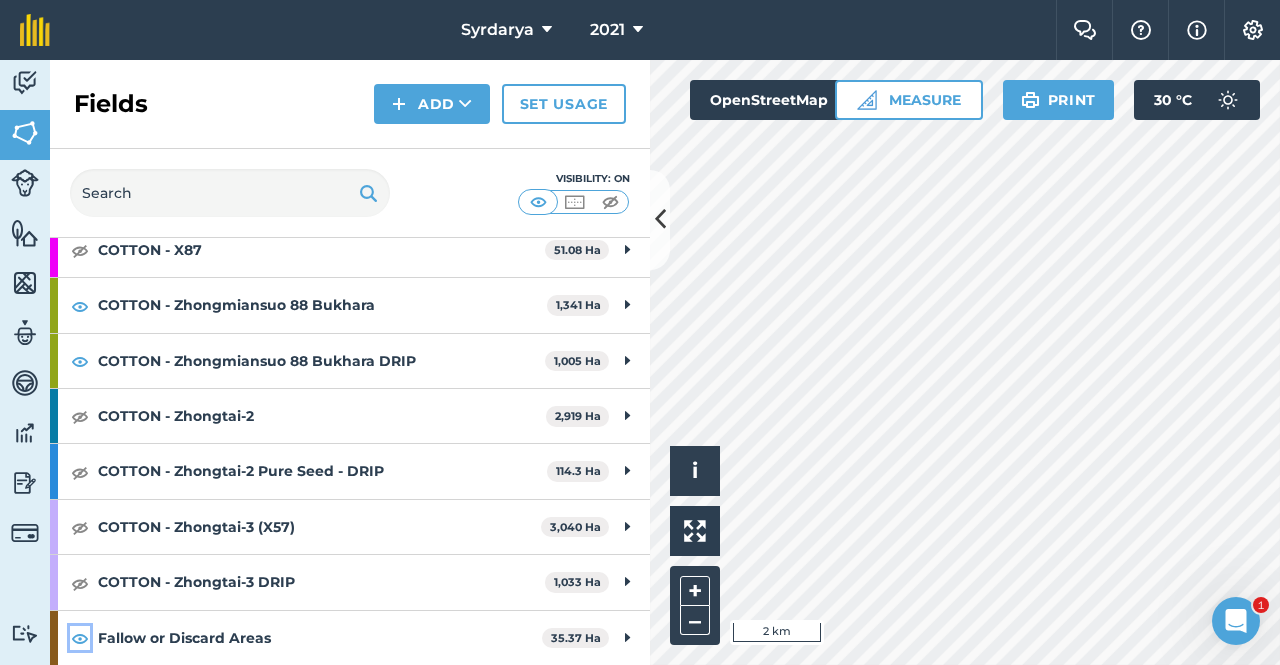 click at bounding box center [80, 638] 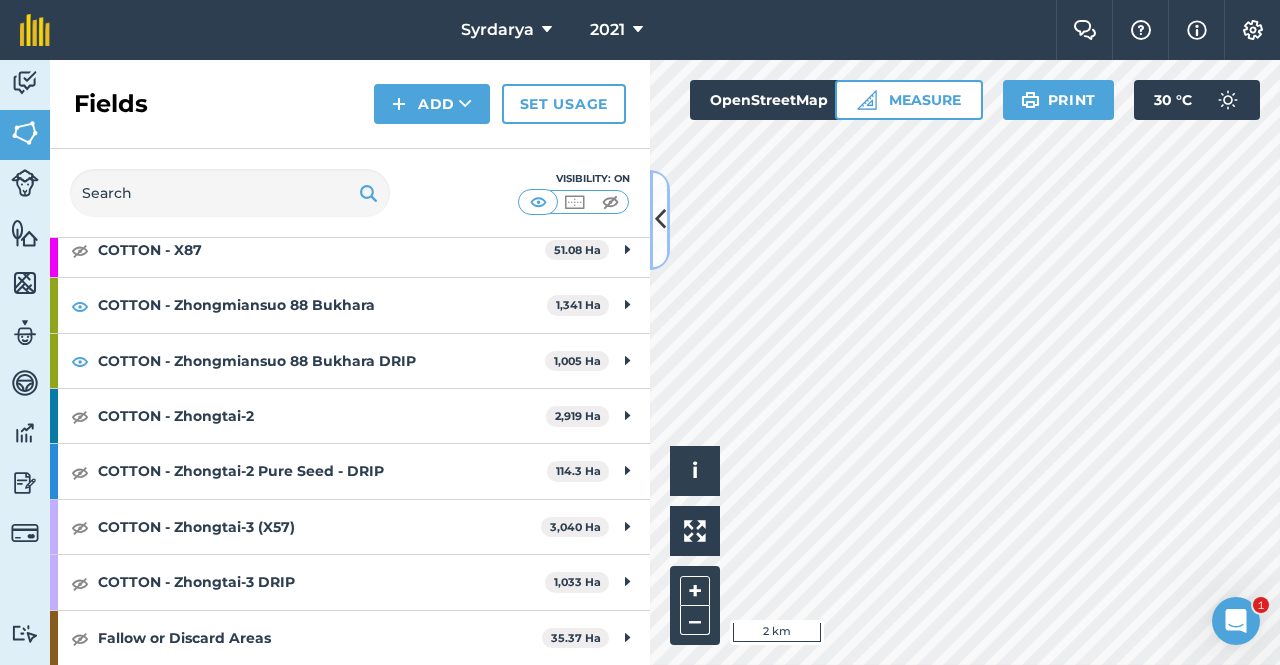 click at bounding box center (660, 219) 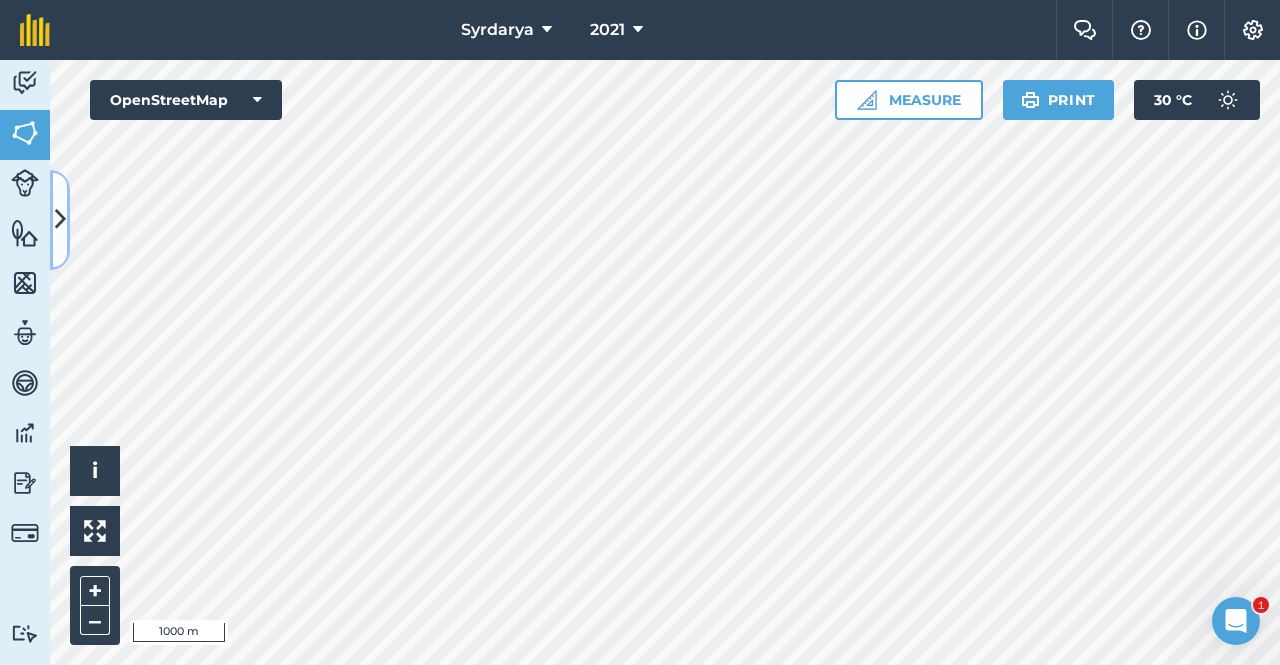 click at bounding box center (60, 219) 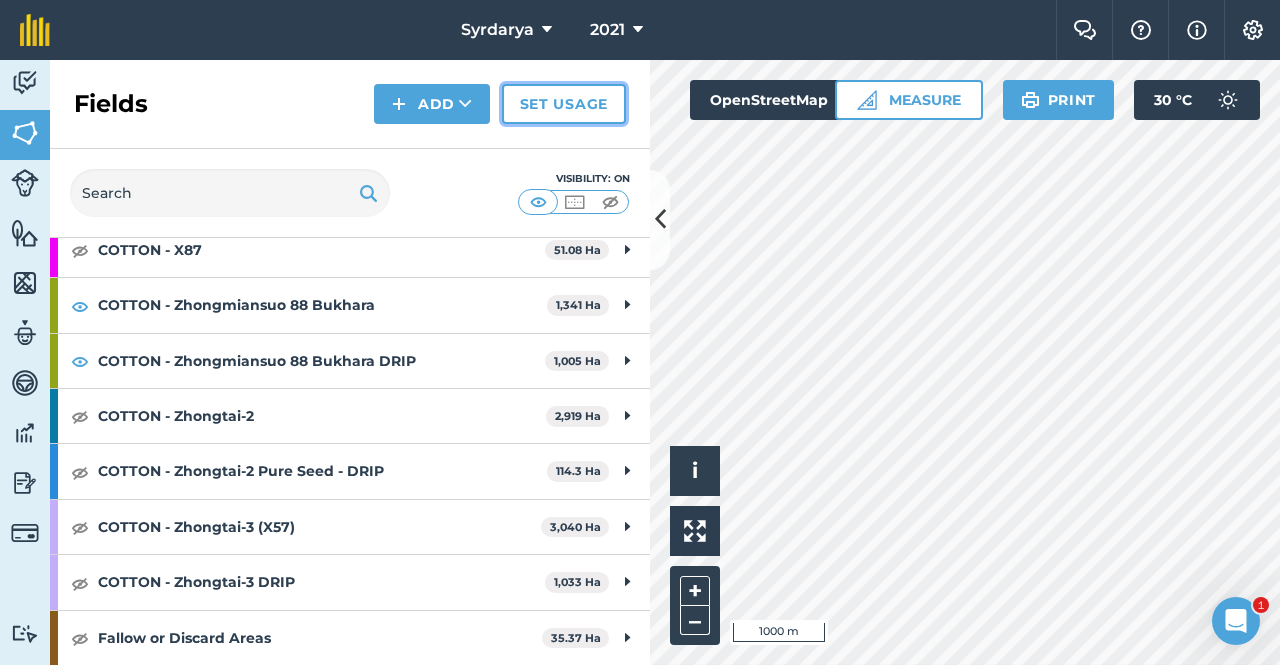 click on "Set usage" at bounding box center [564, 104] 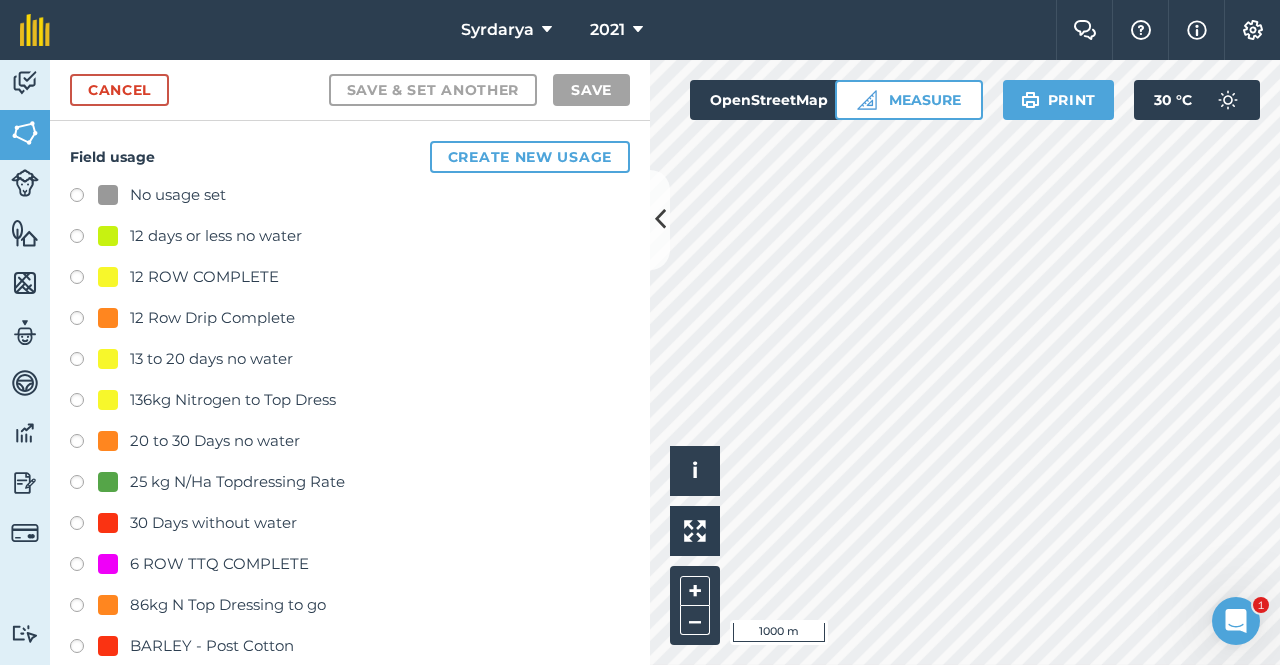 click at bounding box center (84, 198) 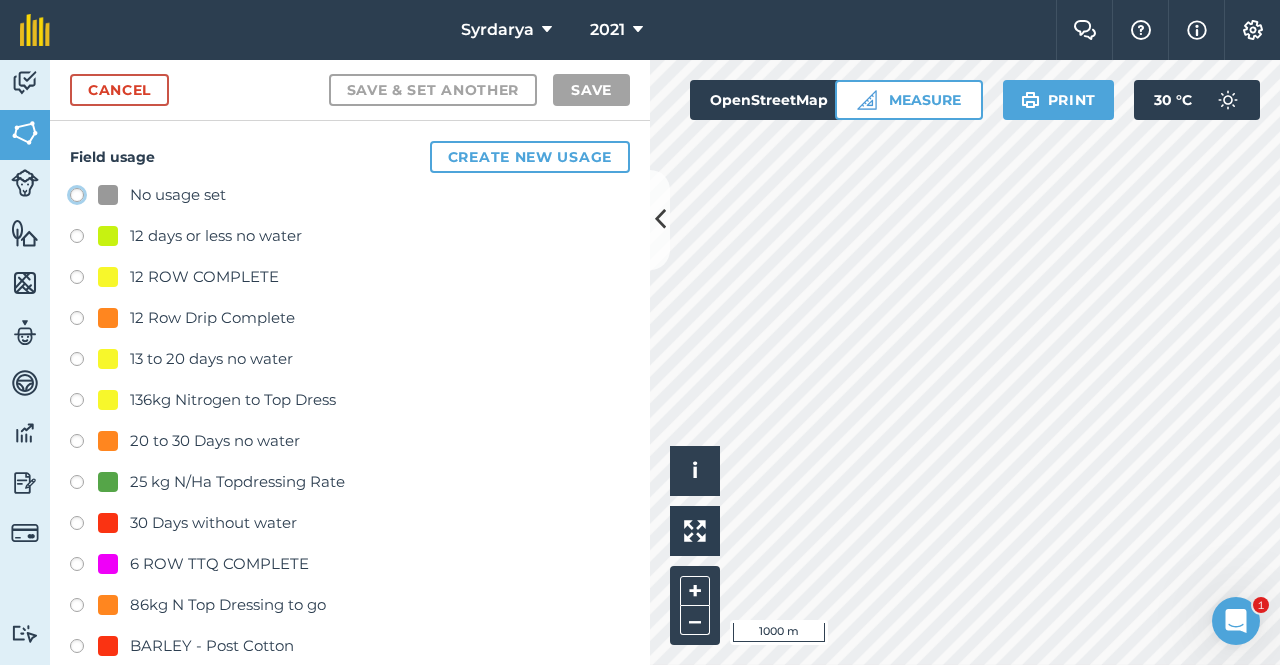 click on "No usage set" at bounding box center [-9923, 194] 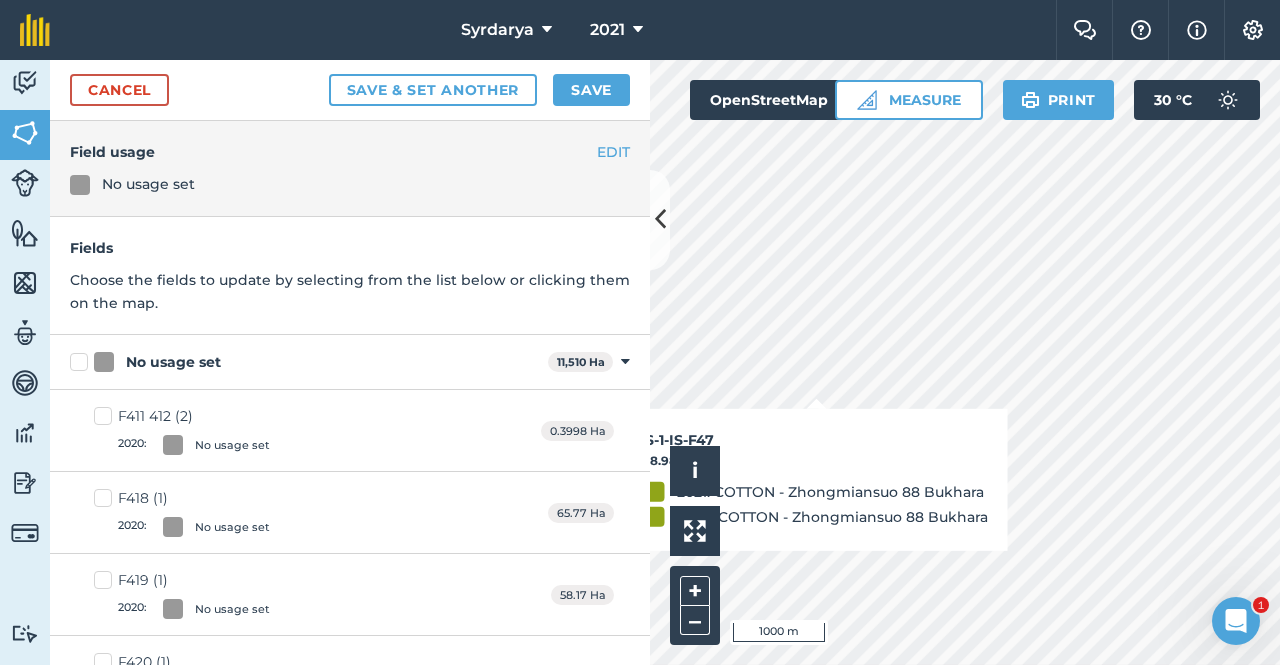 checkbox on "true" 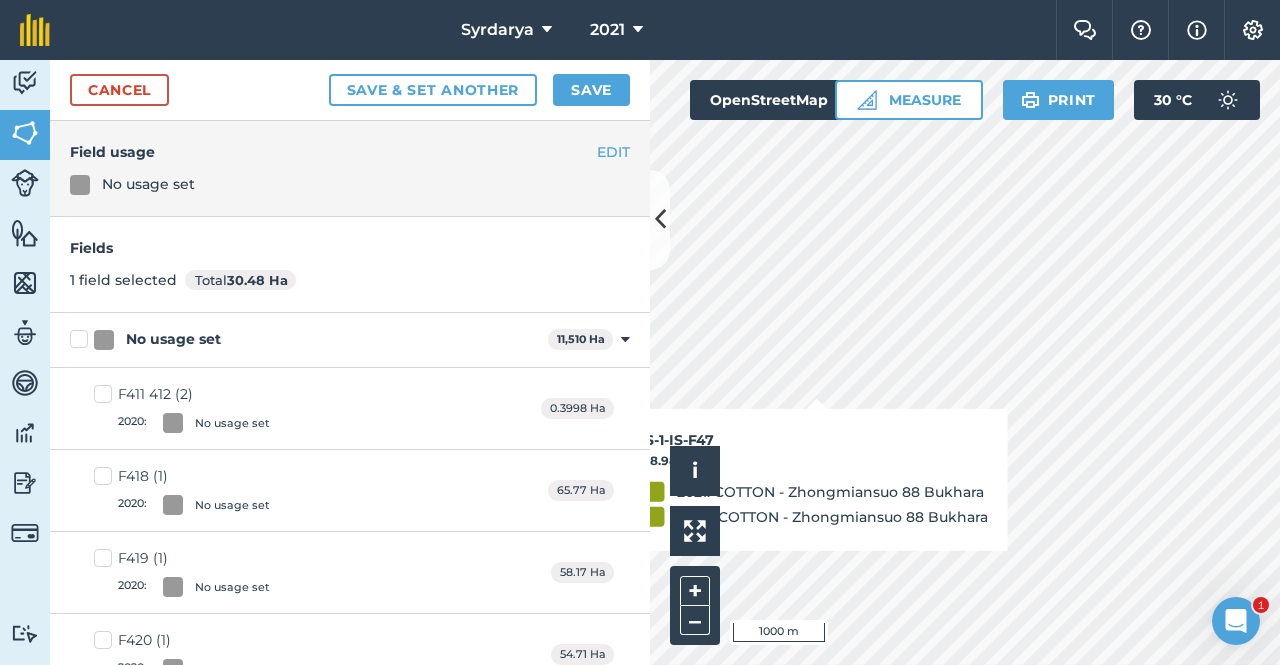 checkbox on "true" 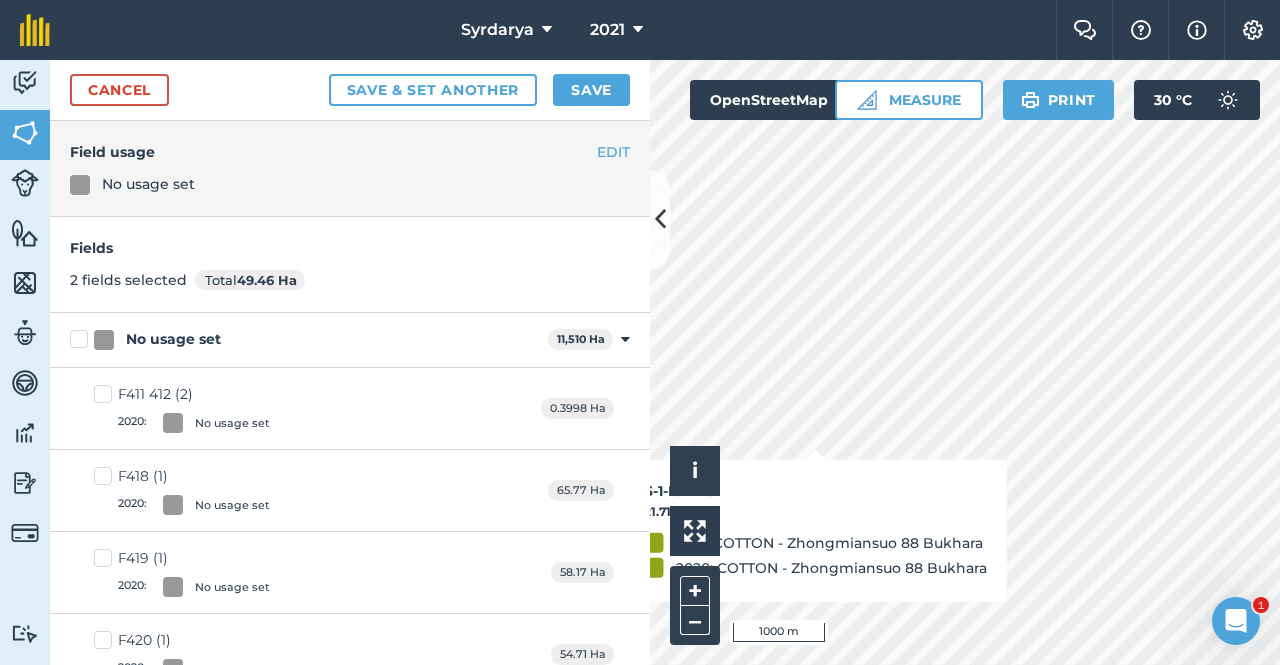 checkbox on "true" 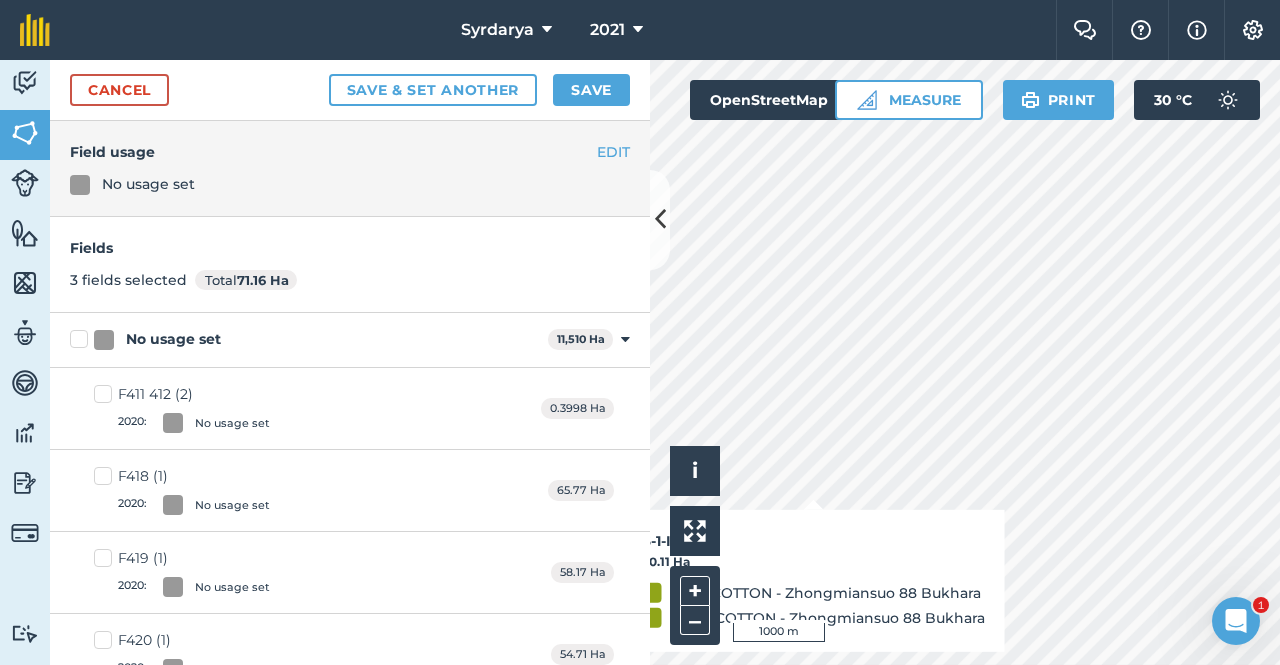 checkbox on "true" 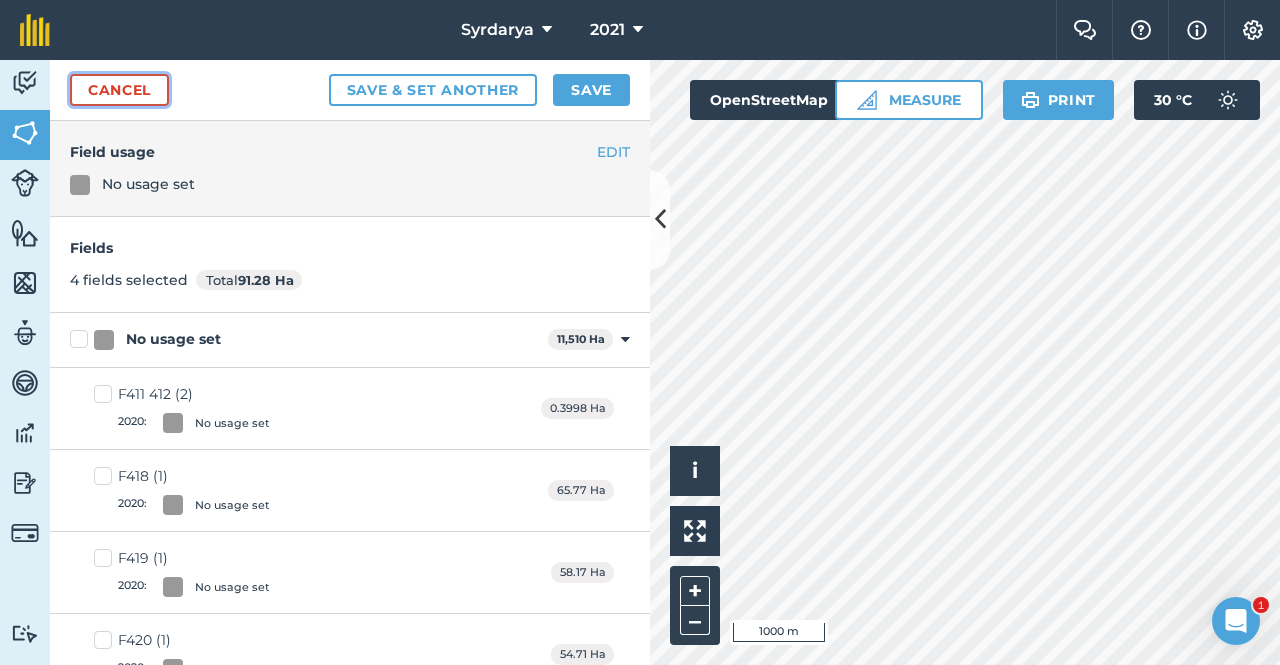 click on "Cancel" at bounding box center (119, 90) 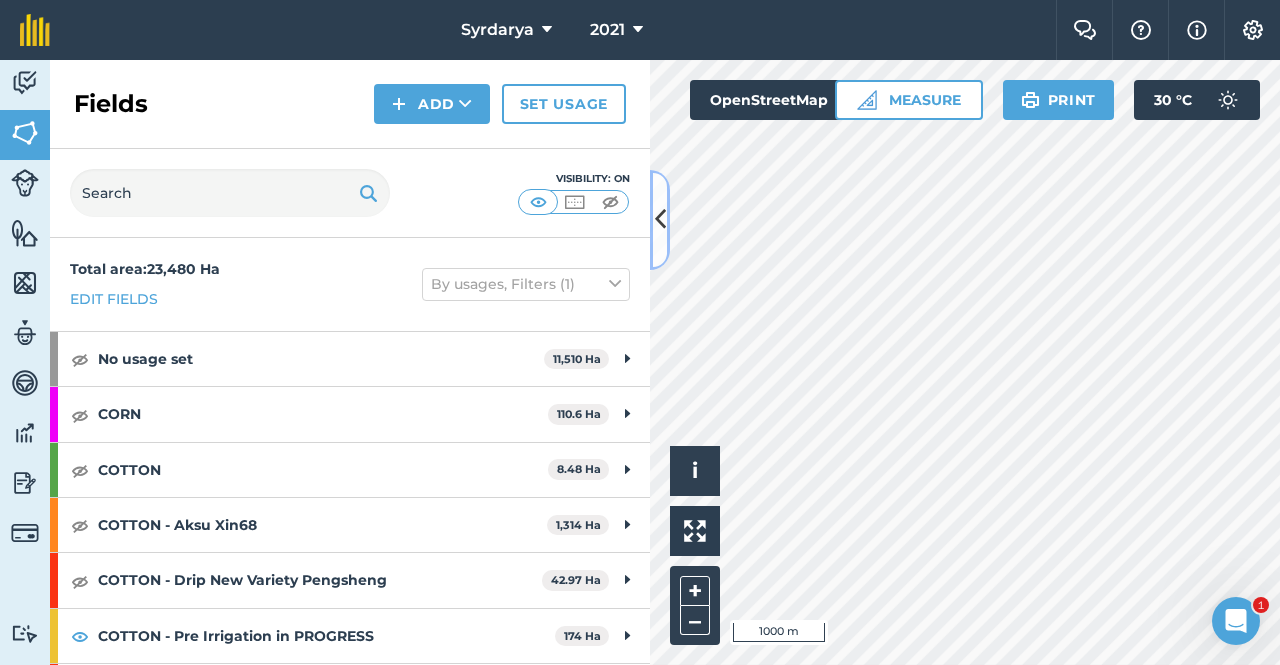 click at bounding box center [660, 219] 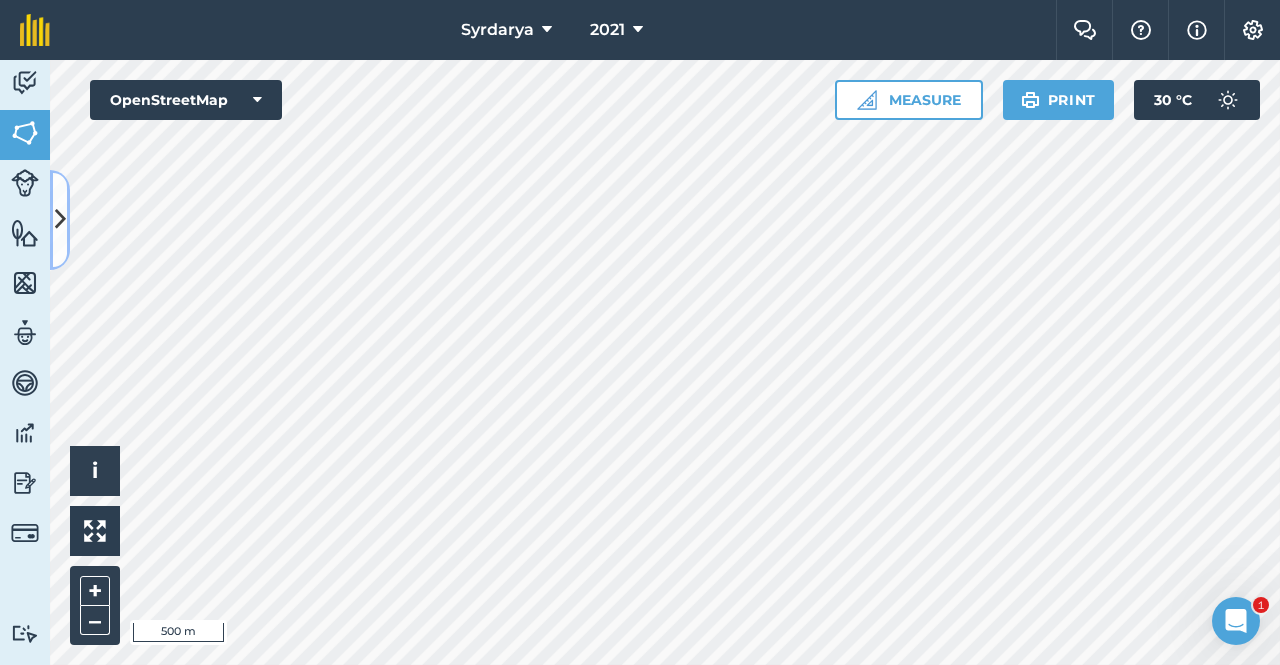 click at bounding box center [60, 219] 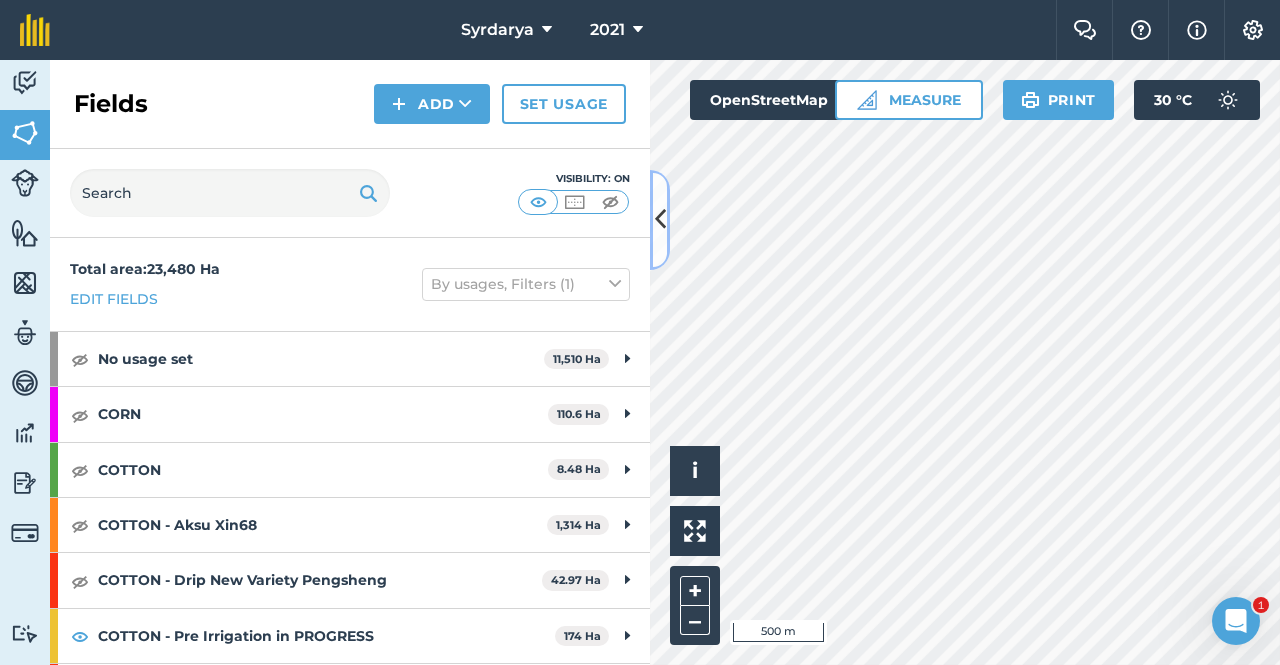 click at bounding box center (660, 220) 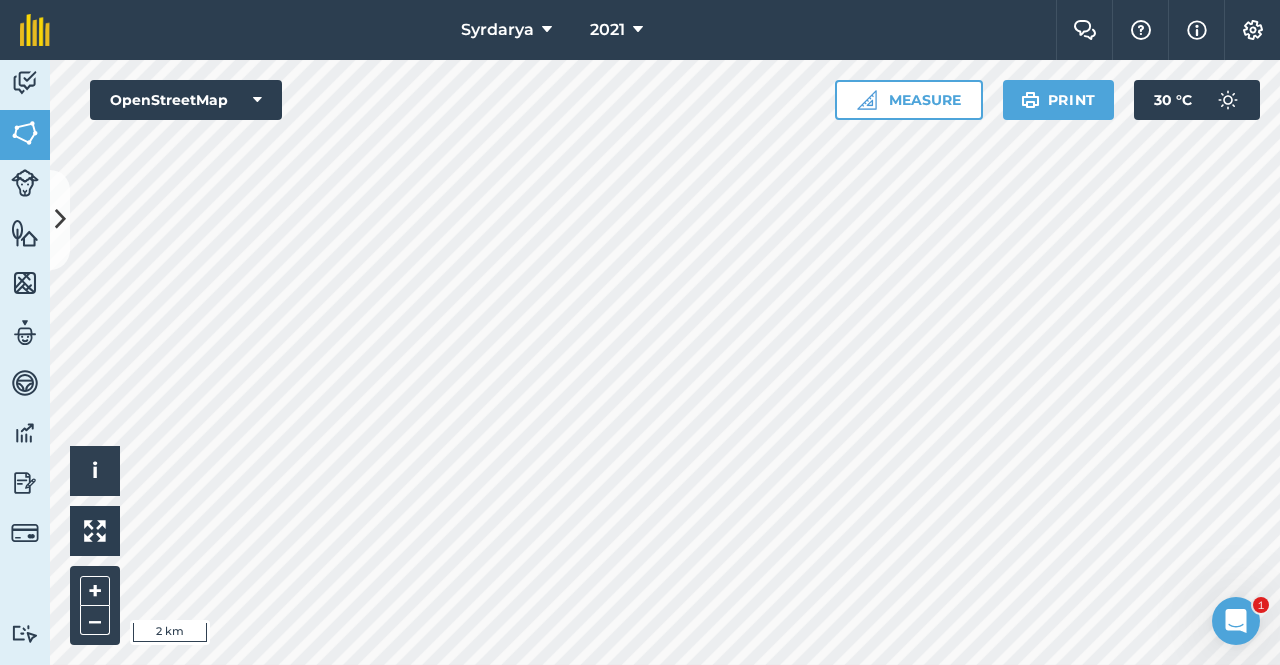 click on "Syrdarya 2021 Farm Chat Help Info Settings Syrdarya  -  2021 Reproduced with the permission of  OpenStreetMap Printed on  [DATE] Field usages No usage set 12 days or less no water 12 ROW COMPLETE 12 Row Drip Complete 13 to 20 days no water 136kg Nitrogen to Top Dress 20 to 30 Days no water 25 kg N/Ha Topdressing Rate 30 Days without water 6 ROW TTQ COMPLETE 86kg N Top Dressing to go BARLEY - Post Cotton BARLEY - Saline Areas Post Fallow or Cereal COMPLETED SIPHON REDEV CORN COTTON COTTON COTTON - 1st In-crop Irrigation or Water up Irrigation COTTON - 2nd In-Crop Irrigation COTTON - 3rd In-crop Irrigation COTTON - 4th In-Crop Irrigation COTTON - 5th In-Crop Irrigation COTTON - 6th In-Crop Irrigation COTTON - 7th In-Crop Irrigation COTTON - Aksu Xin68 COTTON - [GEOGRAPHIC_DATA] Xin68 - DRIP COTTON - [PERSON_NAME] 68 Drip COTTON - B Rating COTTON - Barley Cover Crop COTTON - C Rating COTTON - CULTIPACKER COTTON - Currently REDEV - COVER CROP TO COTTON COTTON - D Rating COTTON - DISC COTTON - Drip Other" at bounding box center [640, 332] 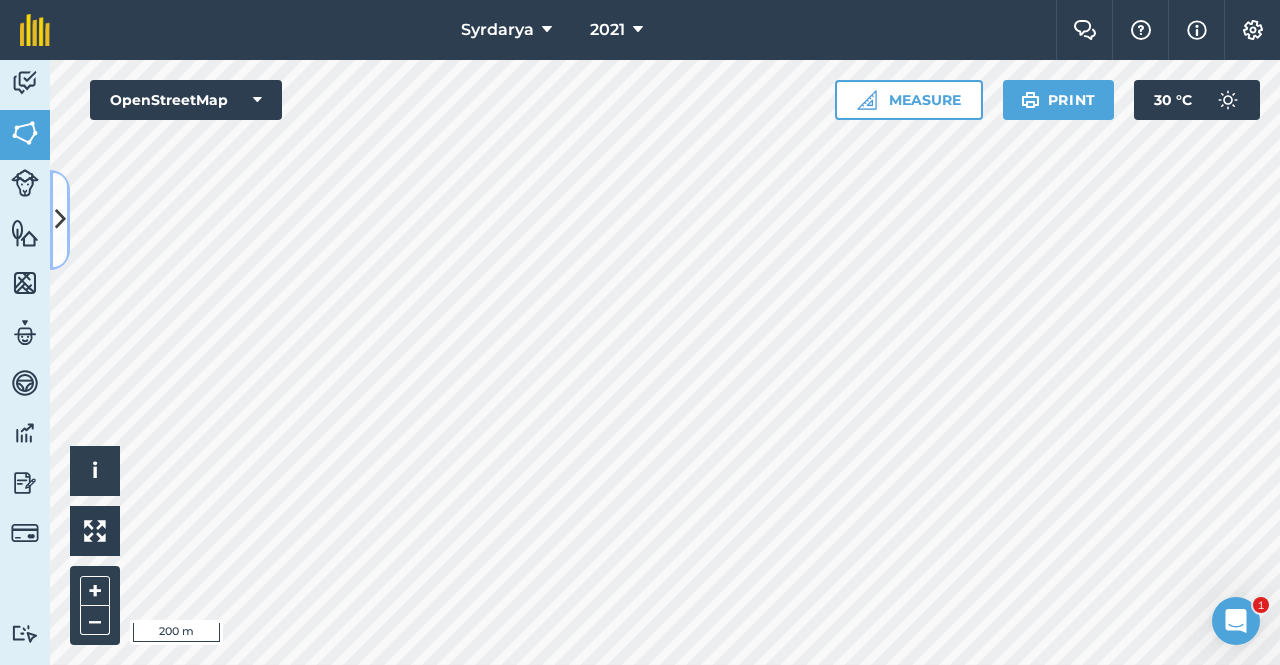 click at bounding box center [60, 219] 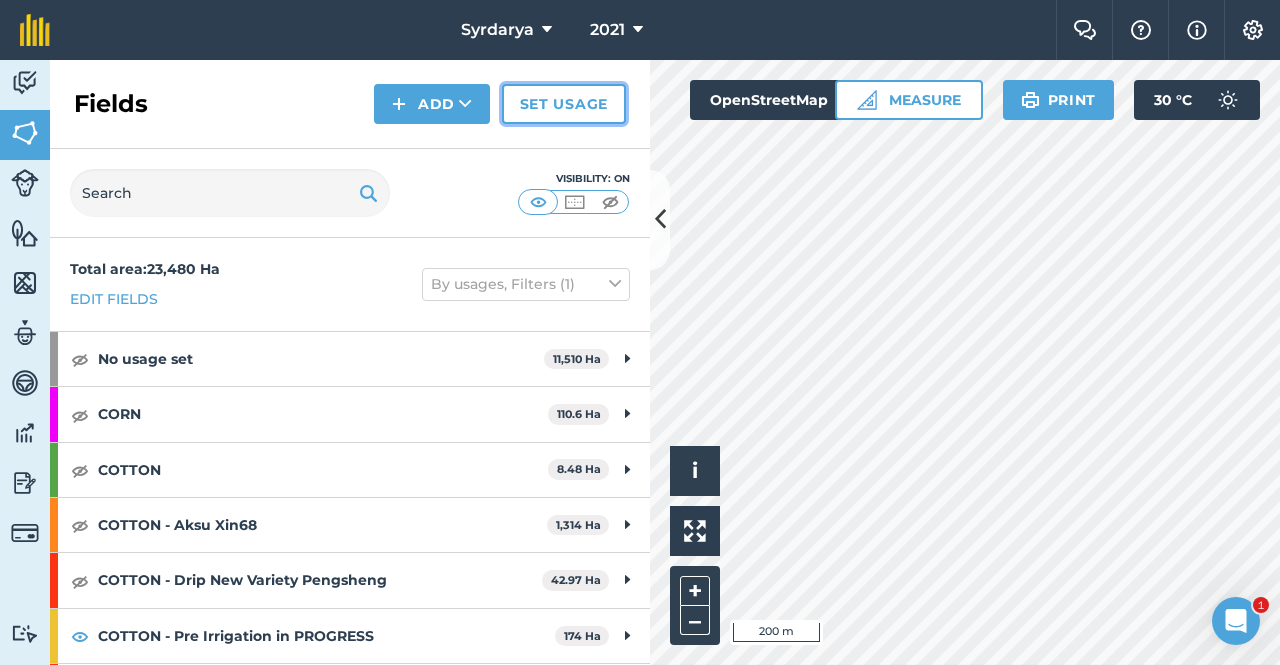 click on "Set usage" at bounding box center (564, 104) 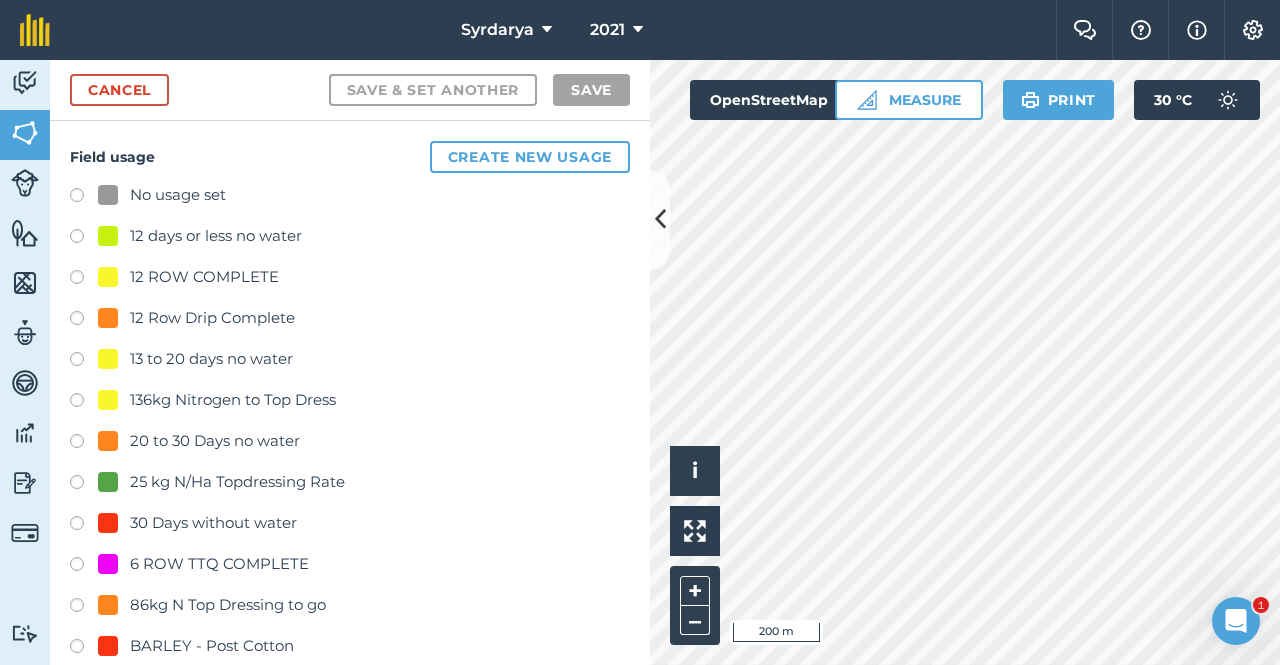 click at bounding box center [84, 198] 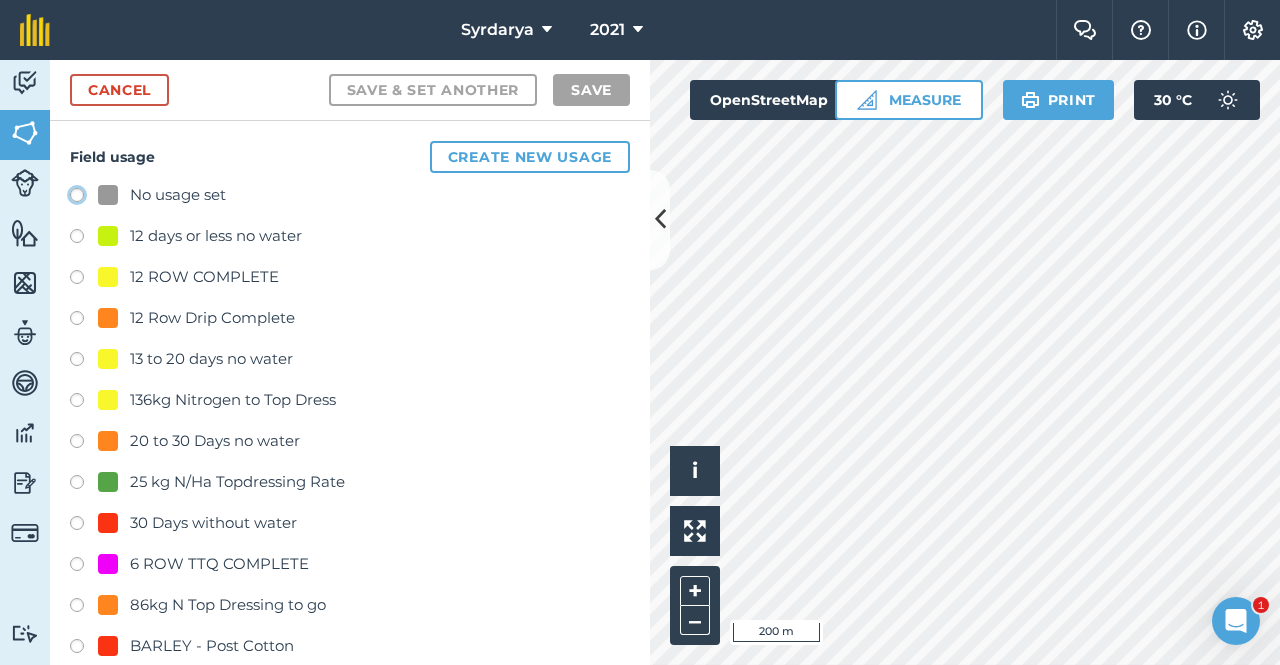 click on "No usage set" at bounding box center (-9923, 194) 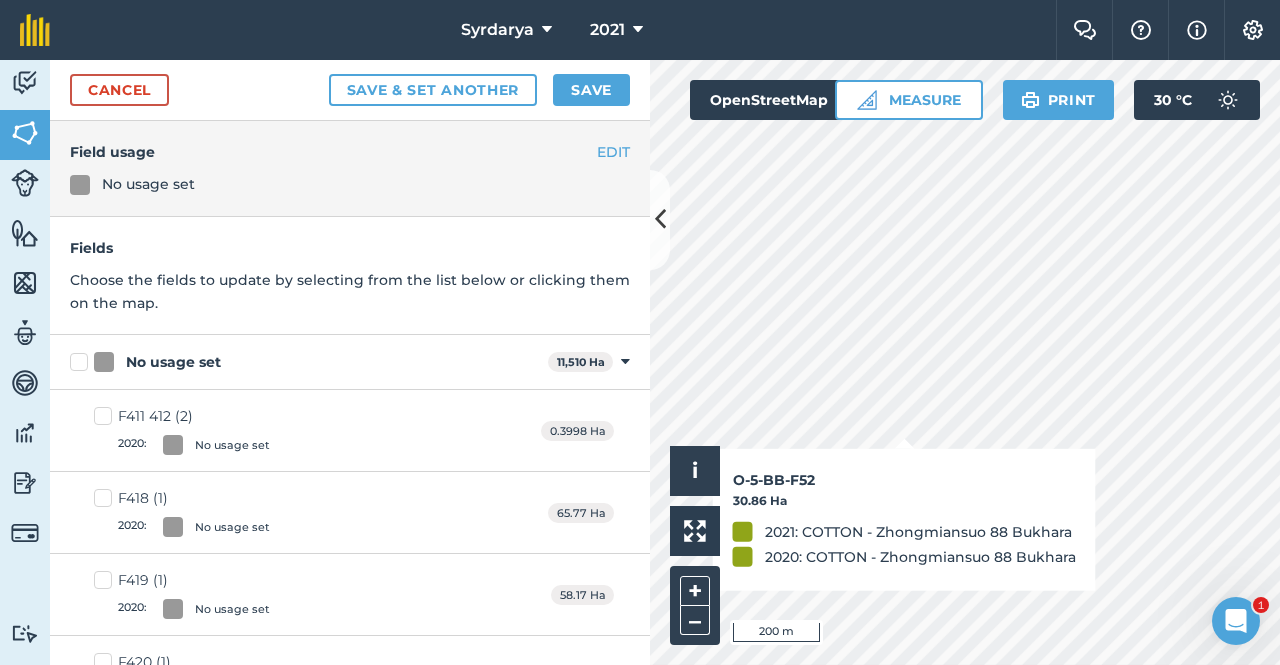 checkbox on "true" 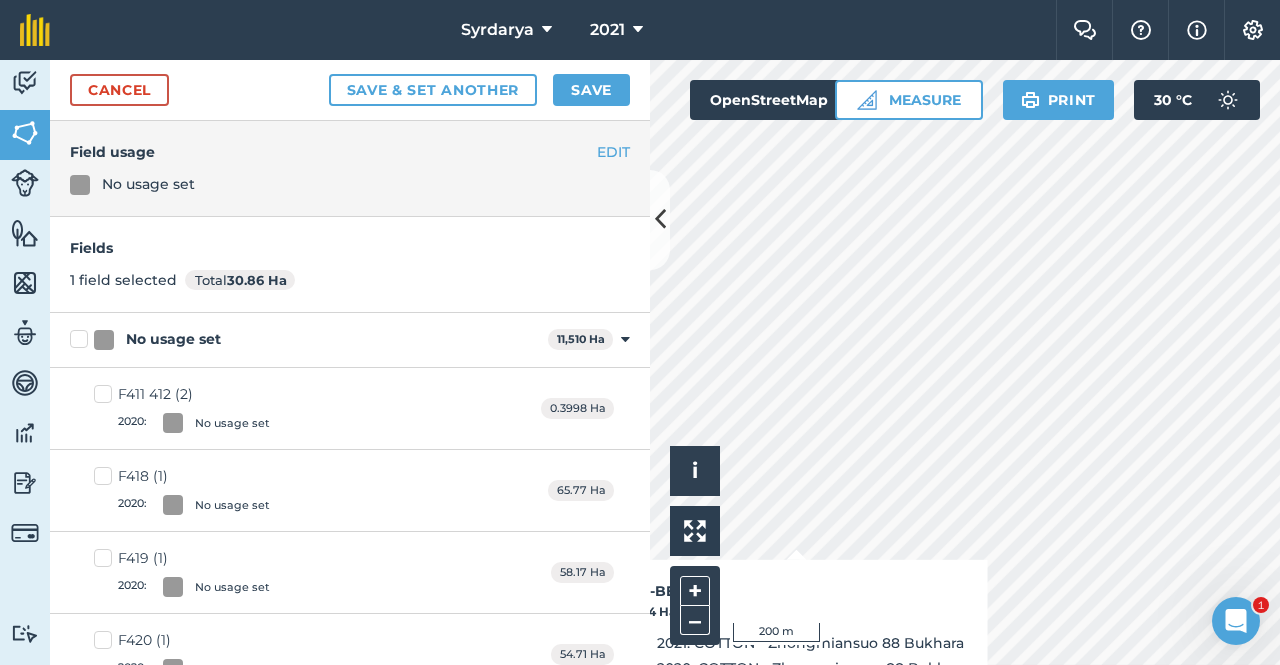 checkbox on "true" 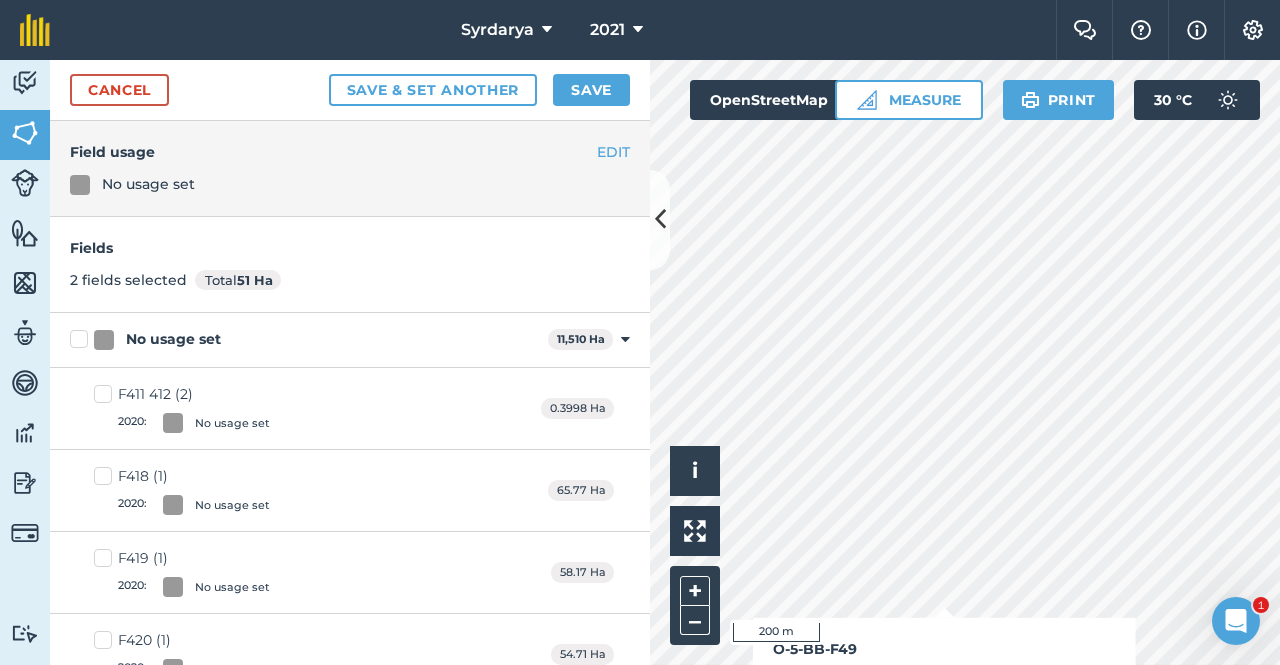 checkbox on "true" 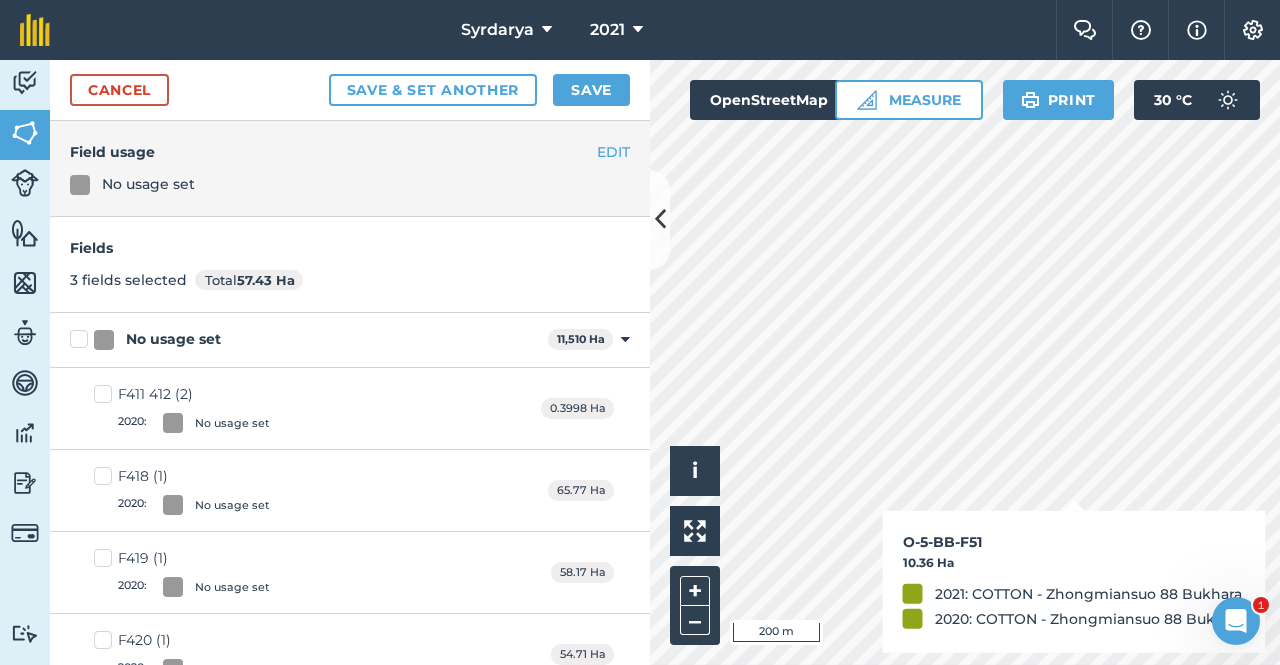 checkbox on "true" 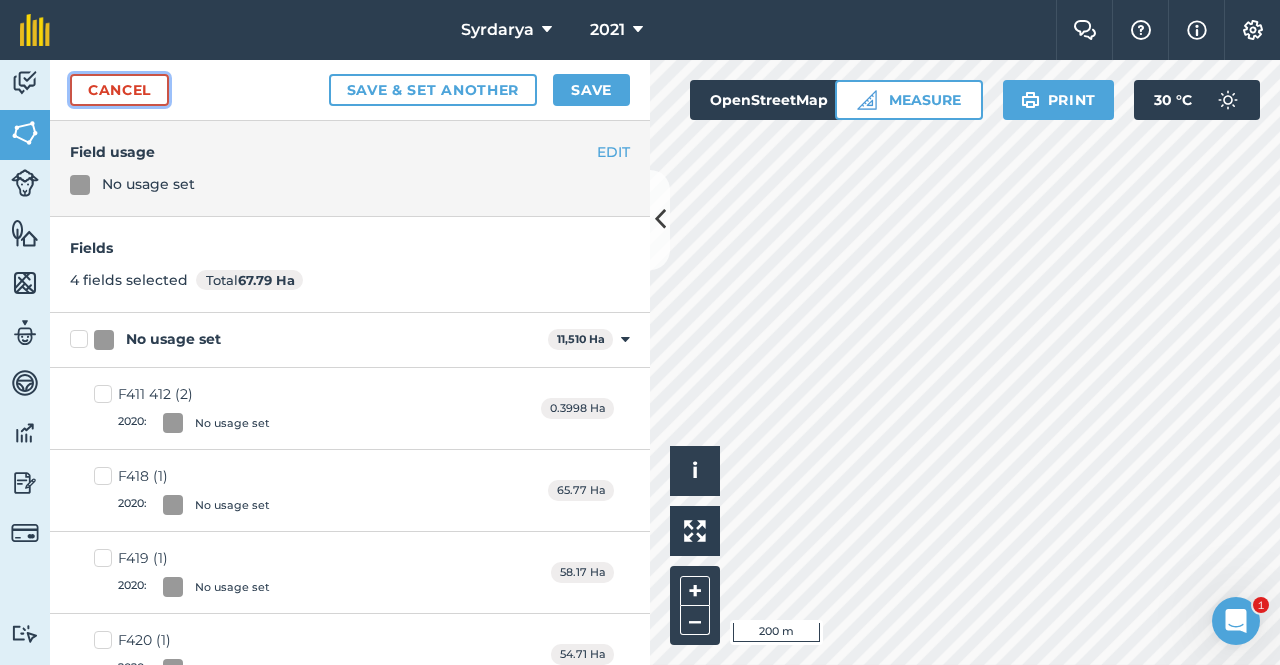click on "Cancel" at bounding box center (119, 90) 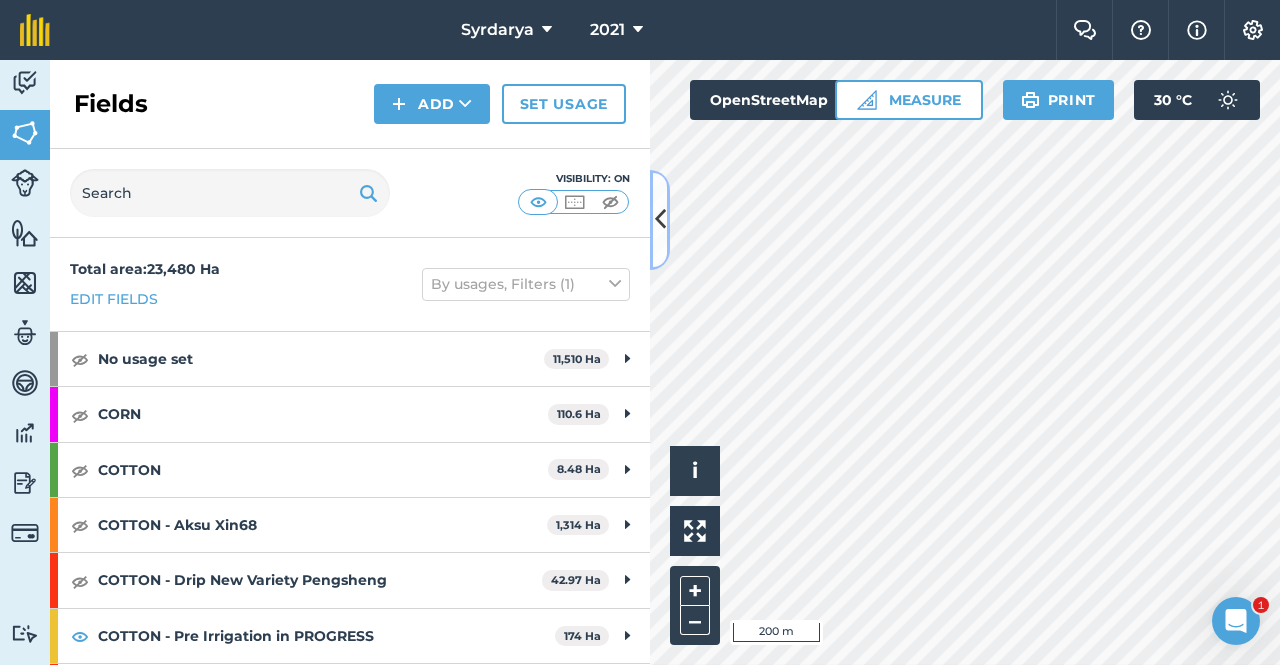 click at bounding box center [660, 219] 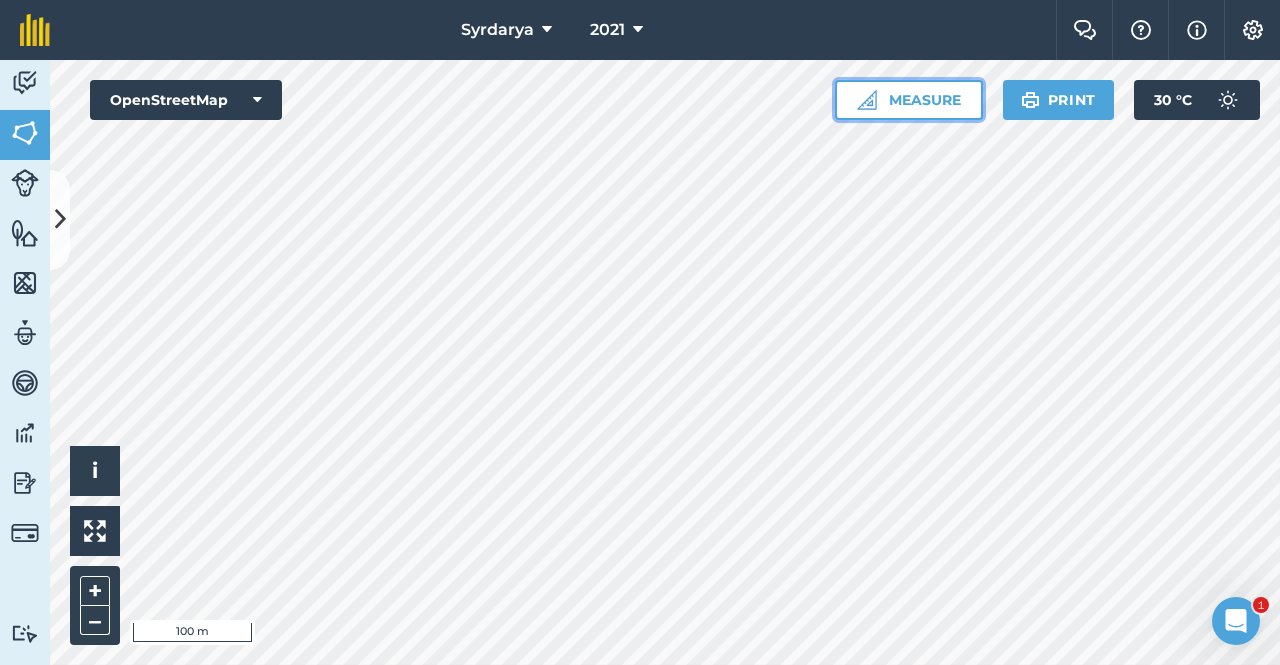 click on "Measure" at bounding box center [909, 100] 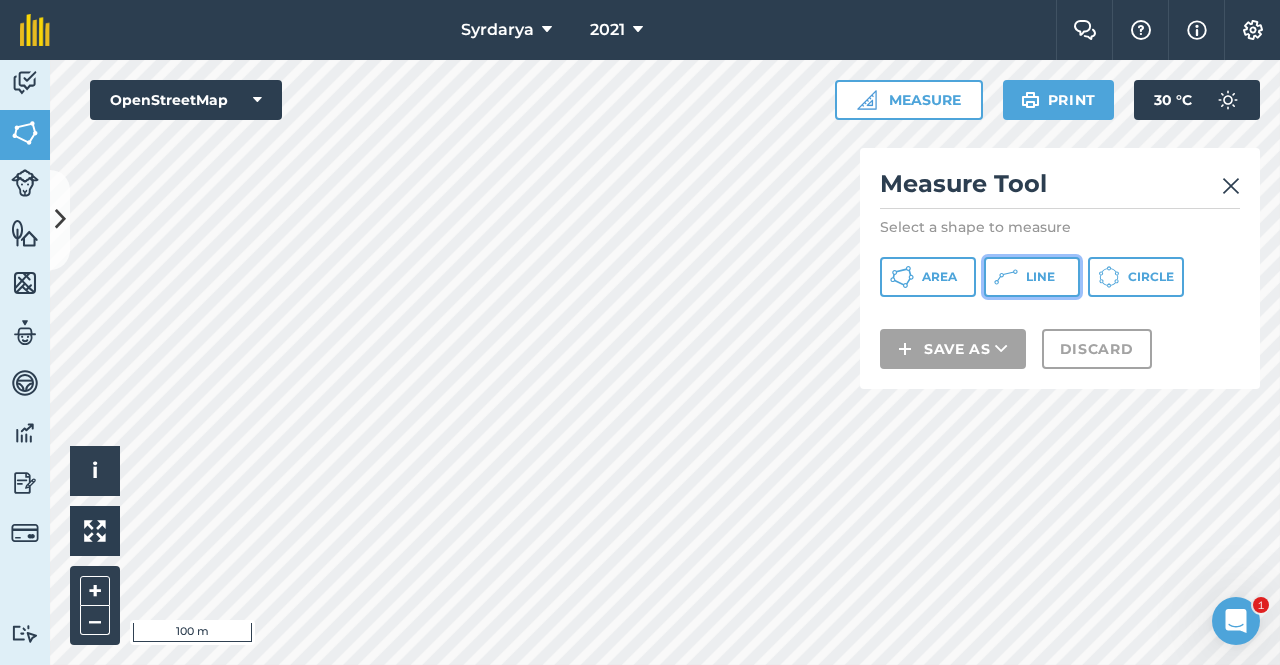click on "Line" at bounding box center [1032, 277] 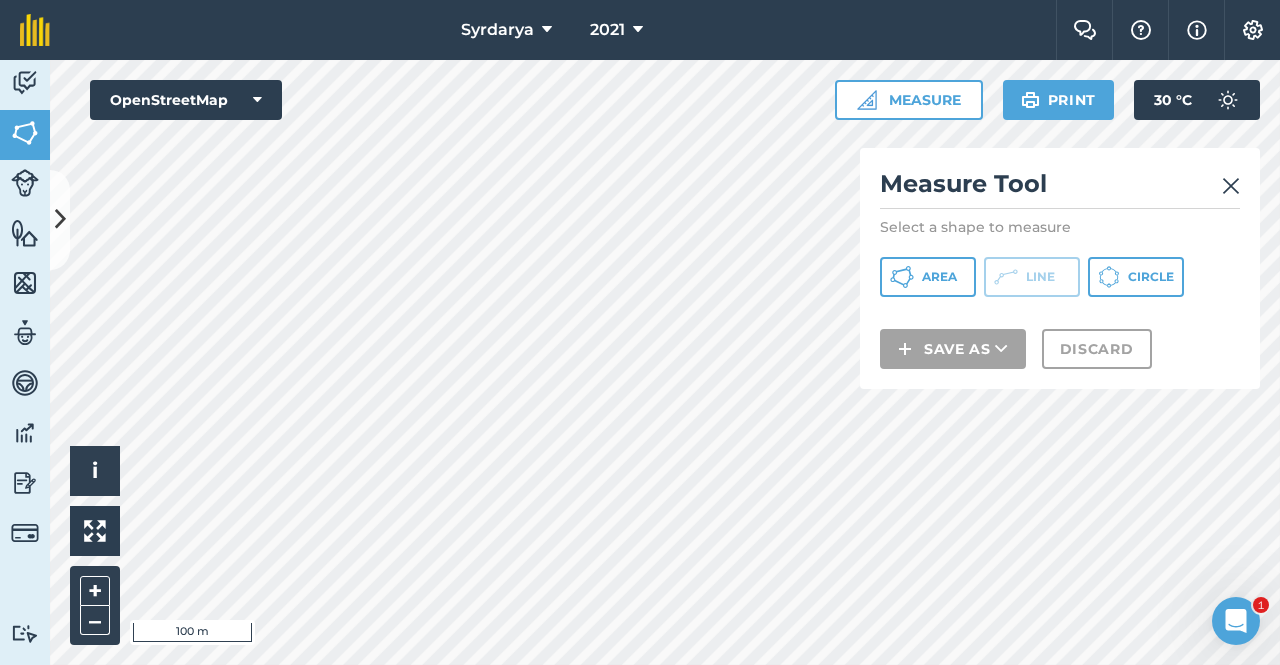 click at bounding box center (1231, 186) 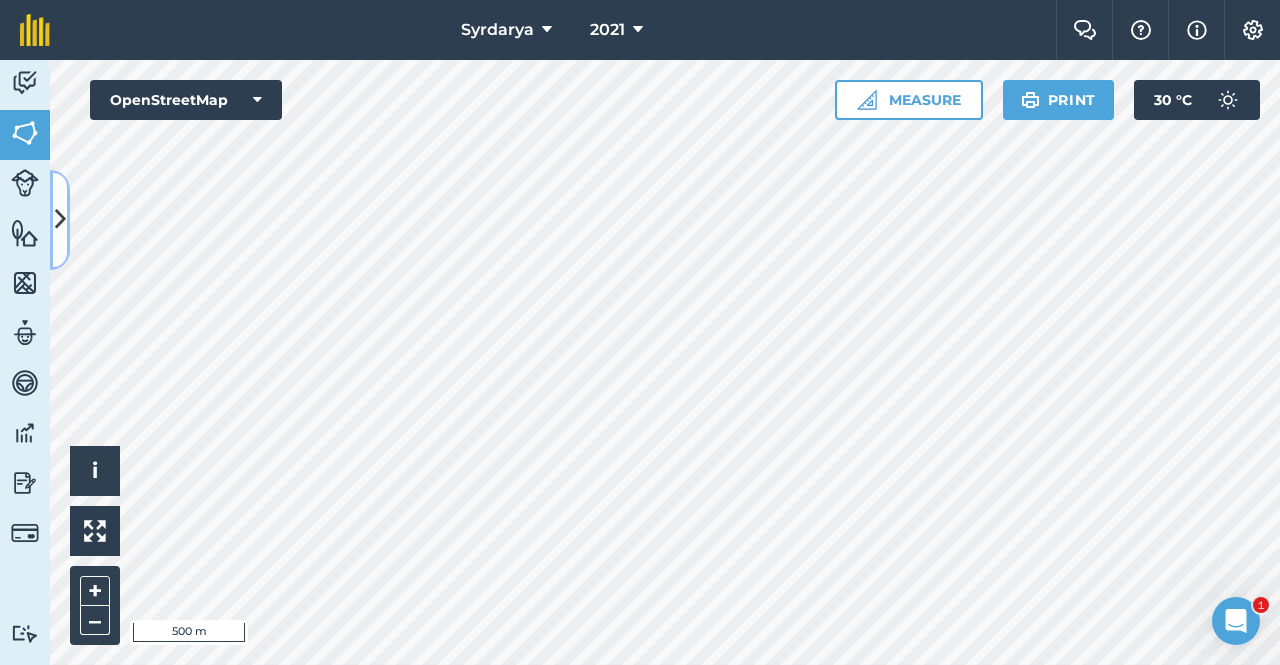 click at bounding box center (60, 219) 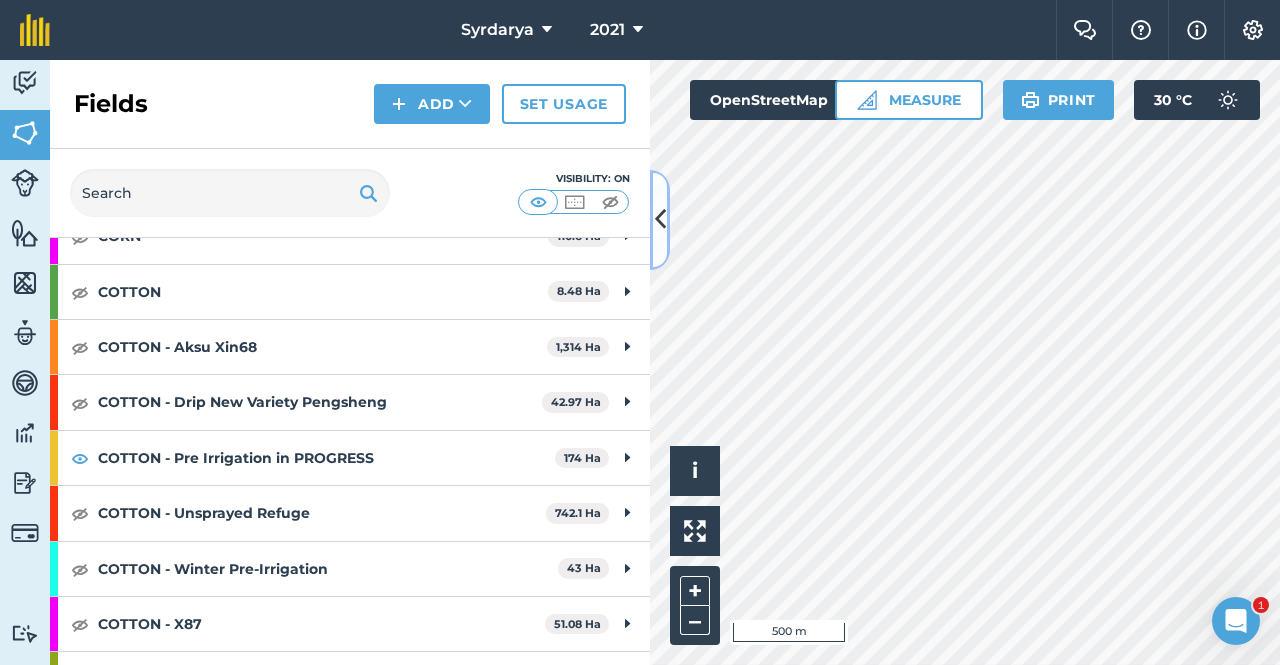 scroll, scrollTop: 300, scrollLeft: 0, axis: vertical 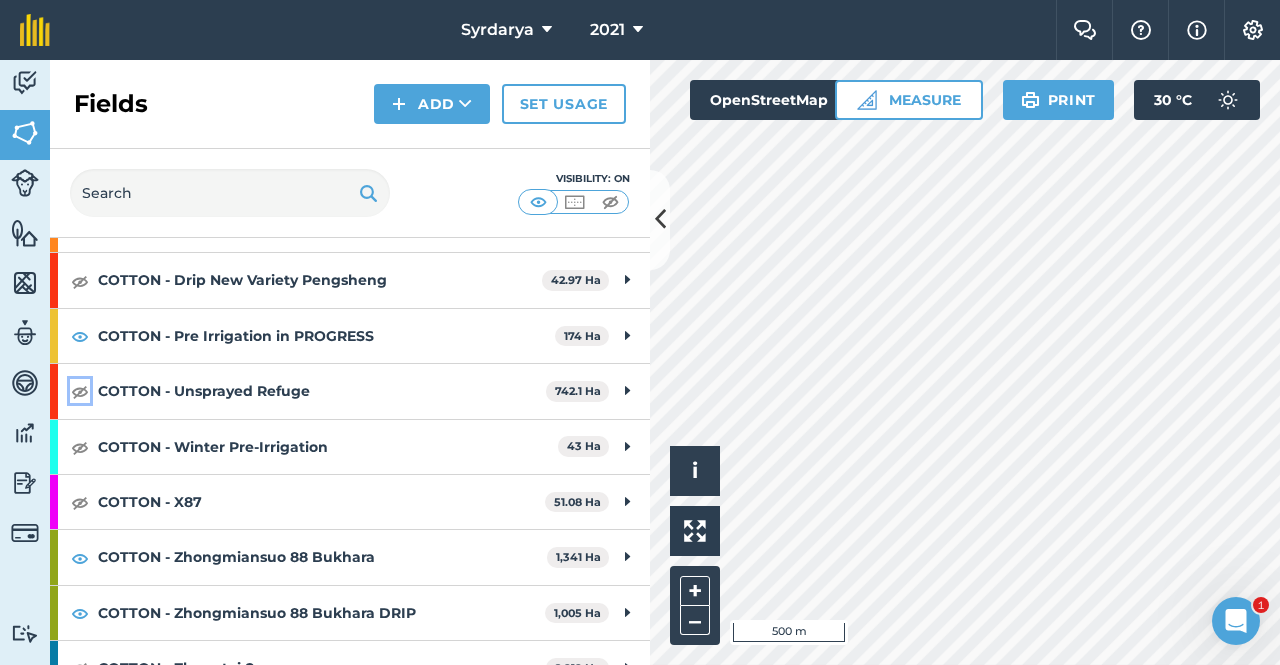 click at bounding box center (80, 391) 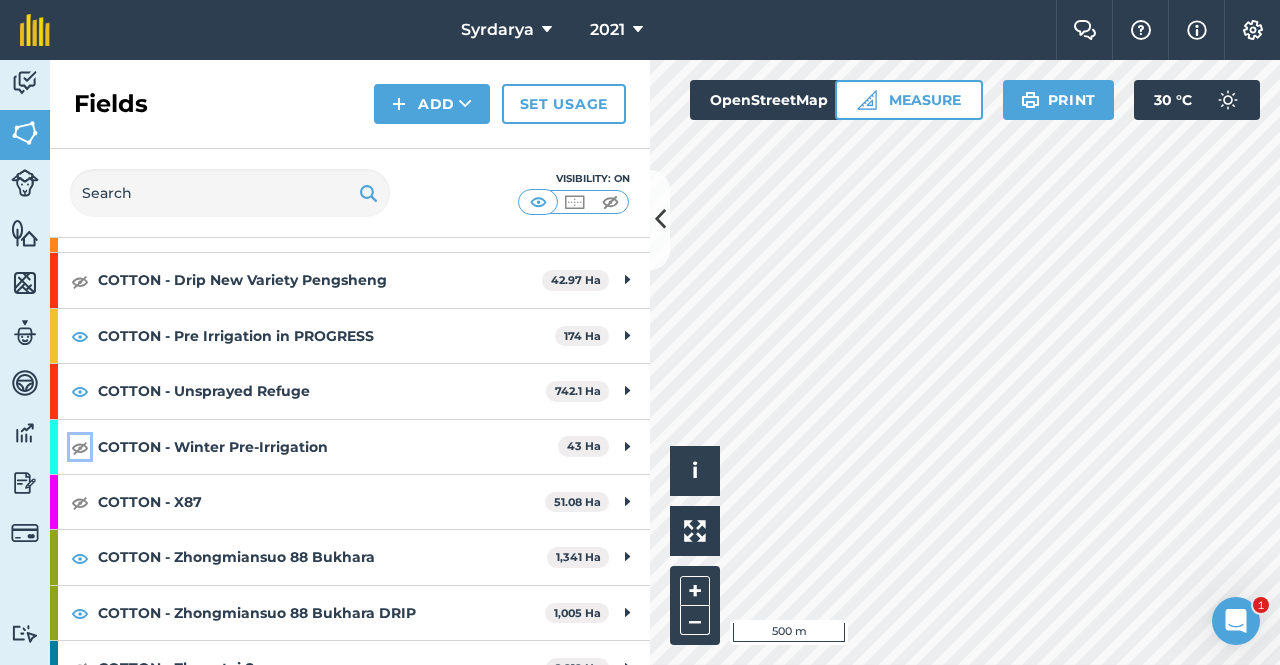 click at bounding box center [80, 447] 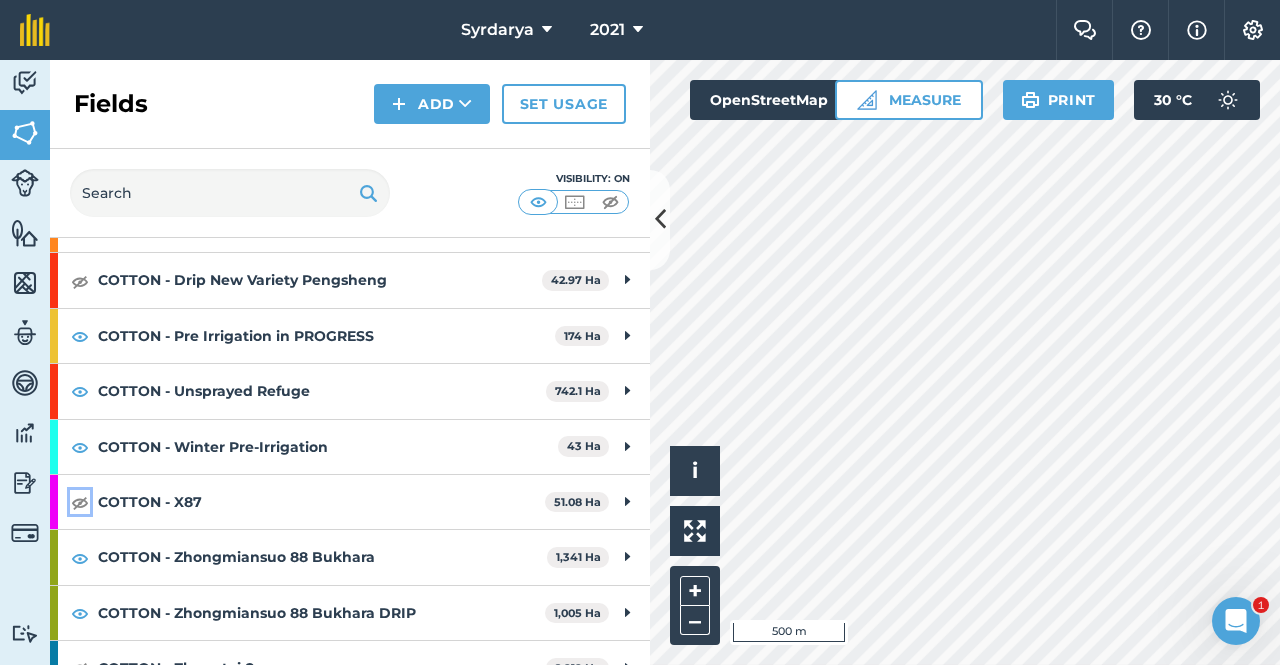 click at bounding box center (80, 502) 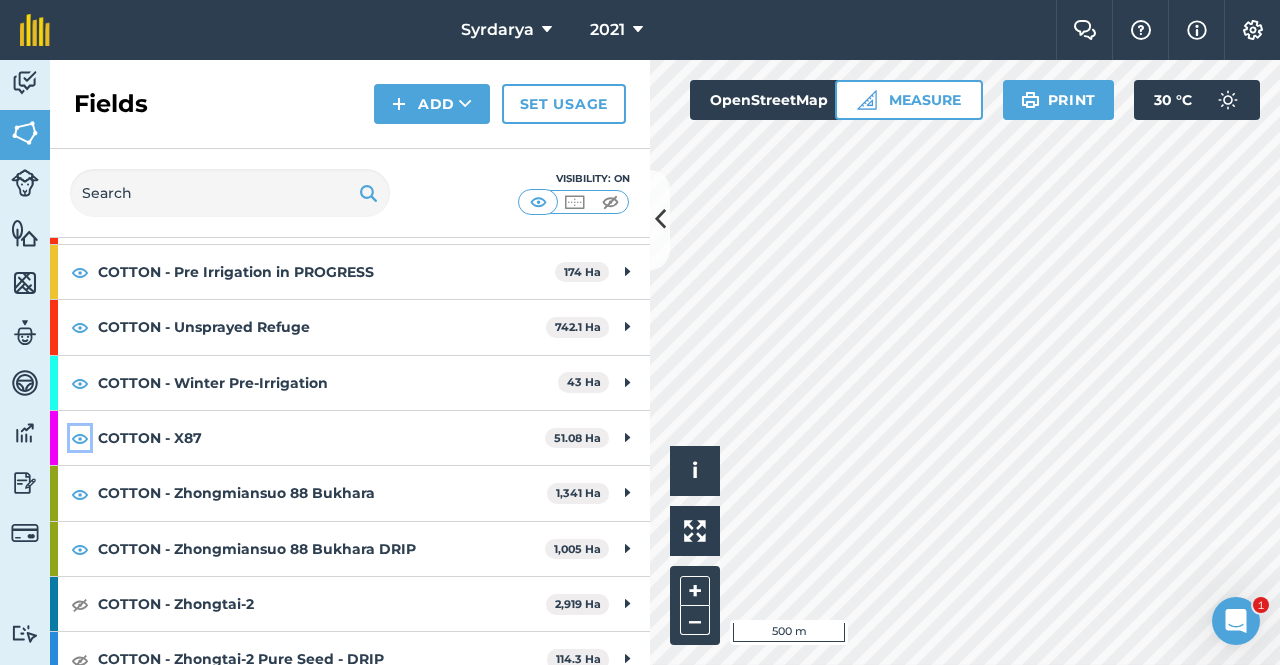 scroll, scrollTop: 400, scrollLeft: 0, axis: vertical 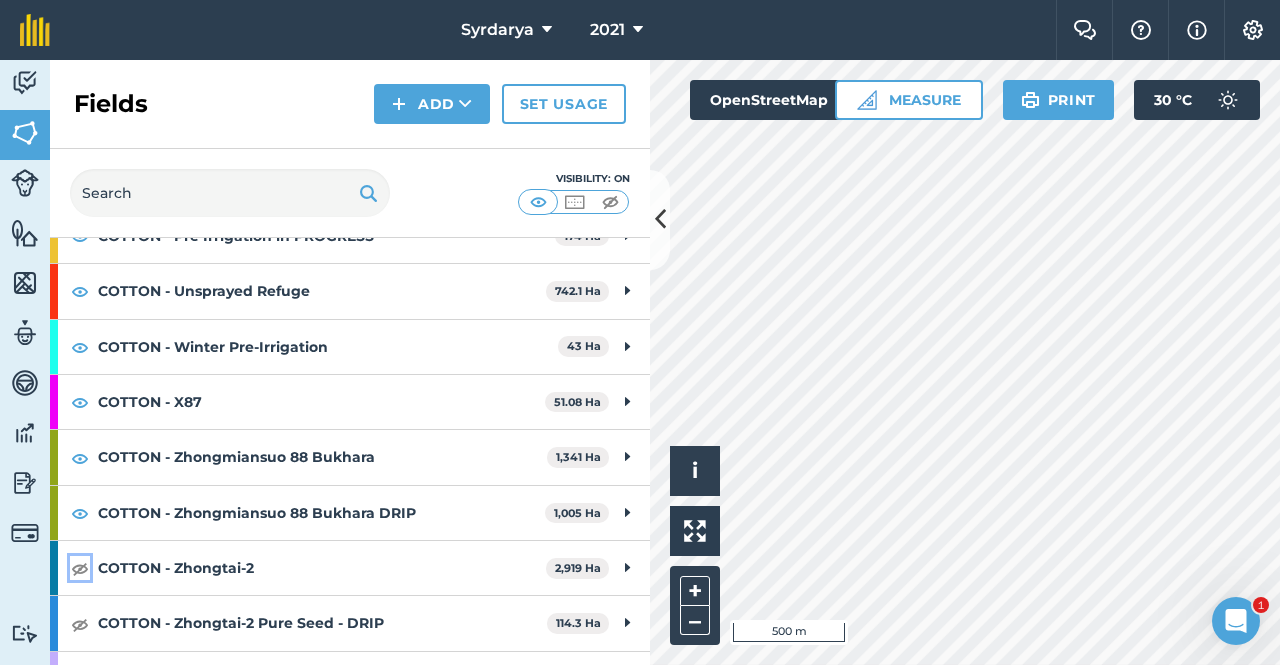 click at bounding box center (80, 568) 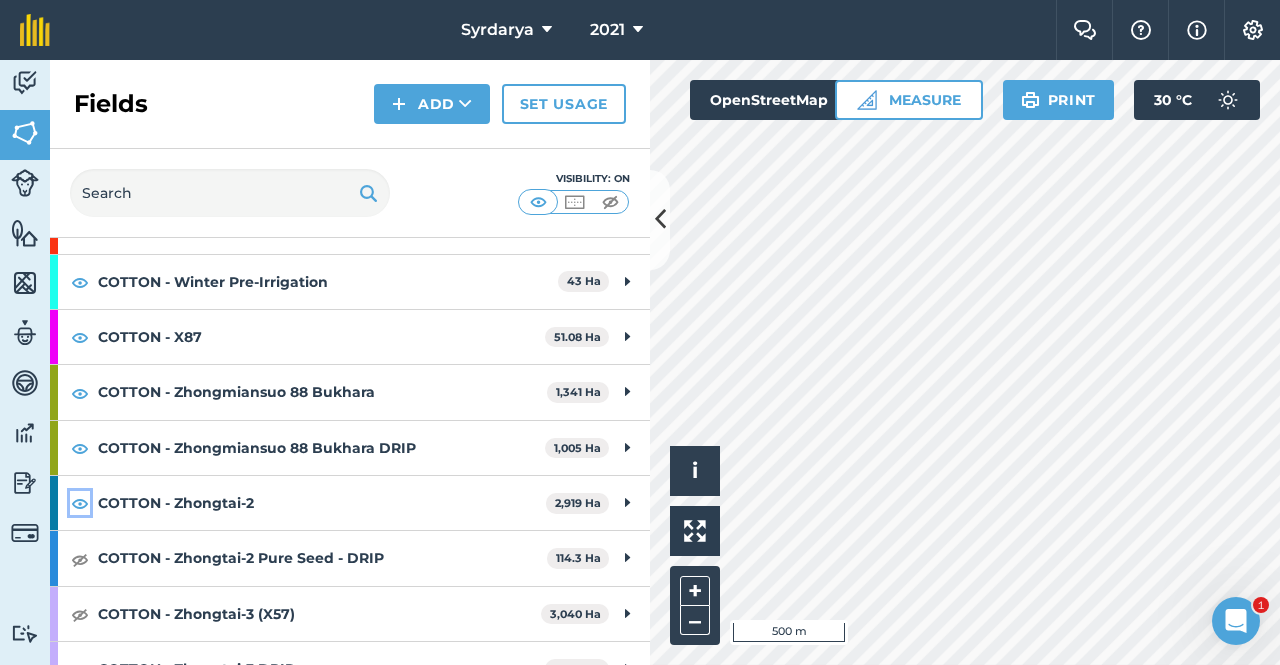 scroll, scrollTop: 552, scrollLeft: 0, axis: vertical 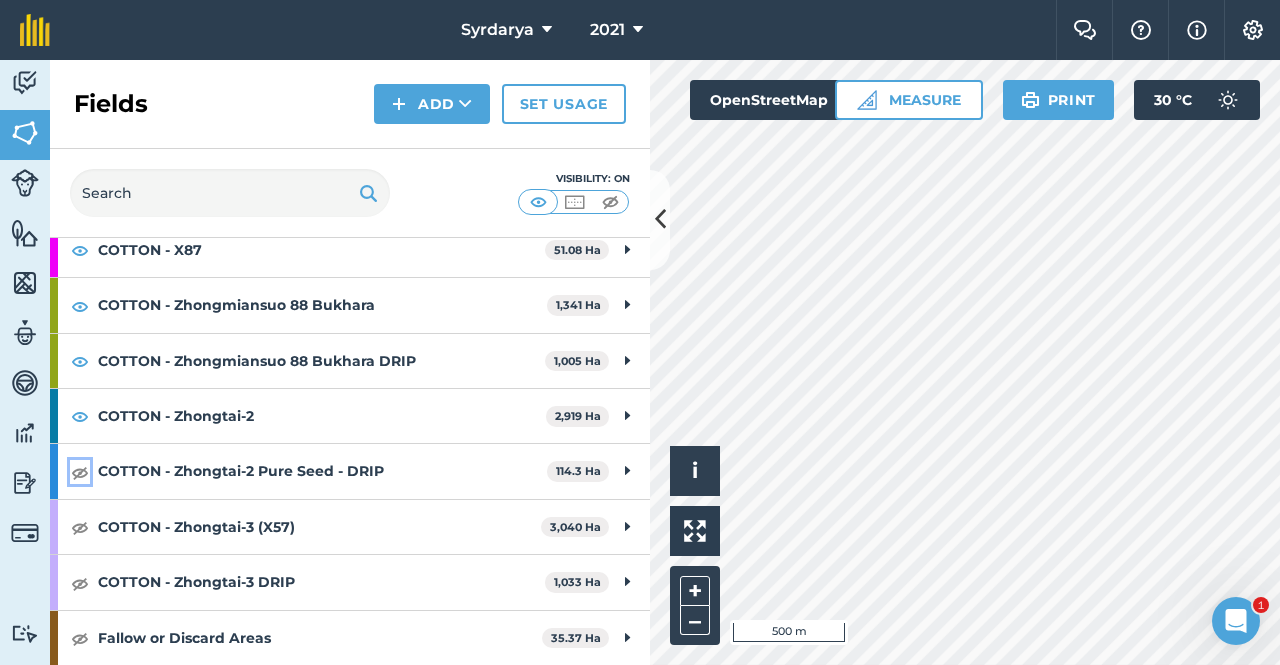 click at bounding box center [80, 472] 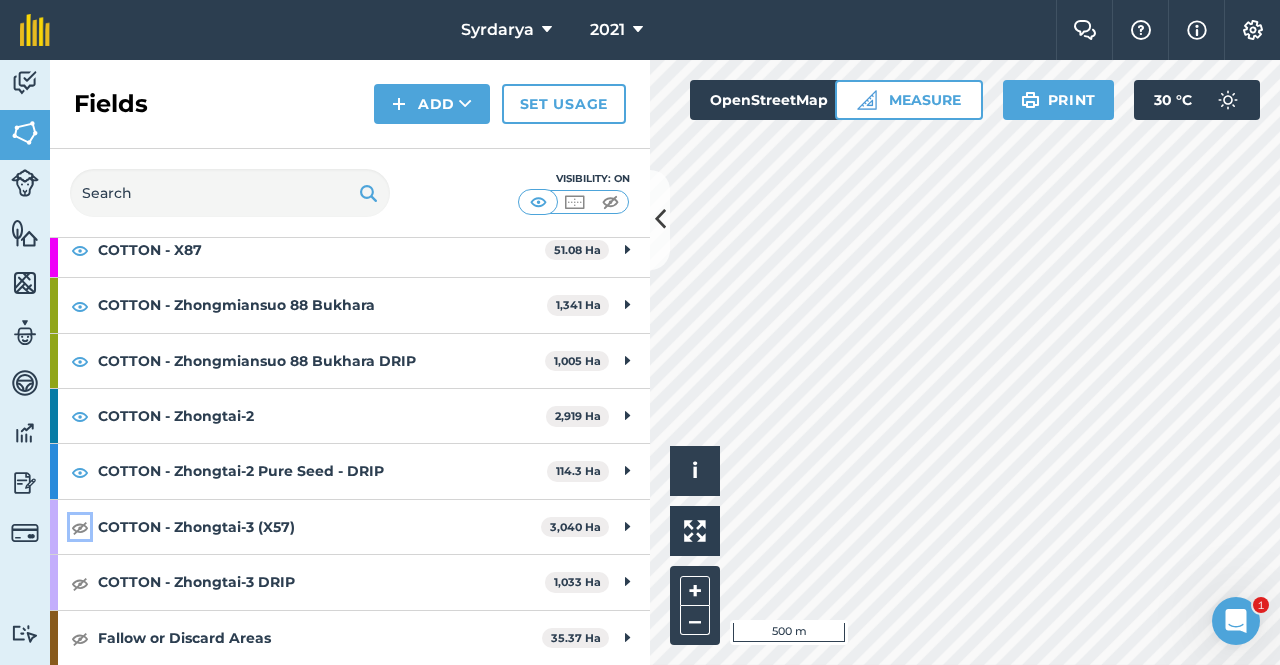 click at bounding box center (80, 527) 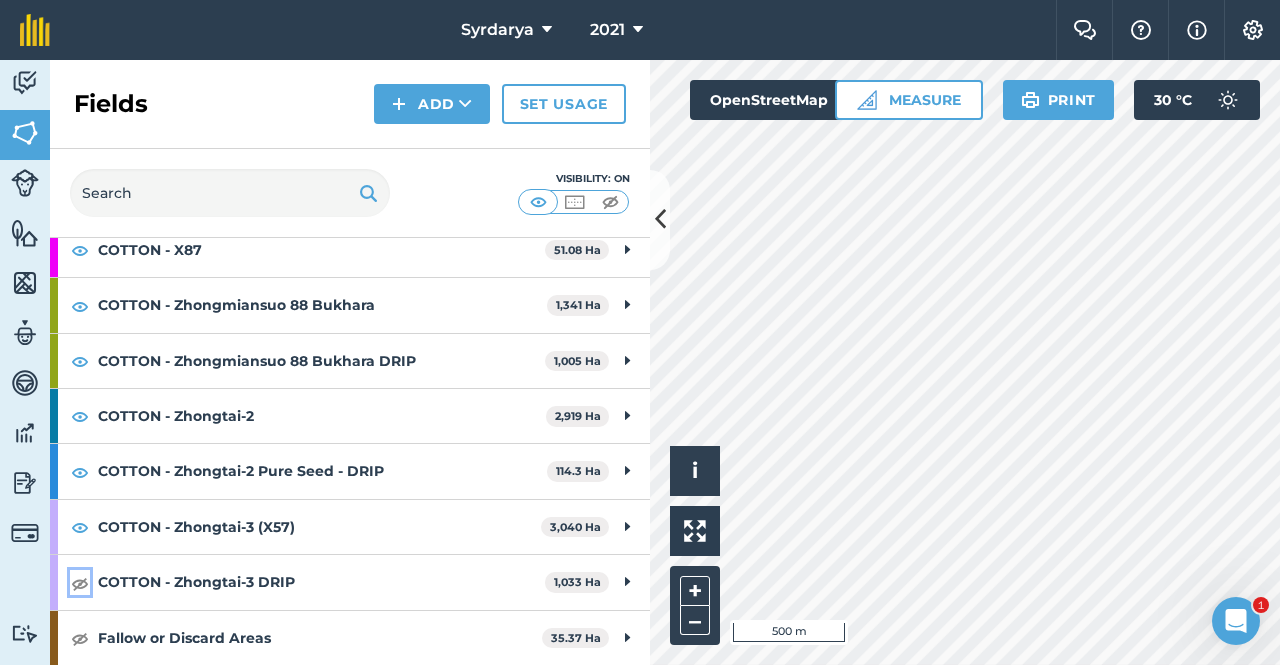 click at bounding box center (80, 583) 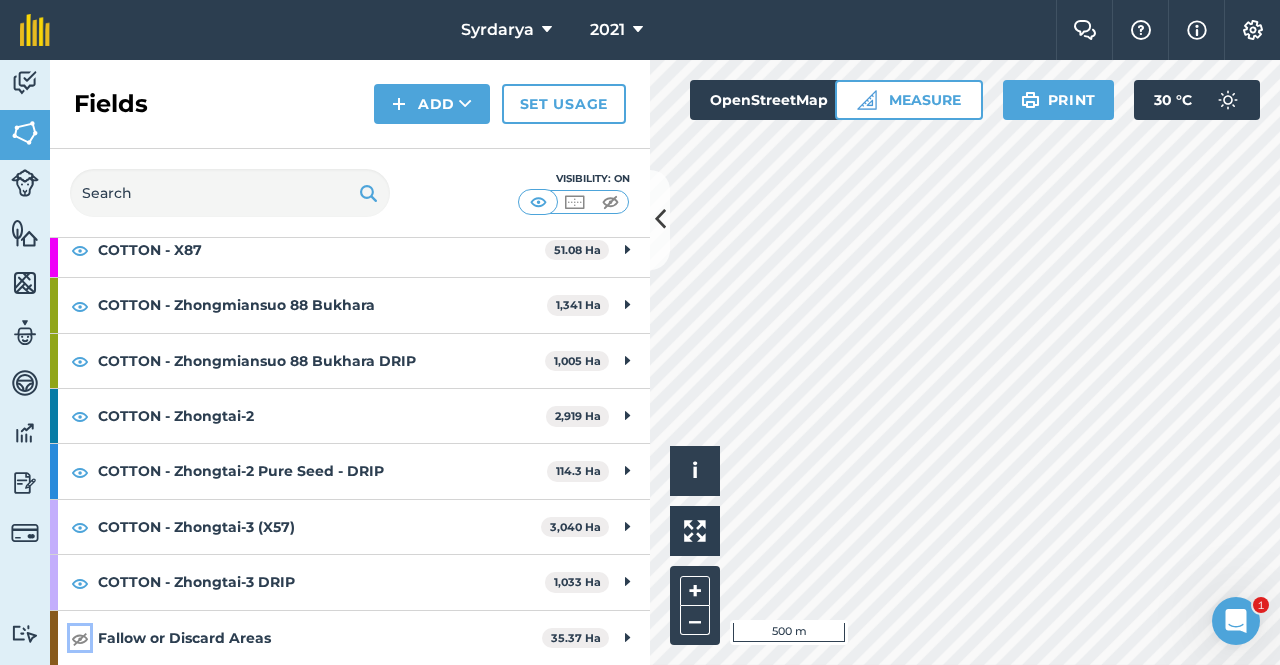 click at bounding box center (80, 638) 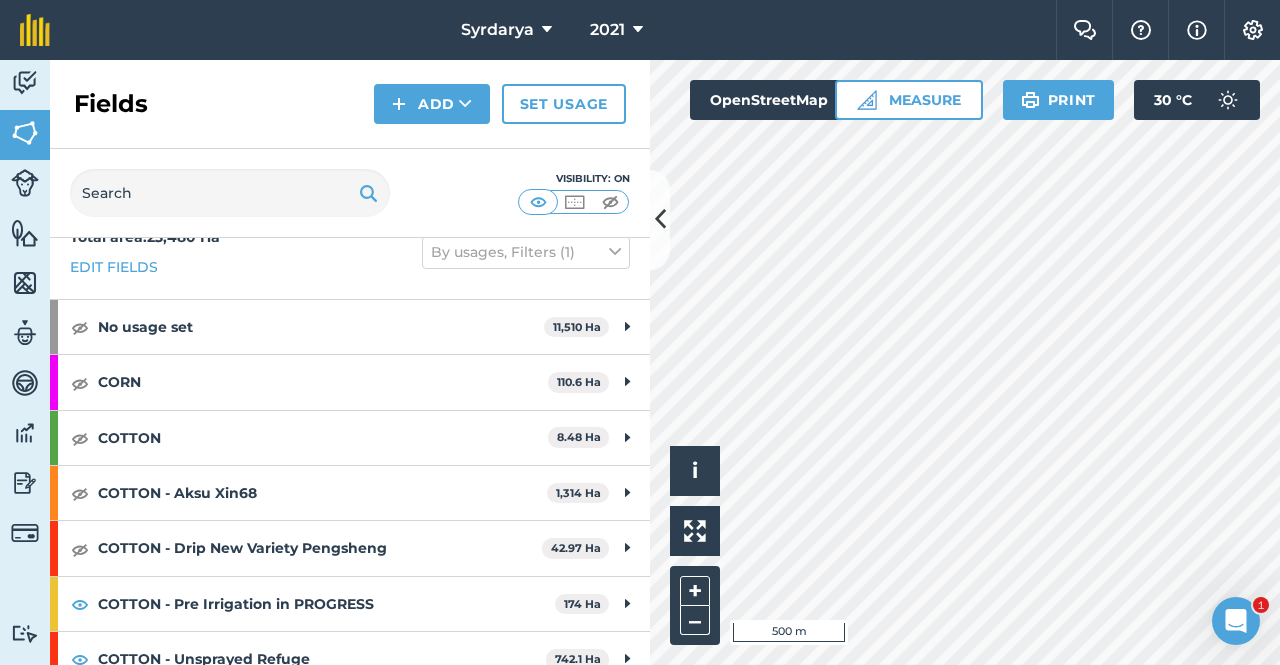 scroll, scrollTop: 0, scrollLeft: 0, axis: both 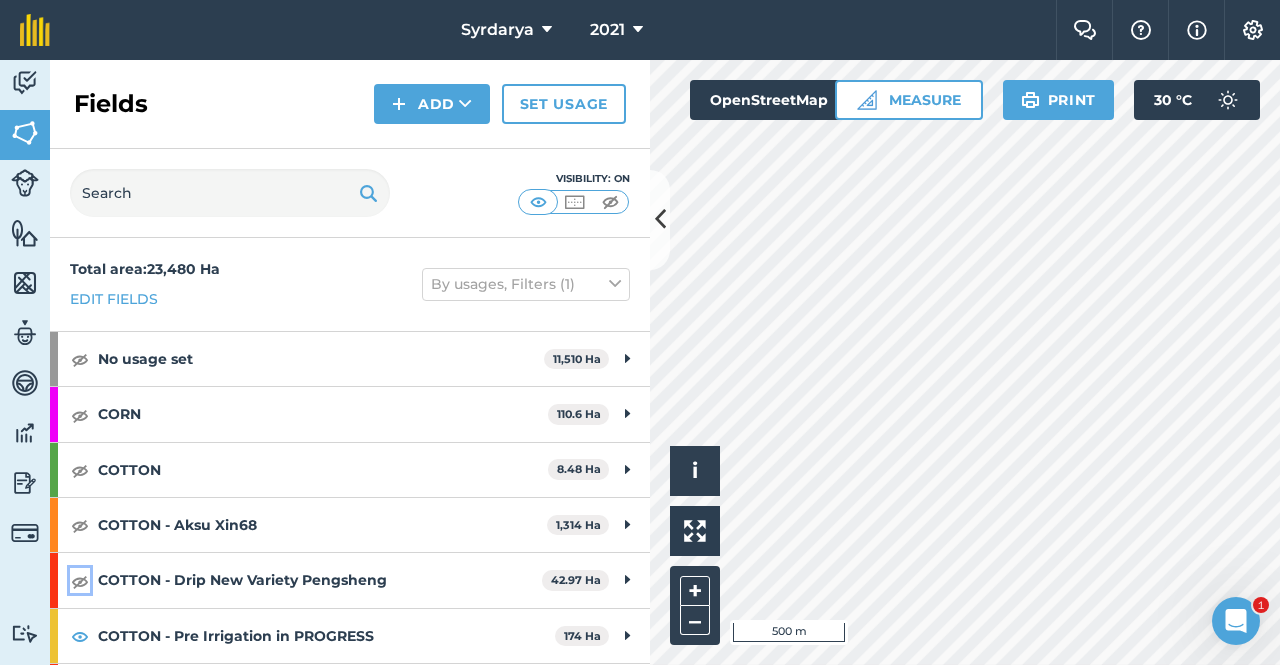 click at bounding box center [80, 581] 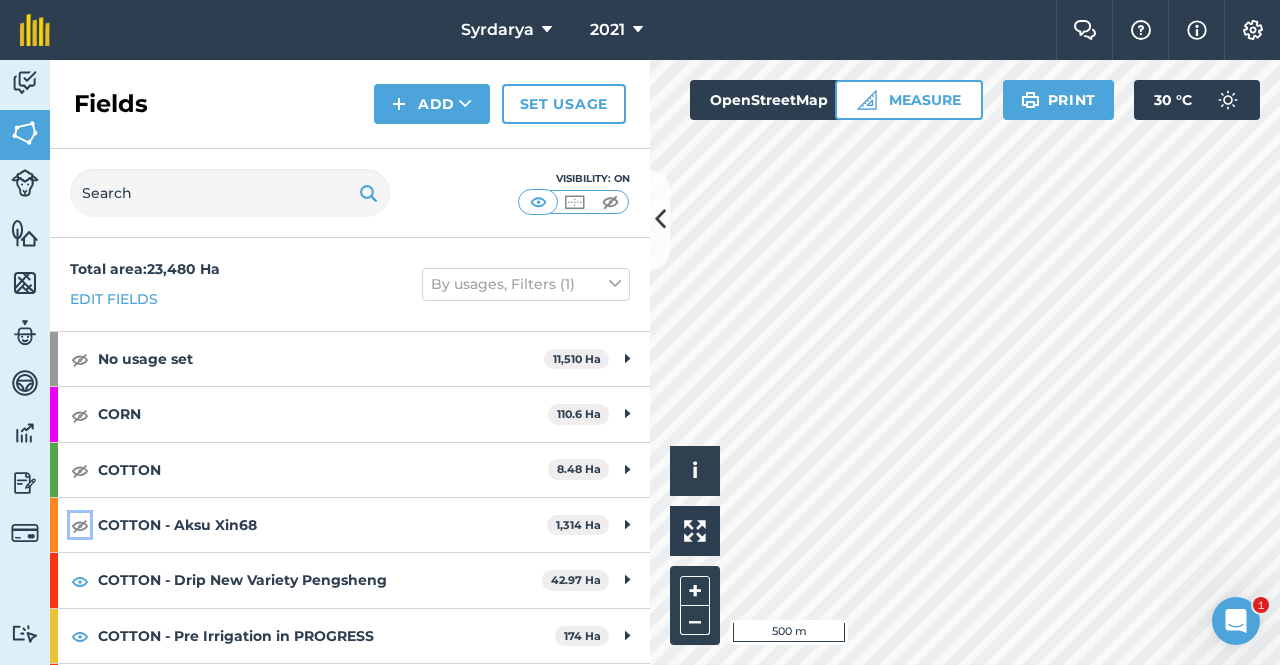 click at bounding box center (80, 525) 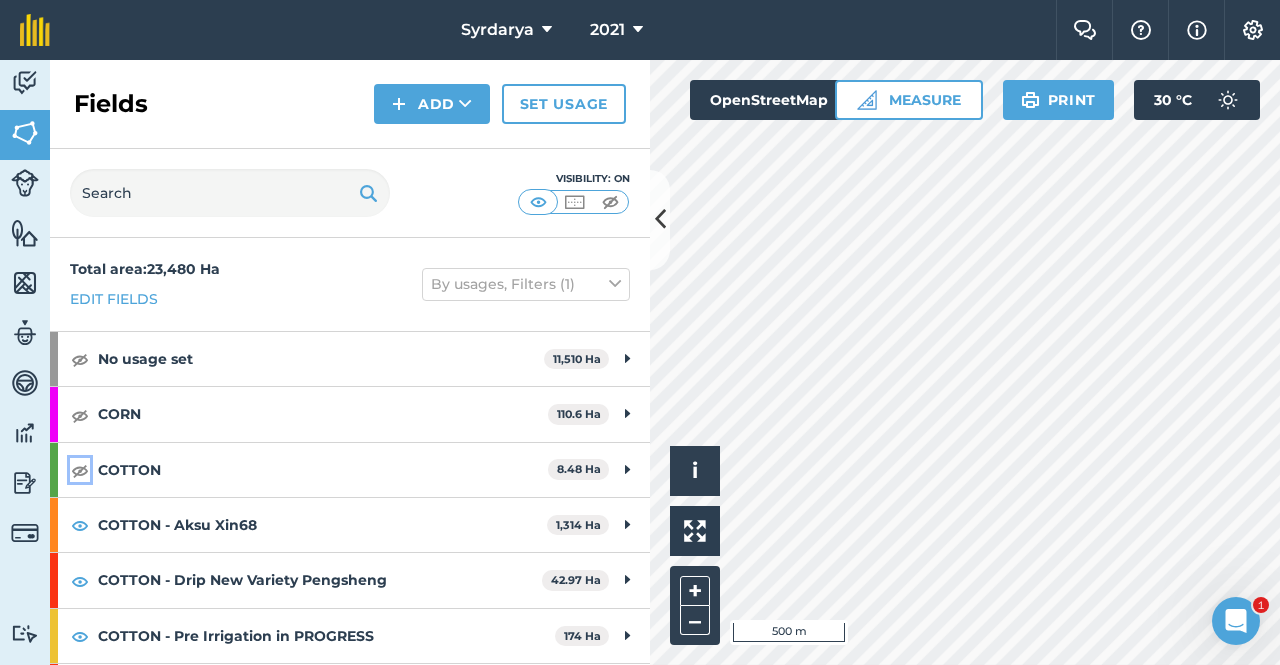 click at bounding box center (80, 470) 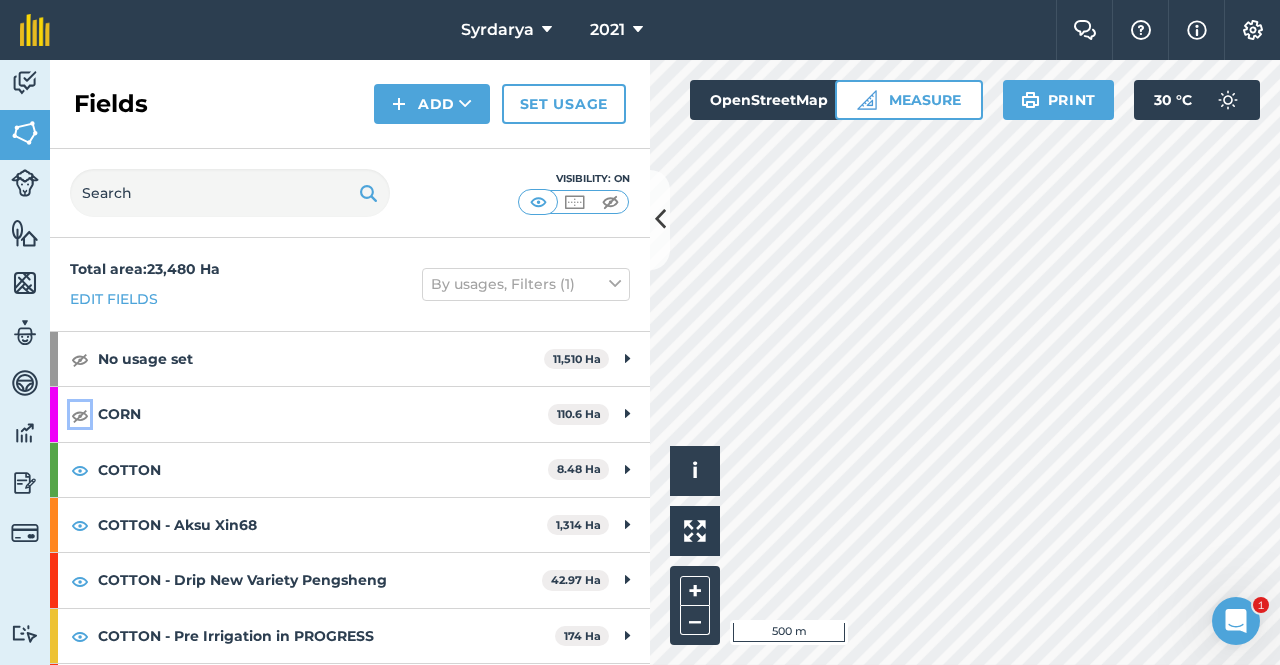 click at bounding box center [80, 415] 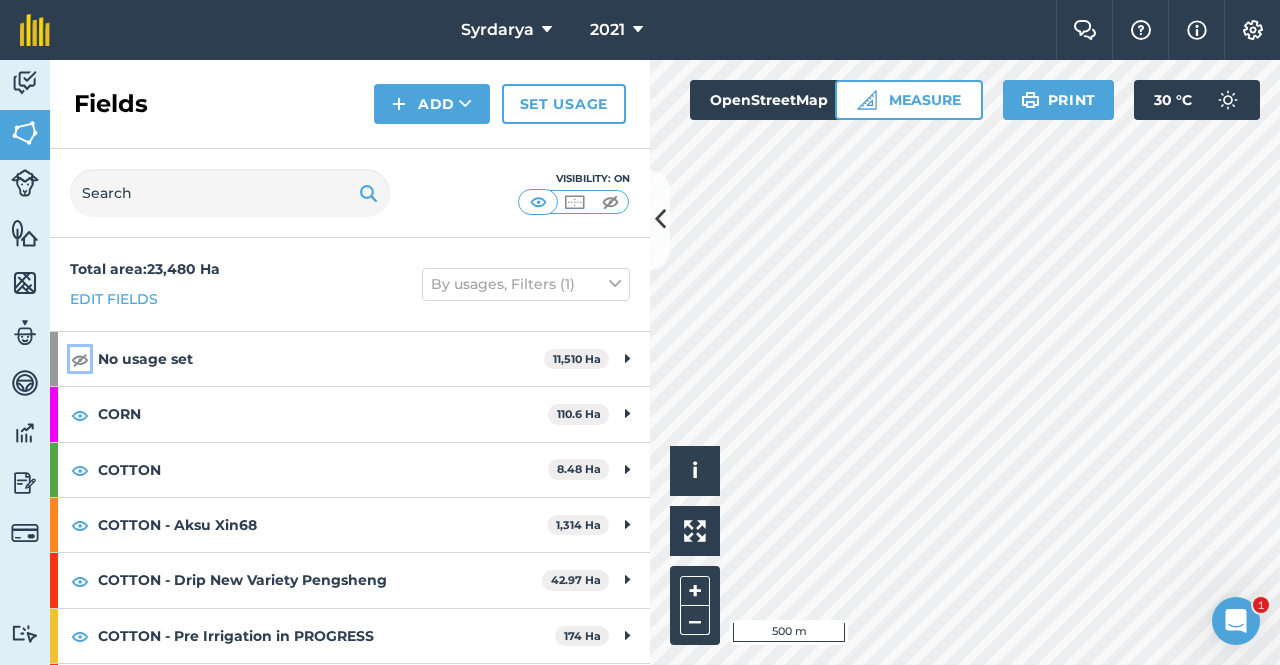 click at bounding box center (80, 359) 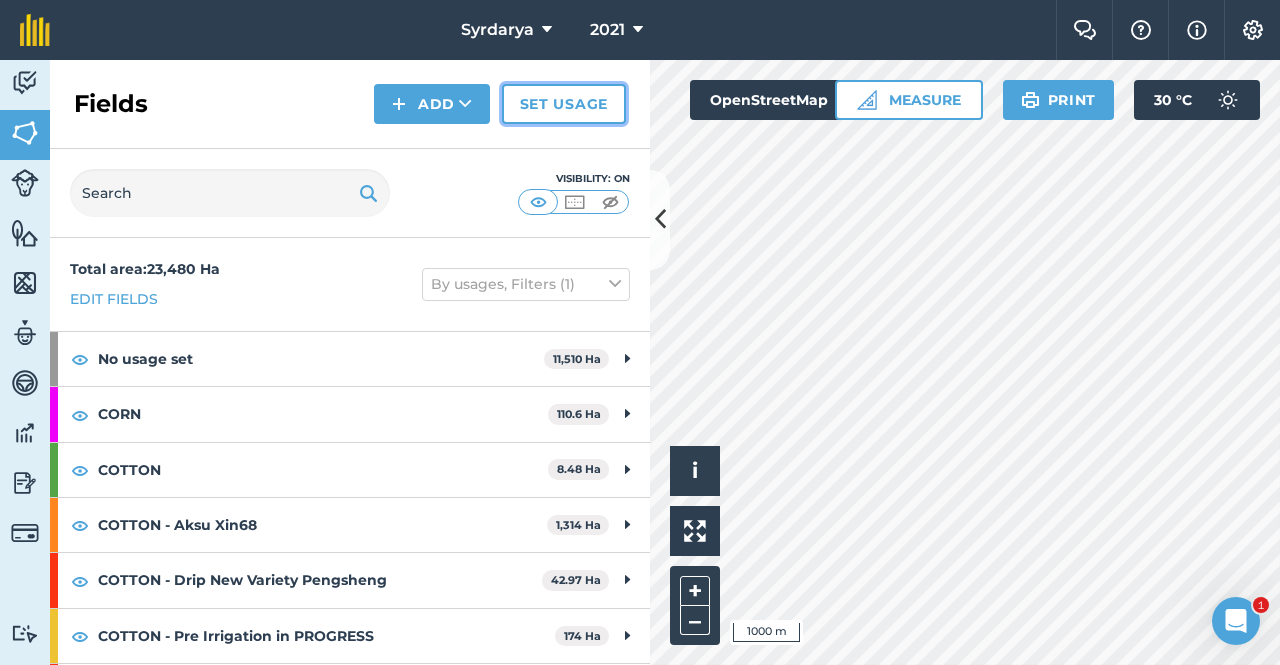 click on "Set usage" at bounding box center (564, 104) 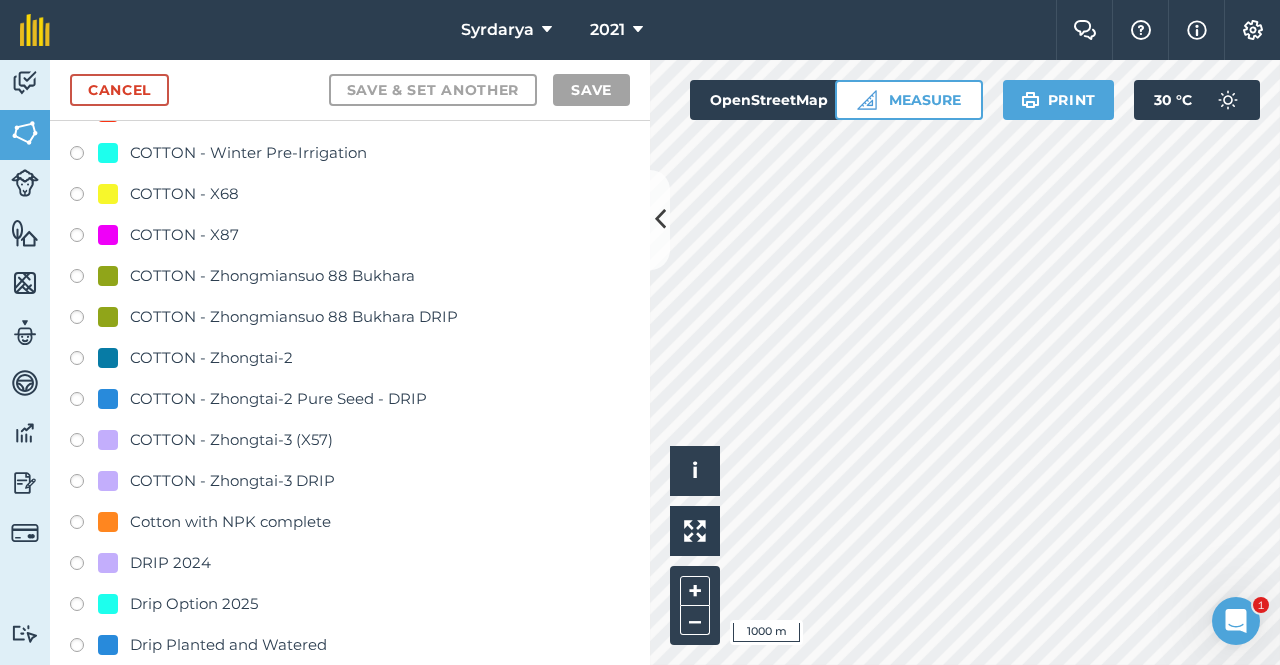 scroll, scrollTop: 1900, scrollLeft: 0, axis: vertical 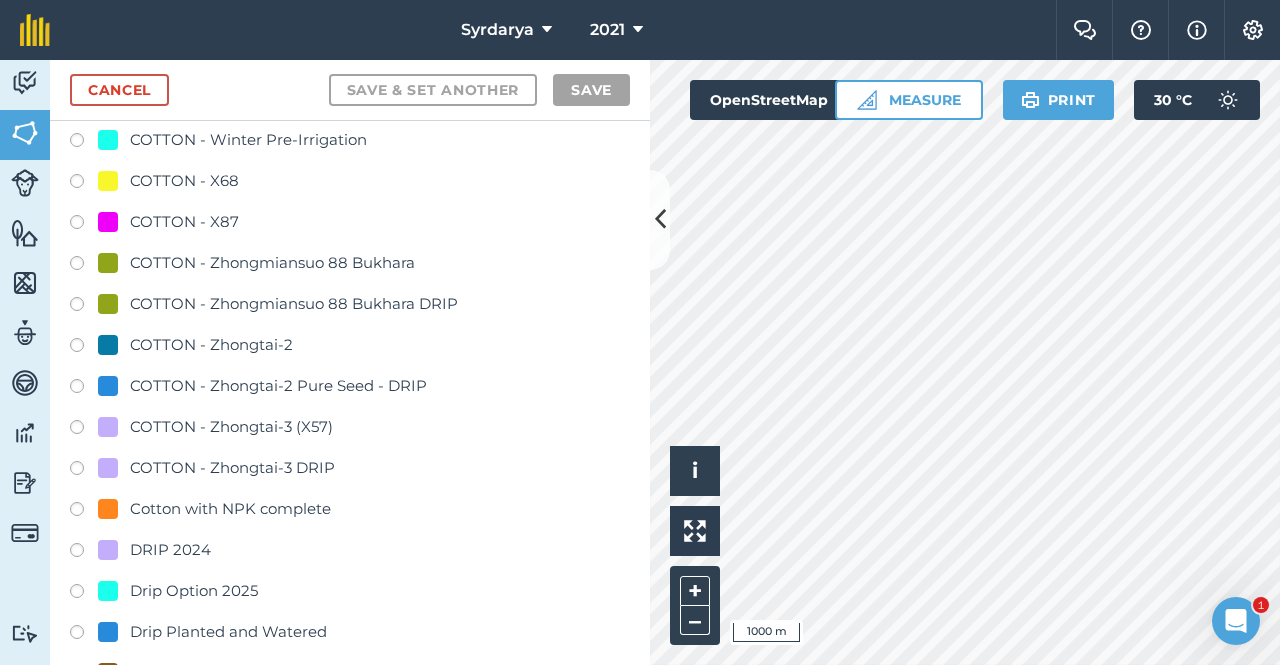 click at bounding box center [84, 430] 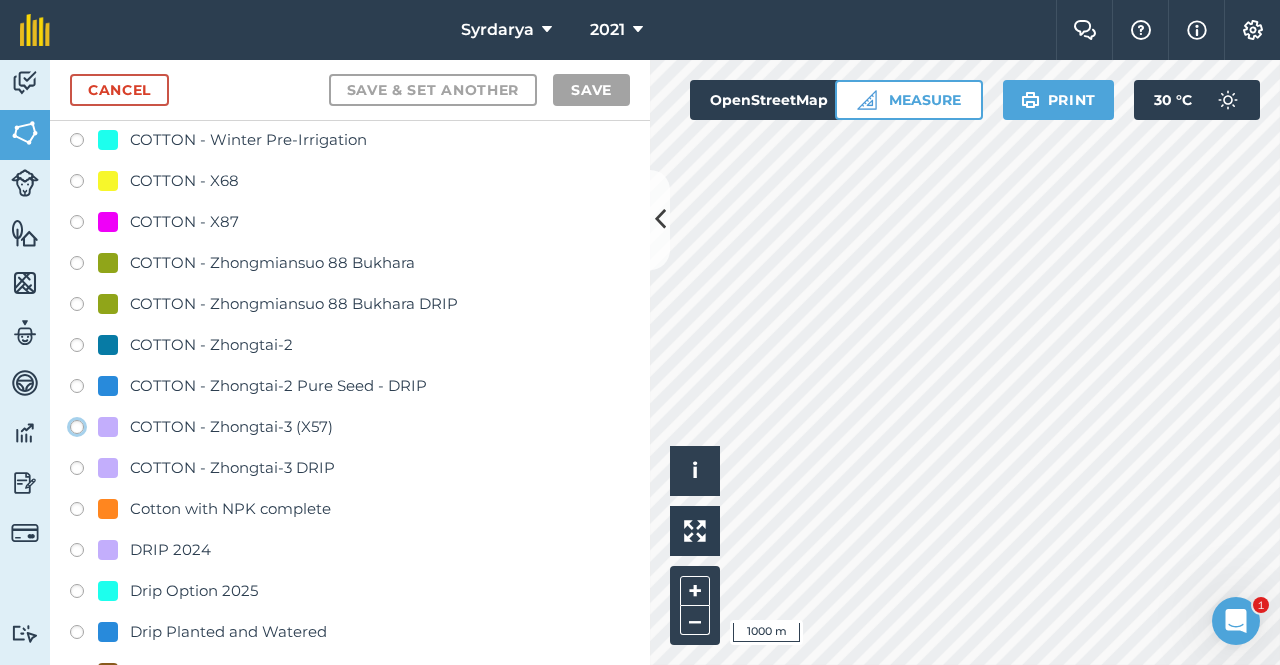 click on "COTTON - Zhongtai-3 (X57)" at bounding box center (-9923, 426) 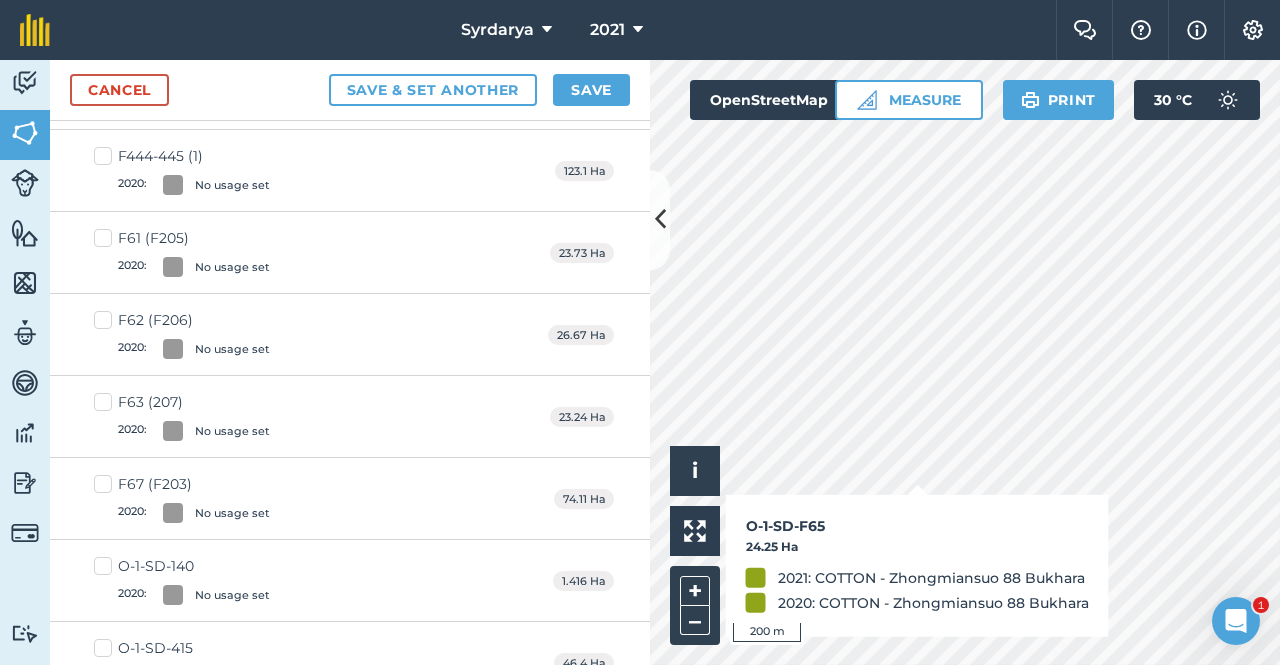 checkbox on "true" 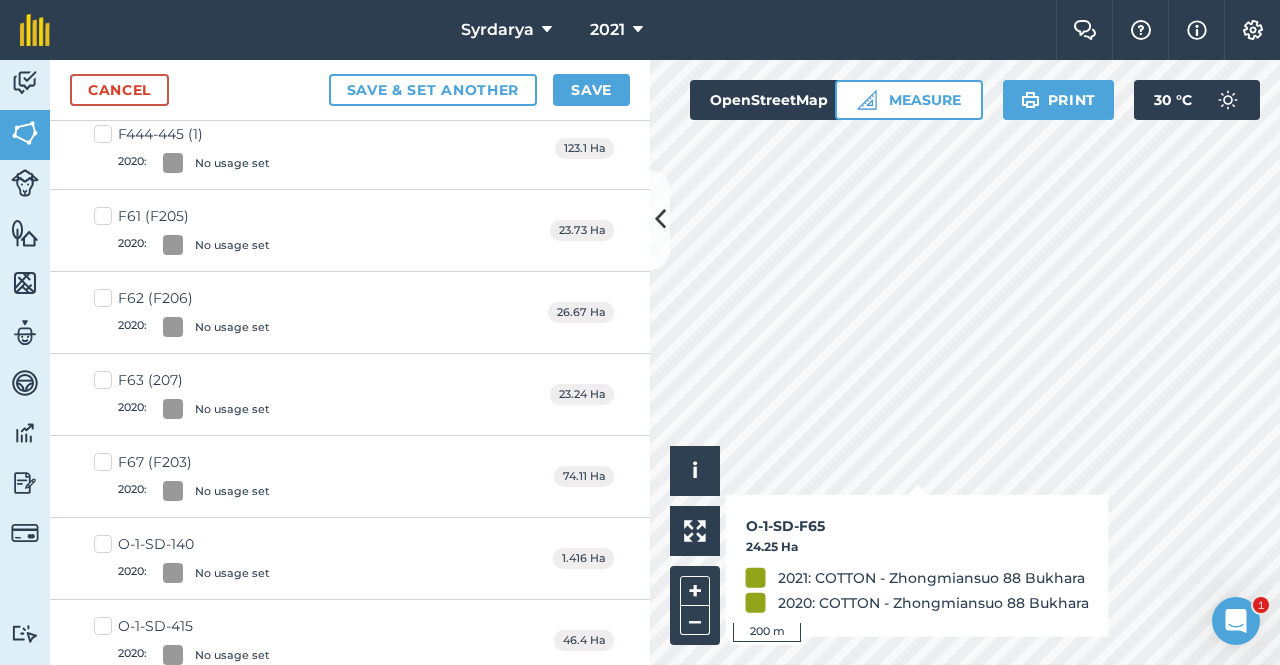 scroll, scrollTop: 1878, scrollLeft: 0, axis: vertical 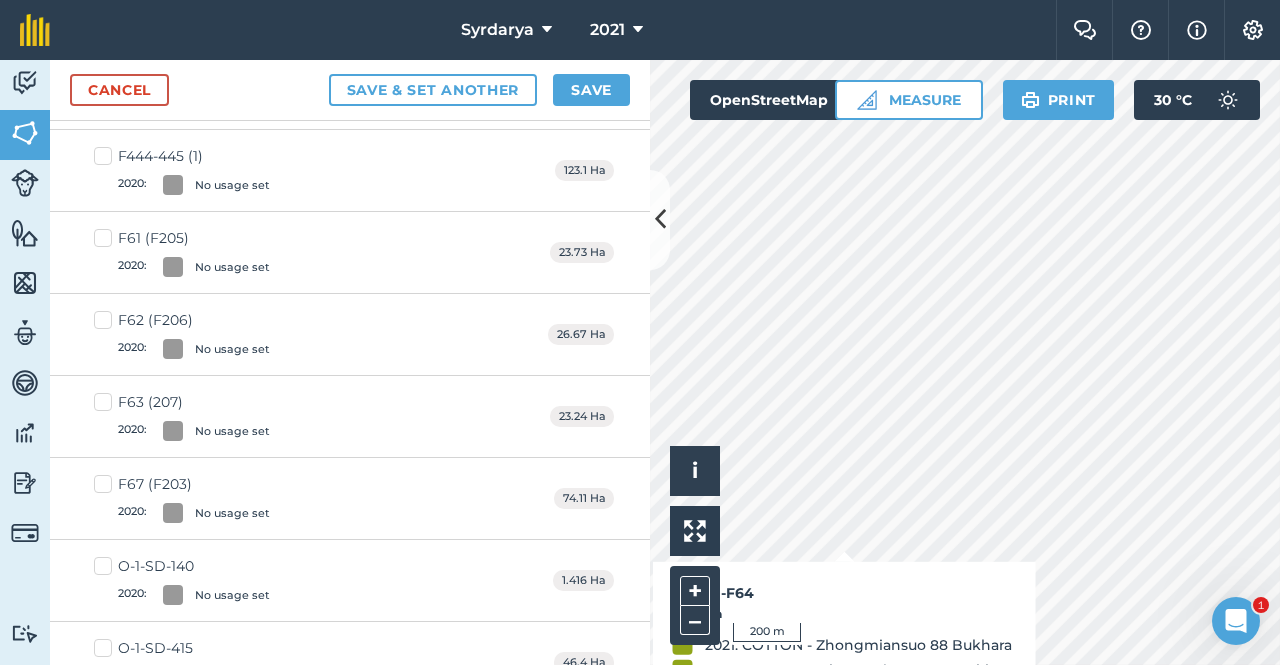 checkbox on "true" 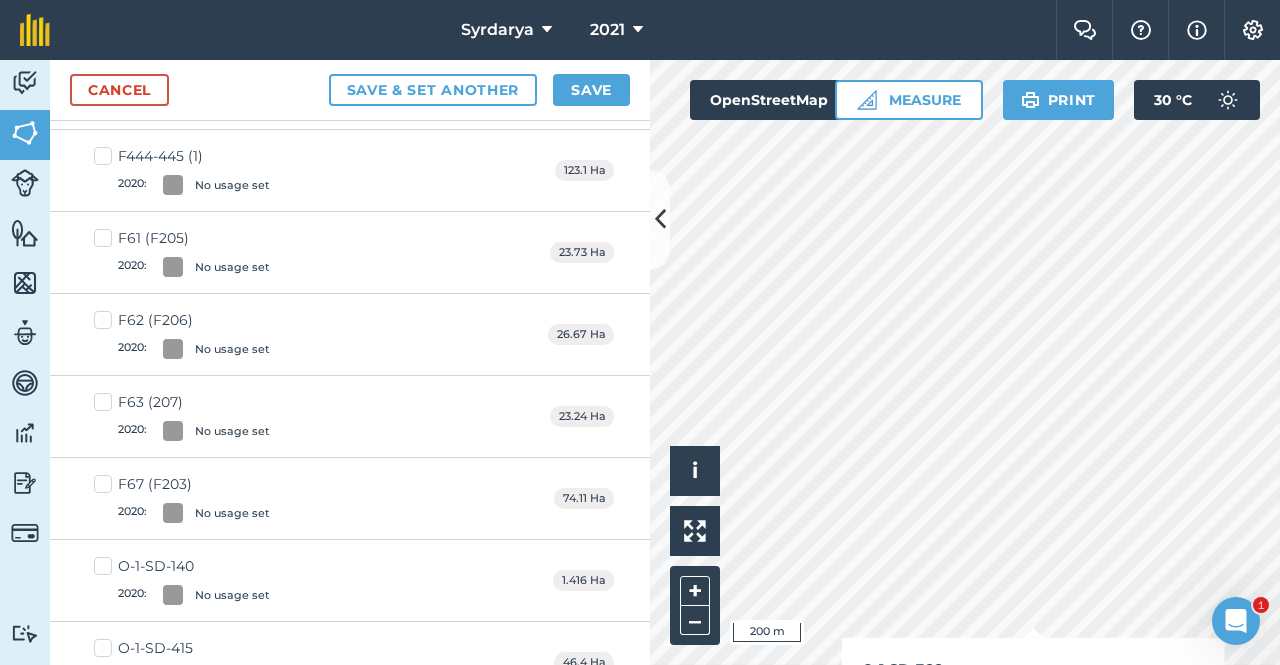 checkbox on "true" 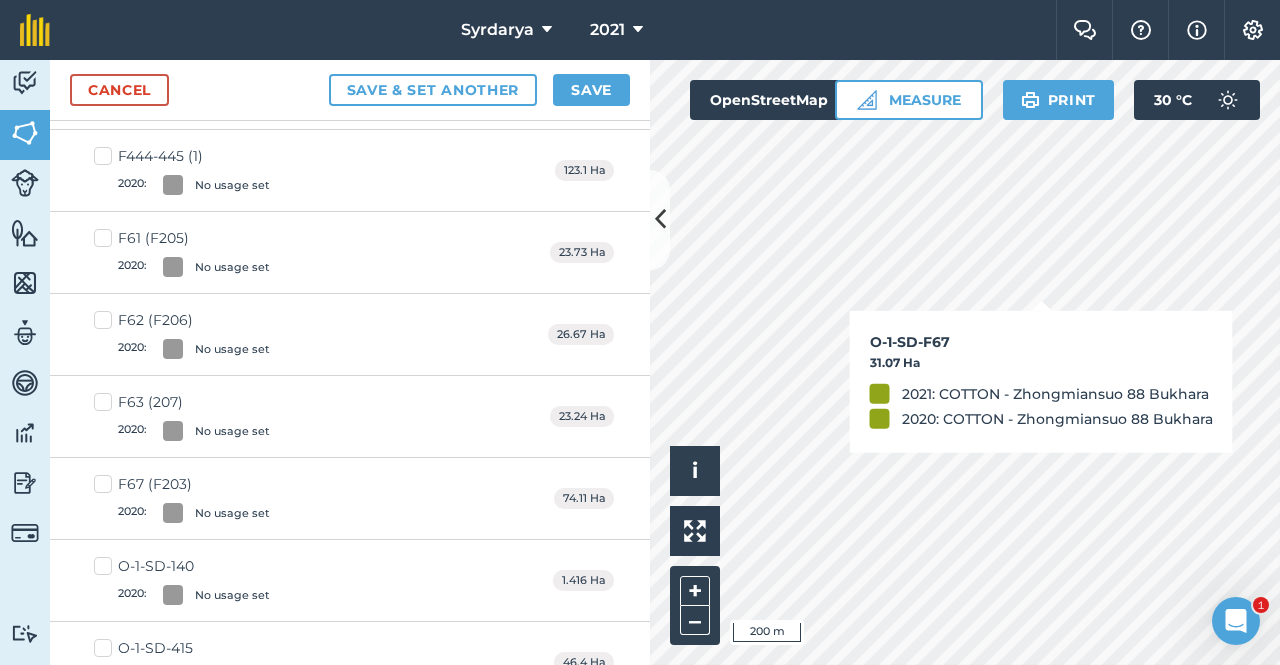 checkbox on "true" 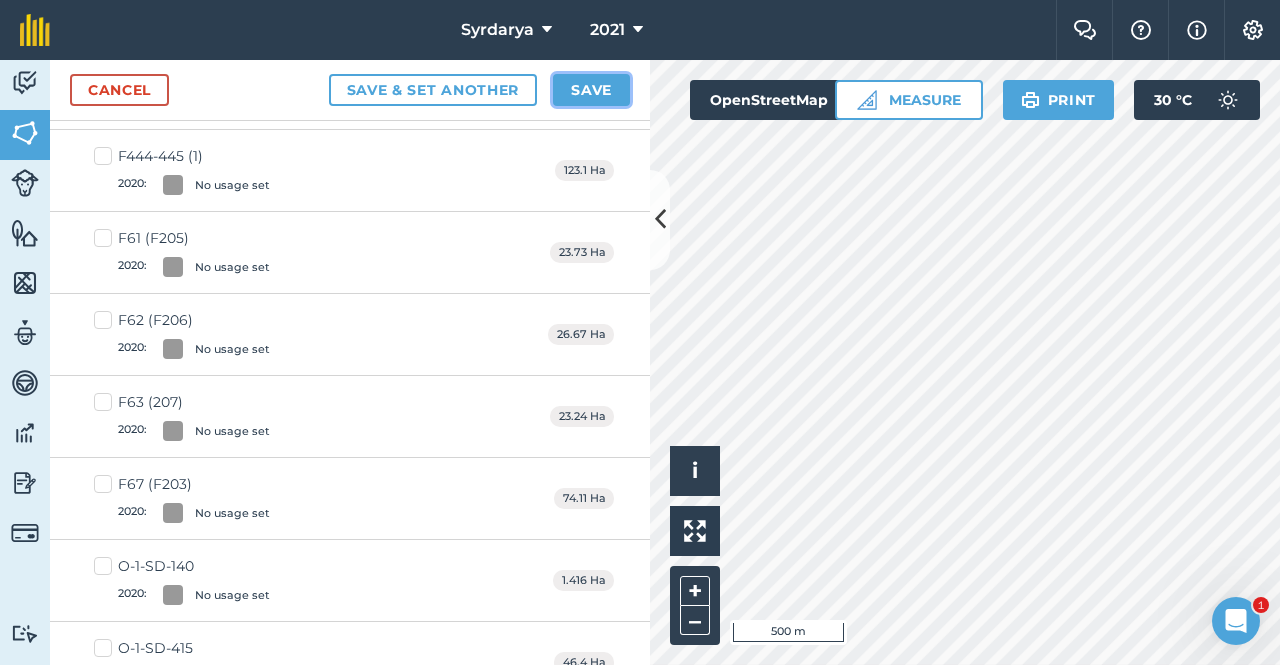 click on "Save" at bounding box center [591, 90] 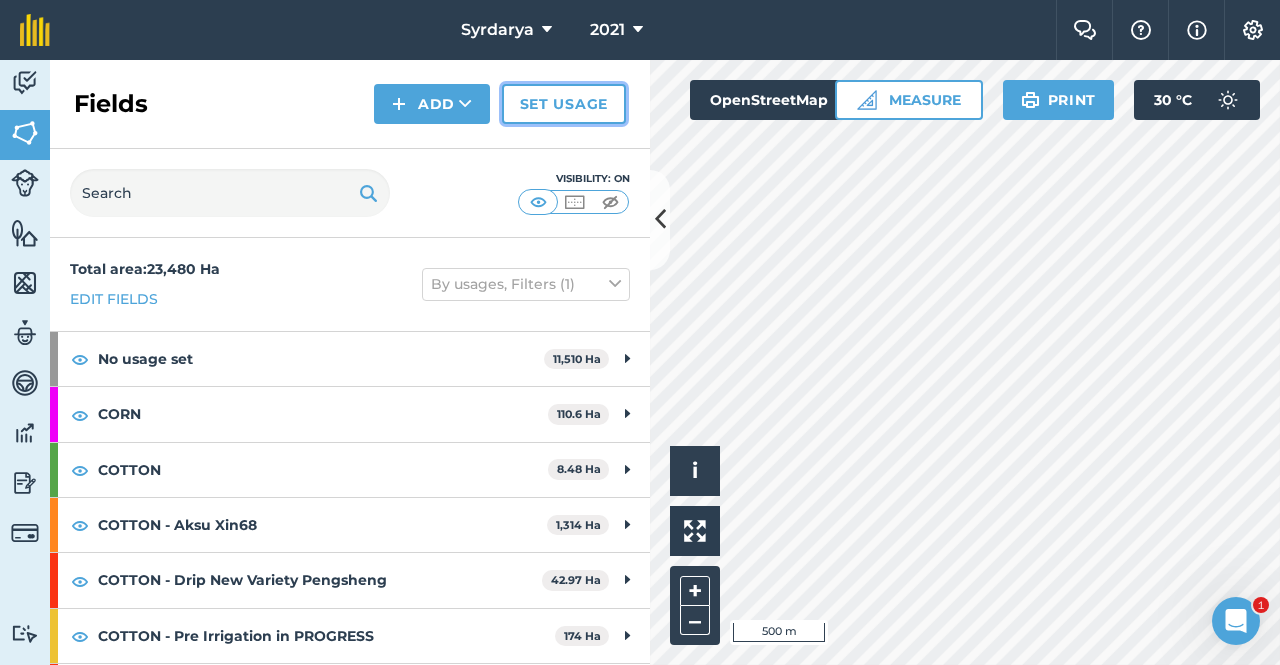 click on "Set usage" at bounding box center (564, 104) 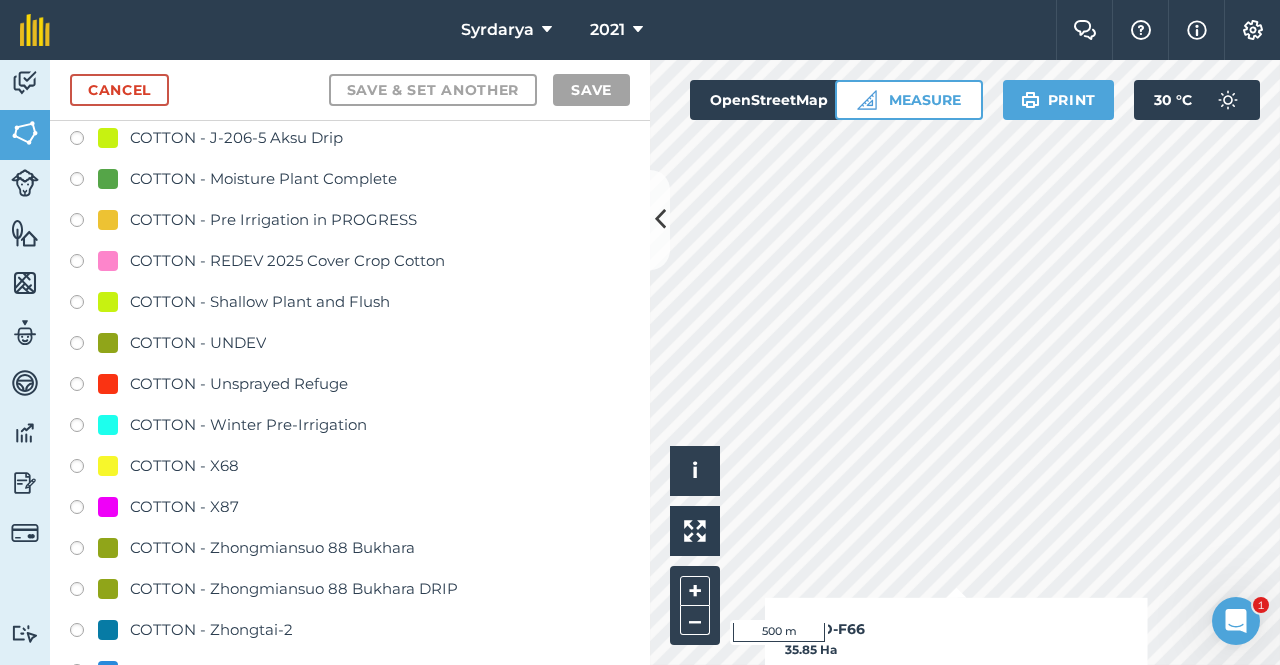 scroll, scrollTop: 1700, scrollLeft: 0, axis: vertical 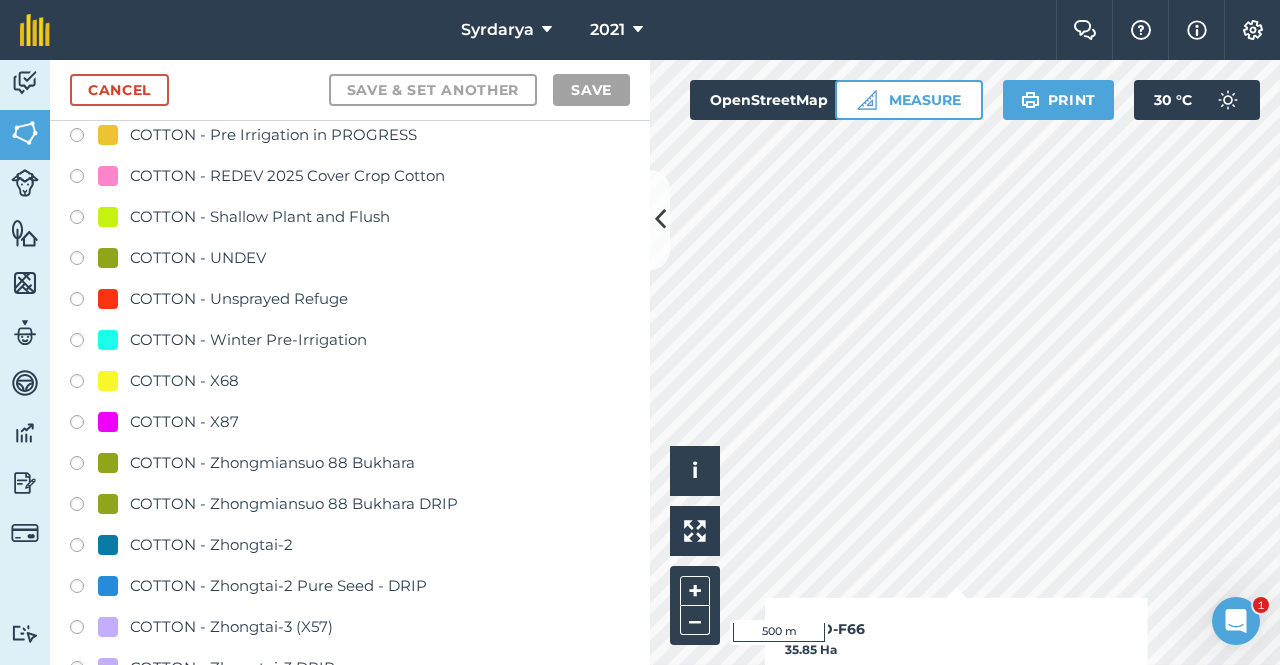 click at bounding box center (84, 466) 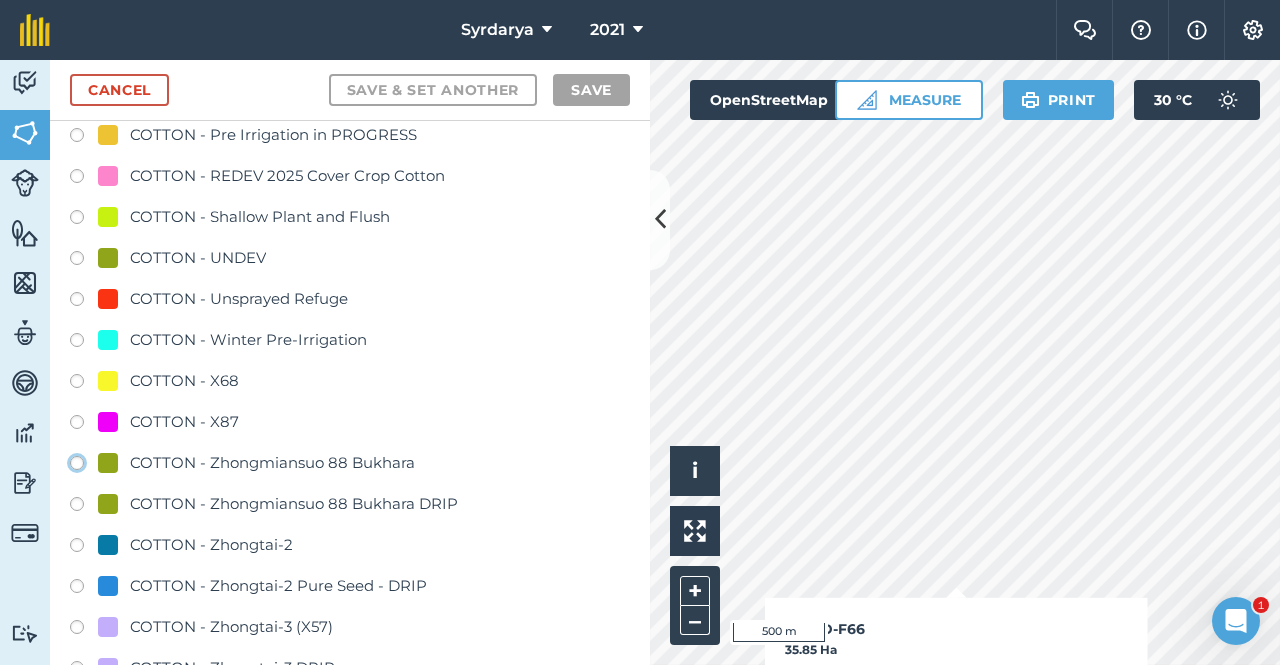 click on "COTTON - Zhongmiansuo 88 Bukhara" at bounding box center [-9923, 462] 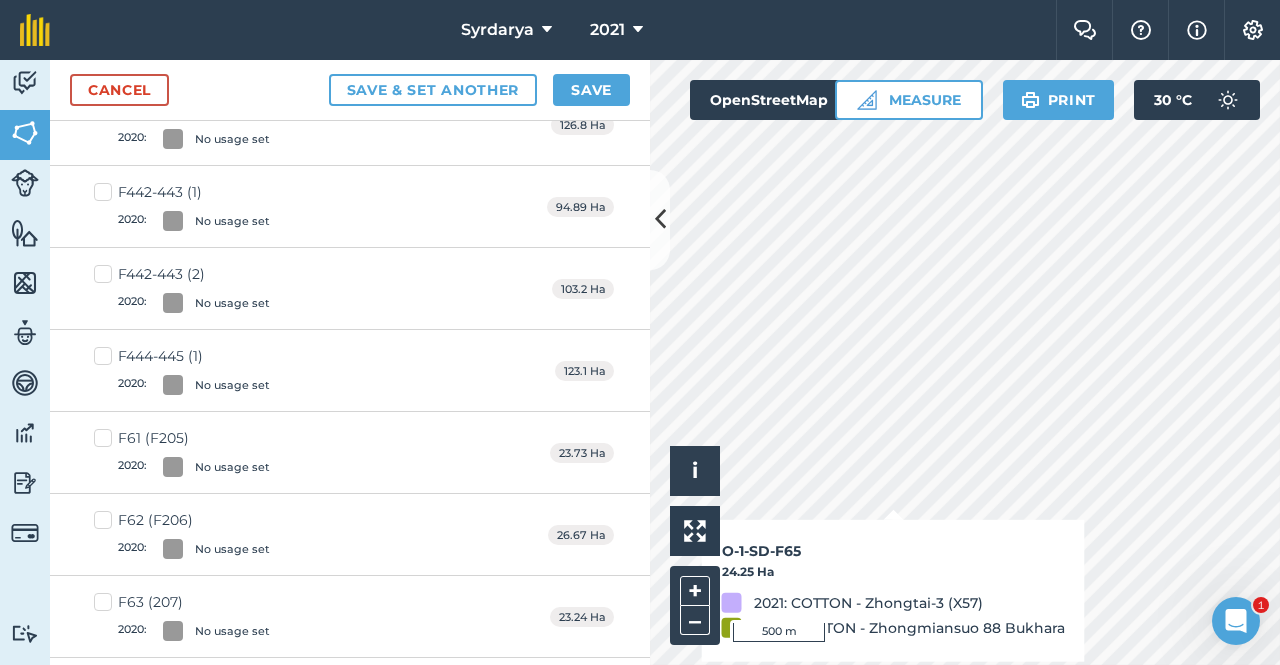 checkbox on "true" 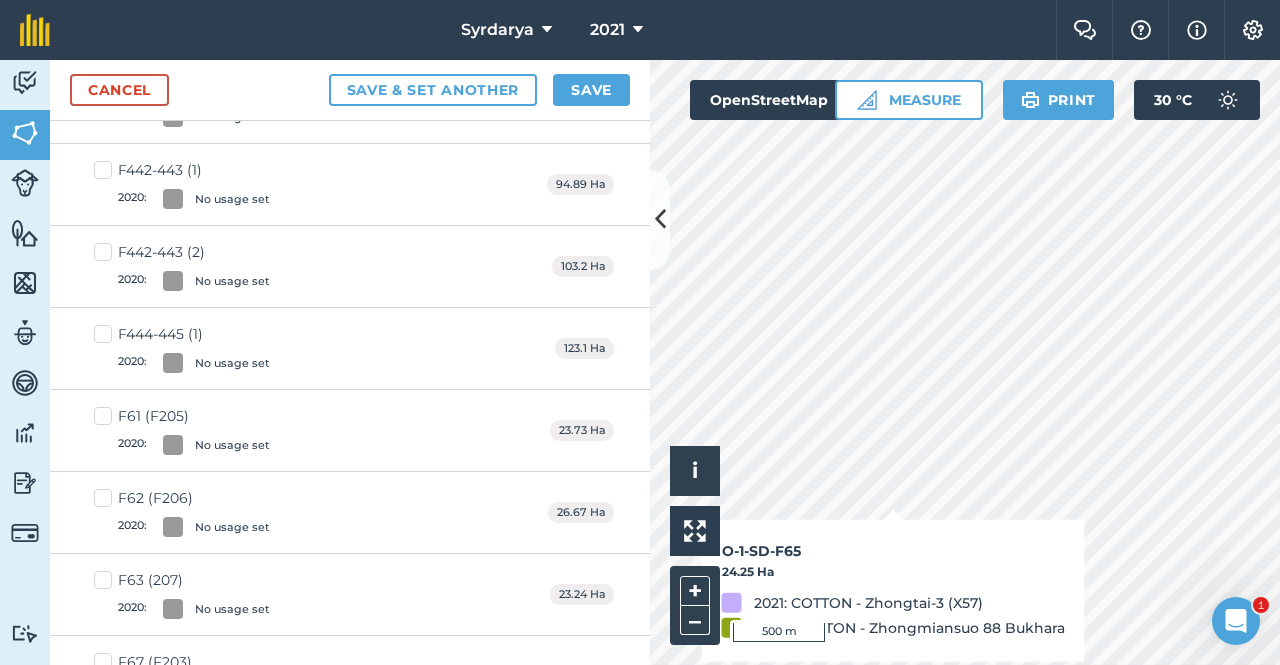 scroll, scrollTop: 1678, scrollLeft: 0, axis: vertical 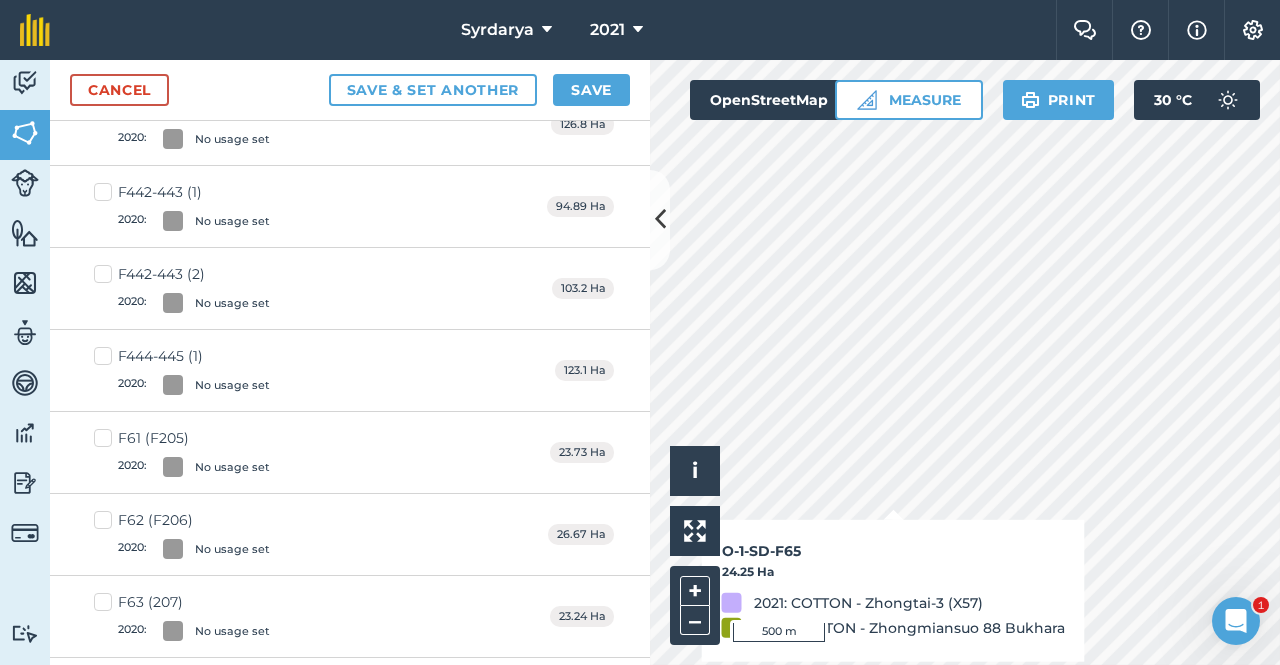 checkbox on "true" 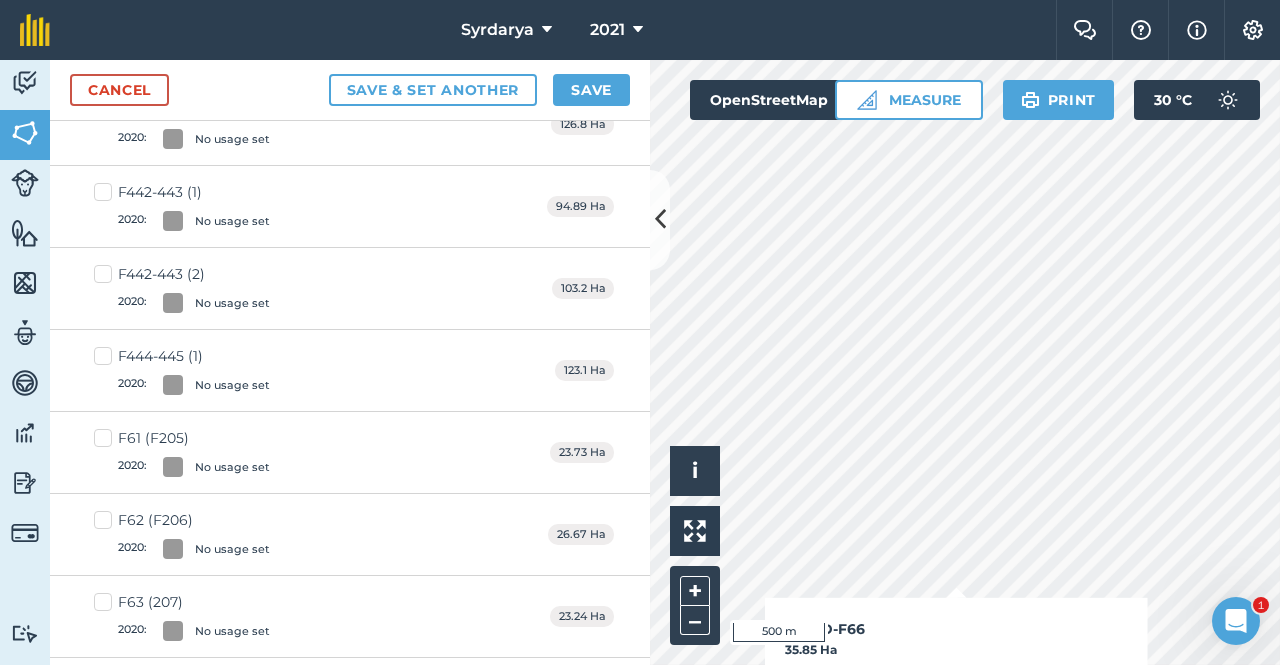 checkbox on "true" 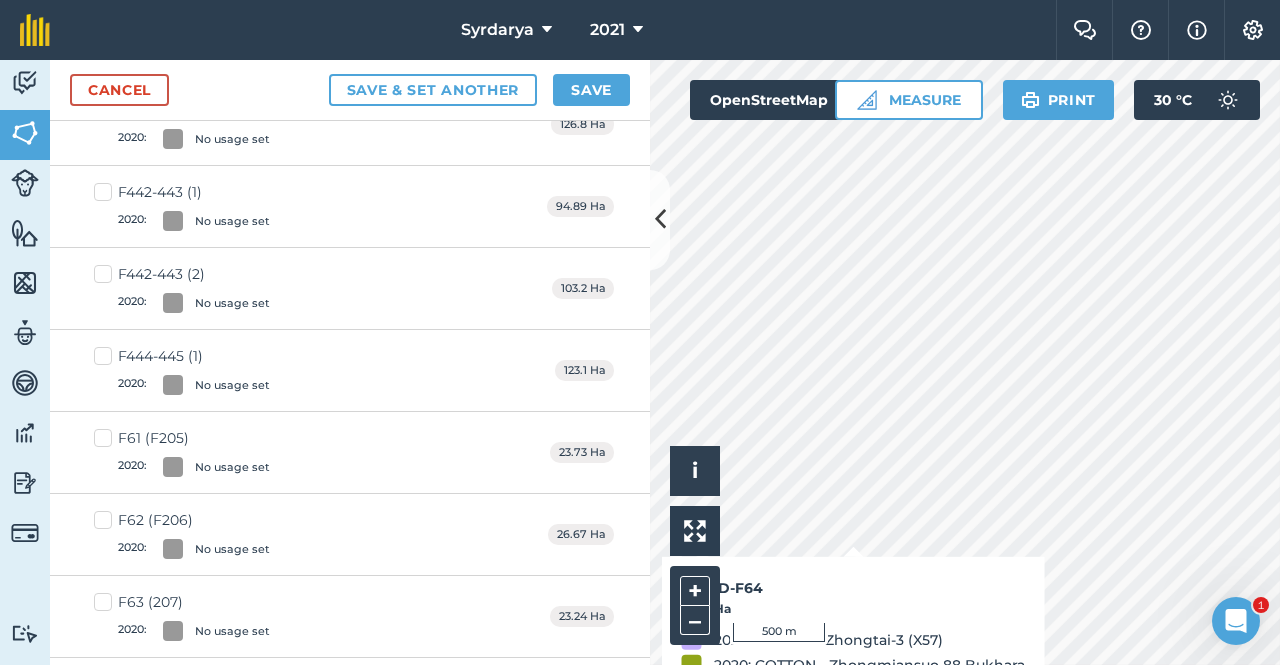 checkbox on "false" 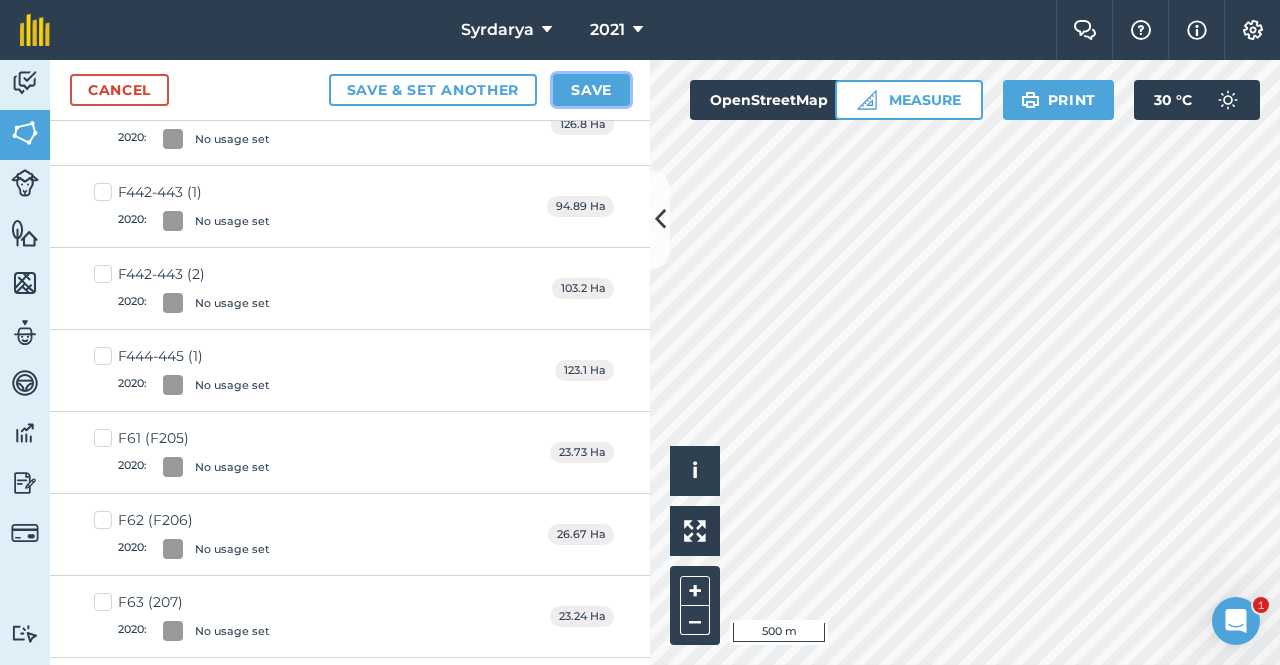 click on "Save" at bounding box center (591, 90) 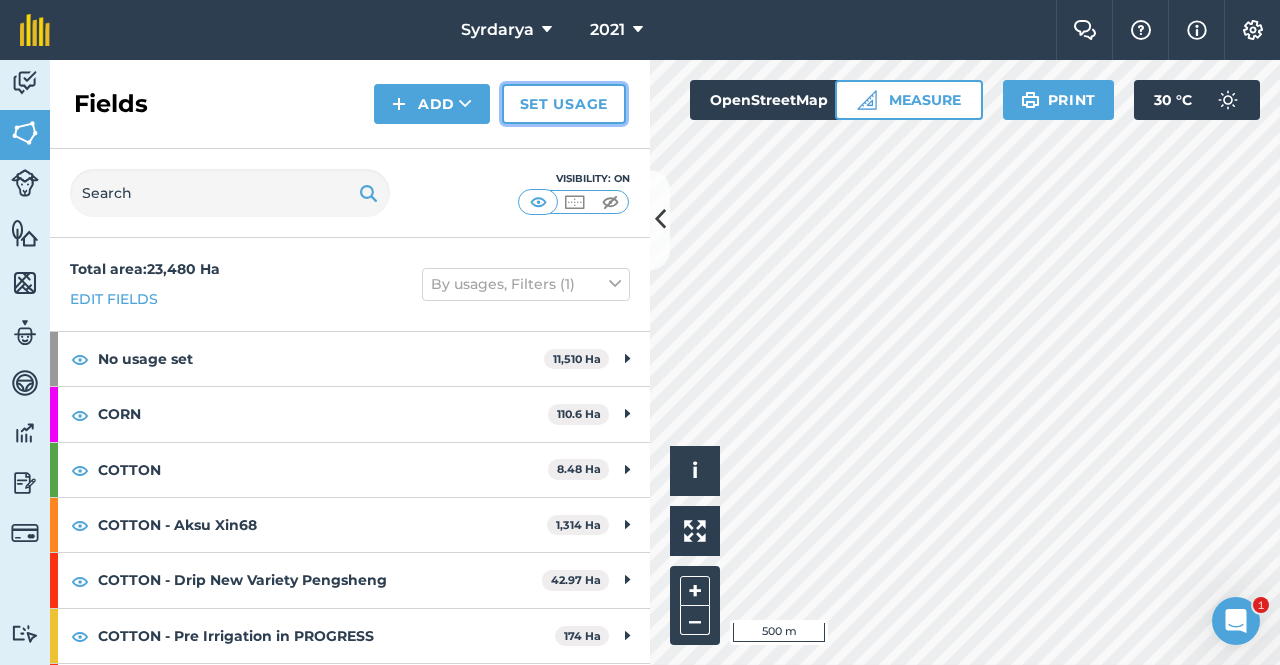 click on "Set usage" at bounding box center (564, 104) 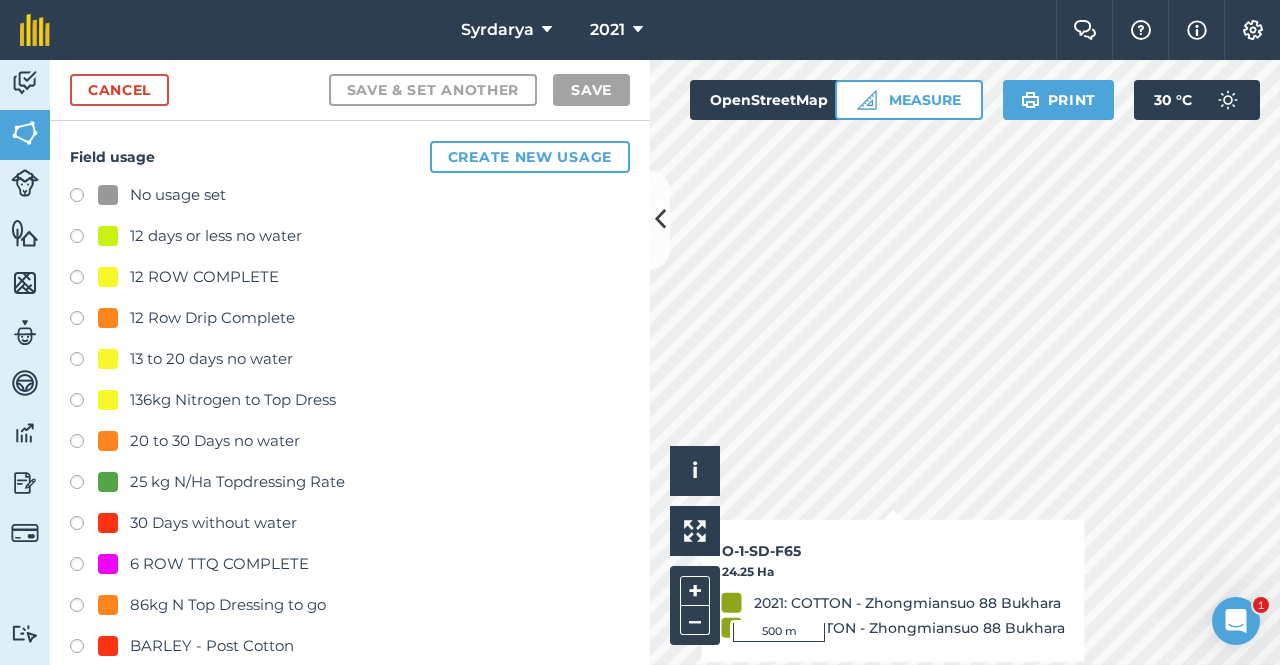 click on "Field usage Create new usage No usage set 12 days or less no water 12 ROW COMPLETE 12 Row Drip Complete 13 to 20 days no water 136kg Nitrogen to Top Dress 20 to 30 Days no water 25 kg N/Ha Topdressing Rate 30 Days without water 6 ROW TTQ COMPLETE 86kg N Top Dressing to go BARLEY - Post Cotton BARLEY - Saline Areas Post Fallow or Cereal COMPLETED SIPHON REDEV CORN COTTON COTTON COTTON - 1st In-crop Irrigation or Water up Irrigation COTTON - 2nd In-Crop Irrigation COTTON - 3rd In-crop Irrigation COTTON - 4th In-Crop Irrigation COTTON - 5th In-Crop Irrigation COTTON - 6th In-Crop Irrigation COTTON - 7th In-Crop Irrigation COTTON - Aksu Xin68 COTTON - Aksu Xin68 - DRIP COTTON - Aksu XinLuZhong 68 Drip COTTON - B Rating COTTON - Barley Cover Crop COTTON - C Rating COTTON - CULTIPACKER COTTON - Currently REDEV - COVER CROP TO COTTON COTTON - D Rating COTTON - DISC COTTON - Drip COTTON - Drip New Variety Pengsheng COTTON - Ist week pick COTTON - J-206-5 Aksu COTTON - J-206-5 Aksu Drip COTTON - UNDEV COTTON - X68" at bounding box center (350, 2417) 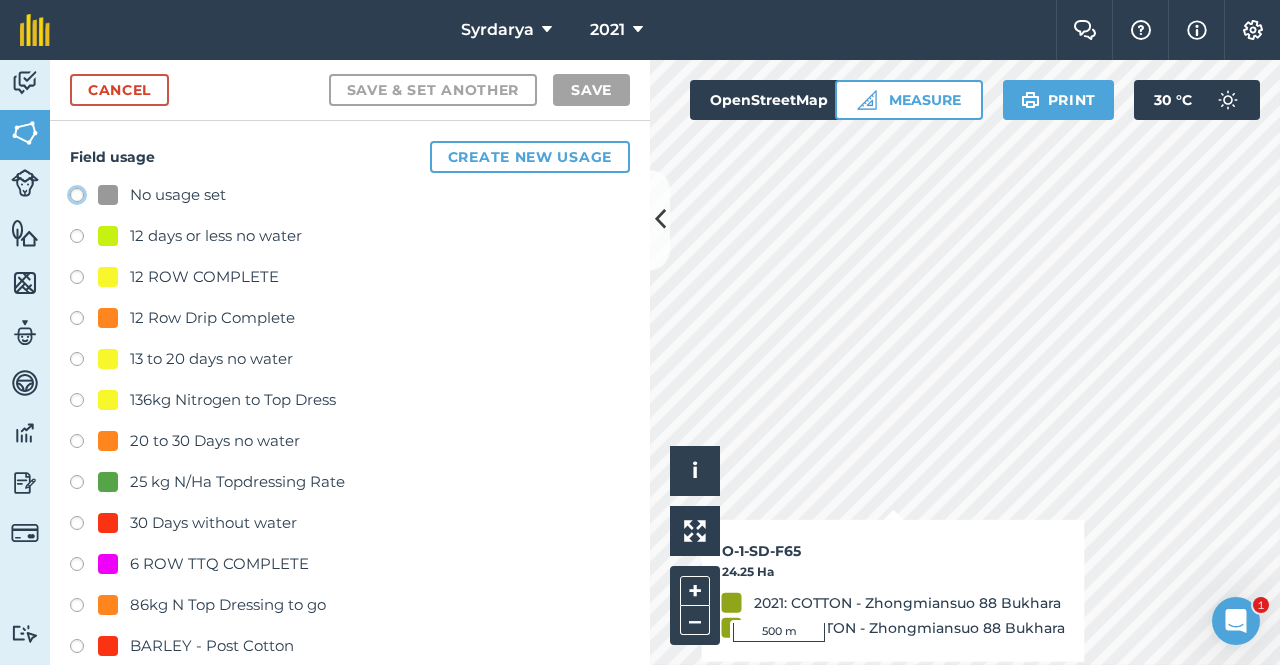 click on "No usage set" at bounding box center (-9923, 194) 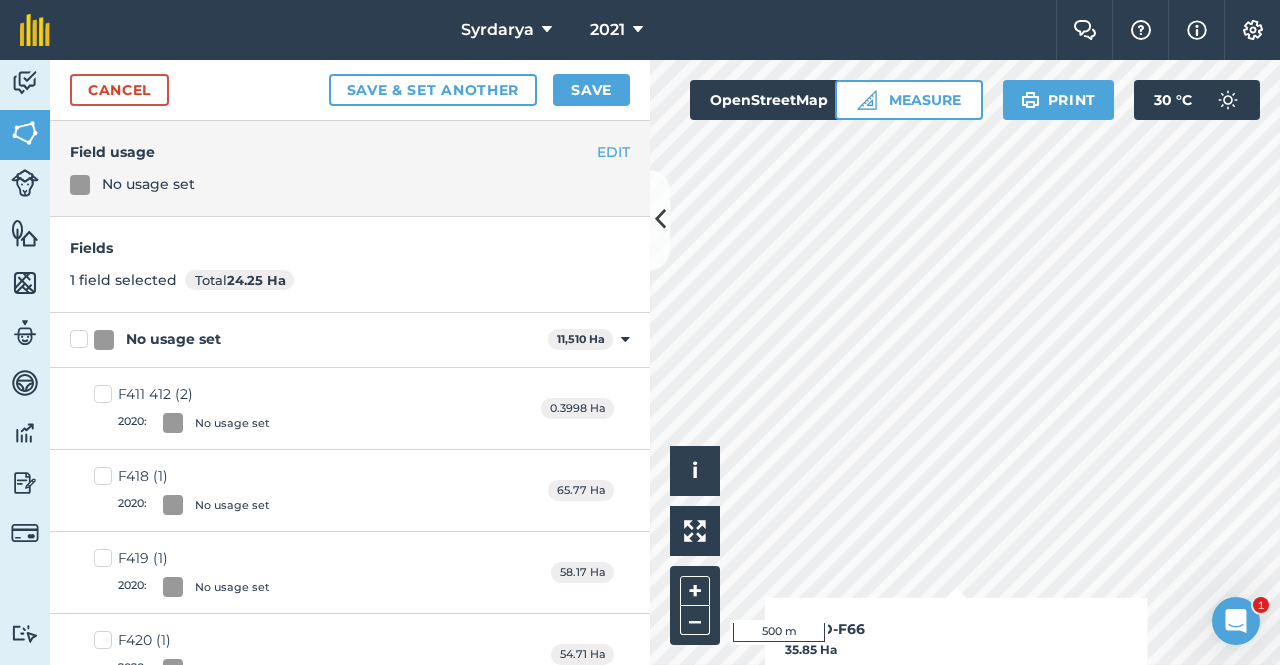 checkbox on "true" 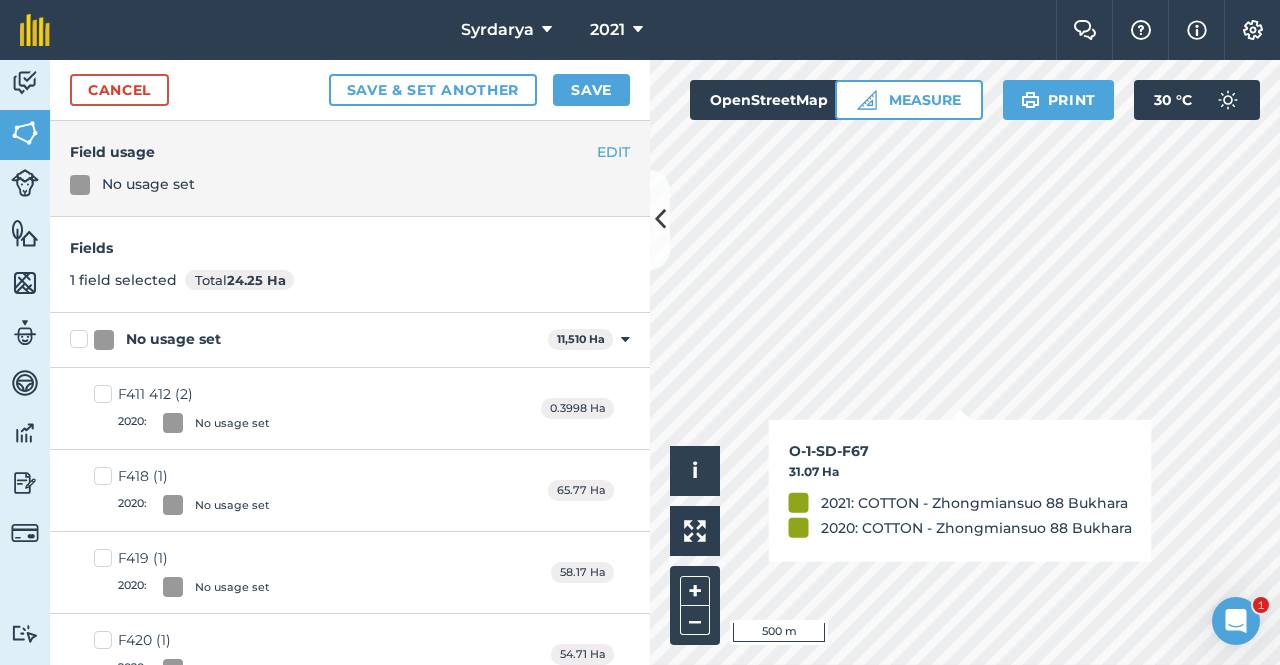 checkbox on "true" 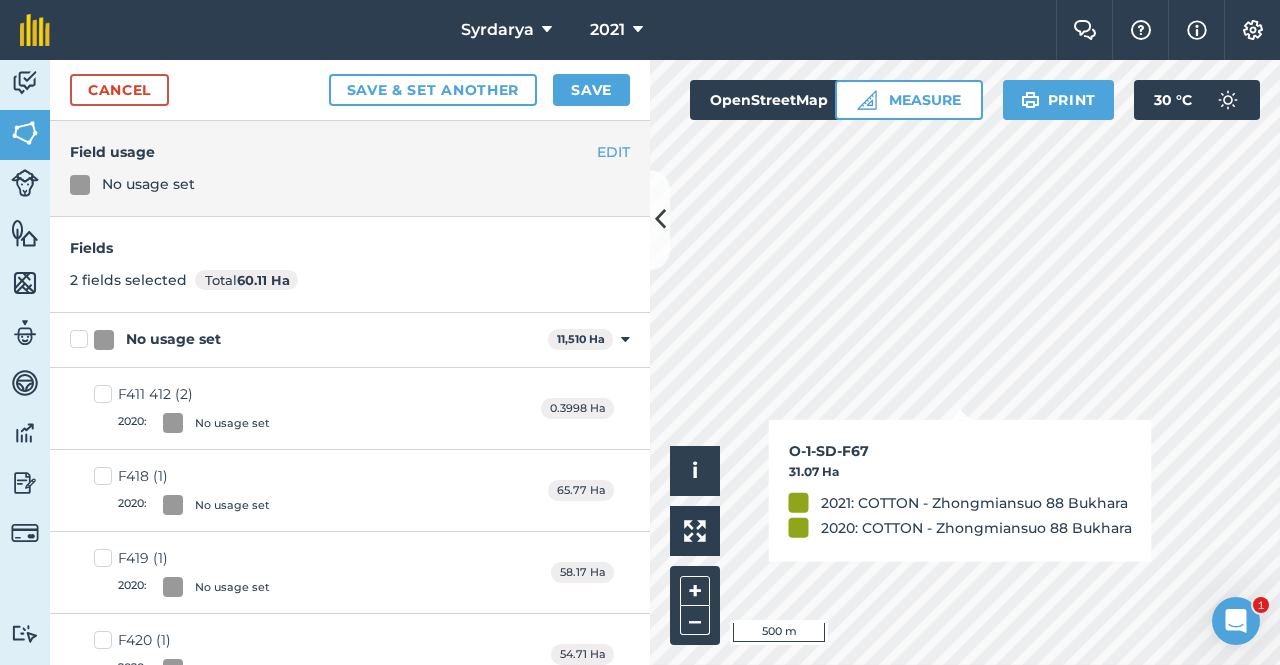 checkbox on "true" 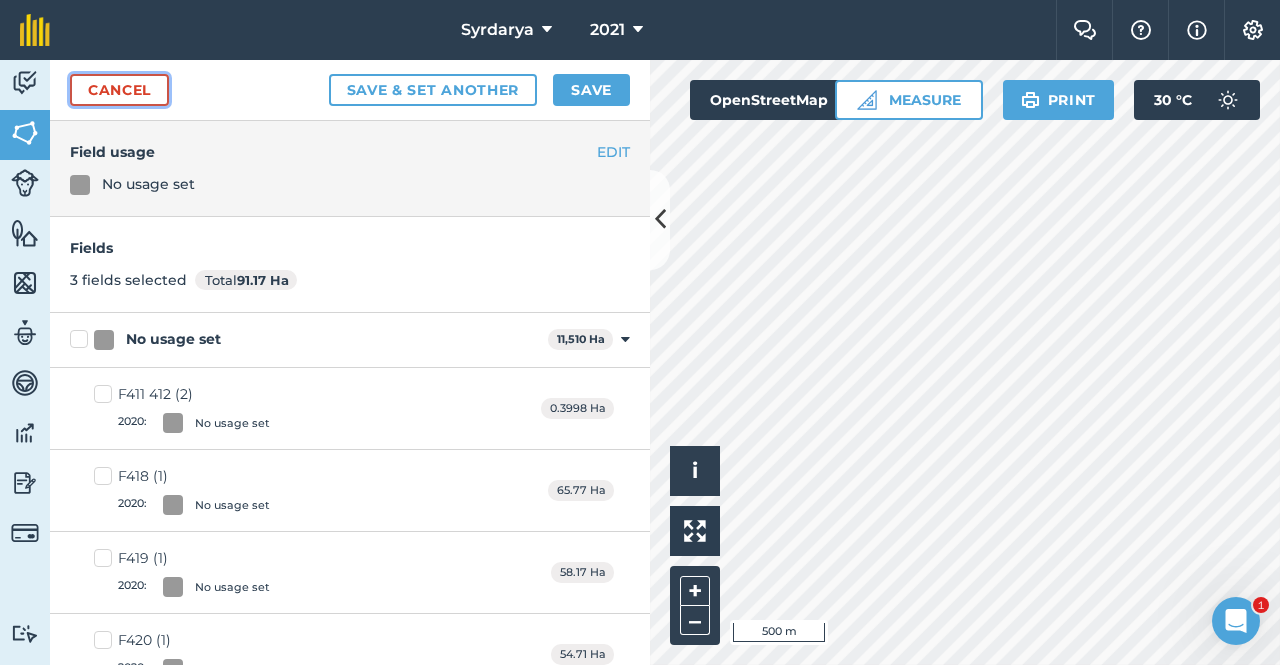 click on "Cancel" at bounding box center (119, 90) 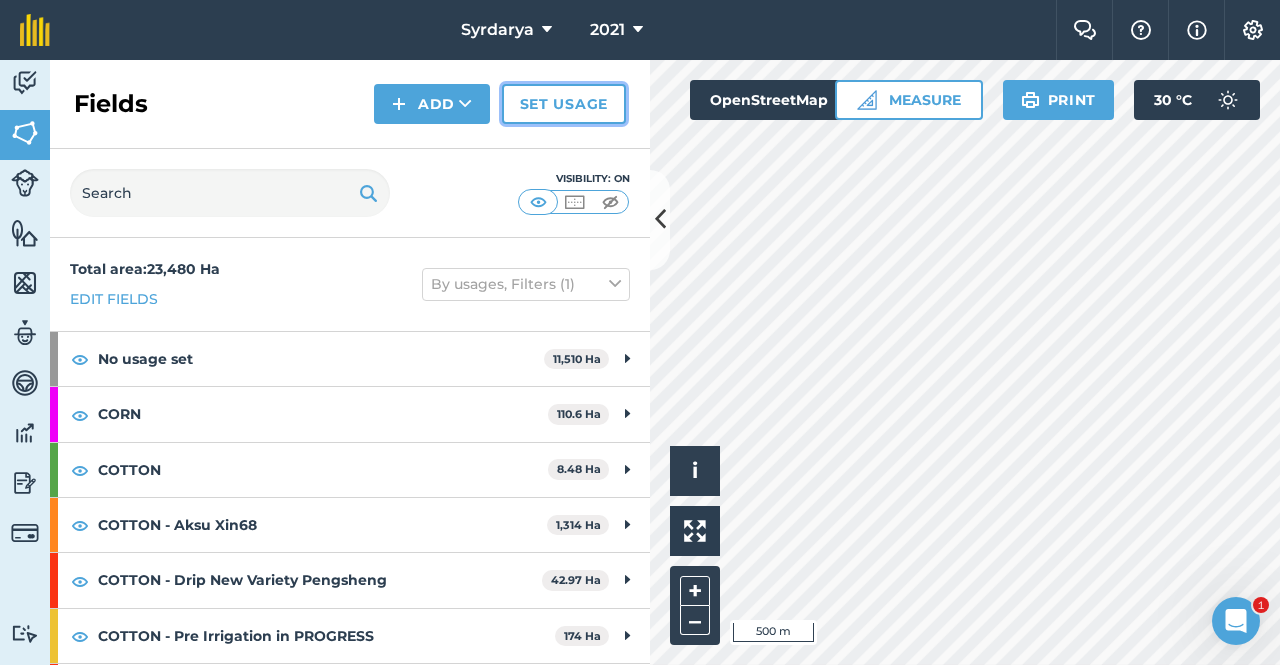 click on "Set usage" at bounding box center [564, 104] 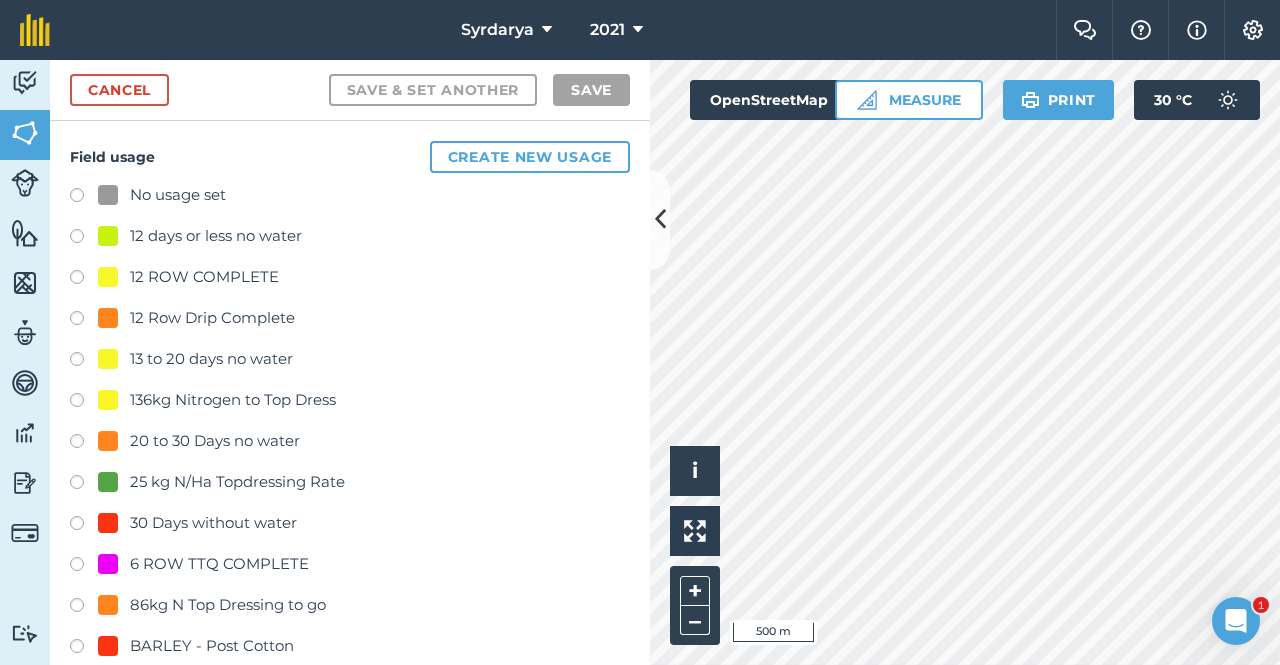 click at bounding box center [84, 198] 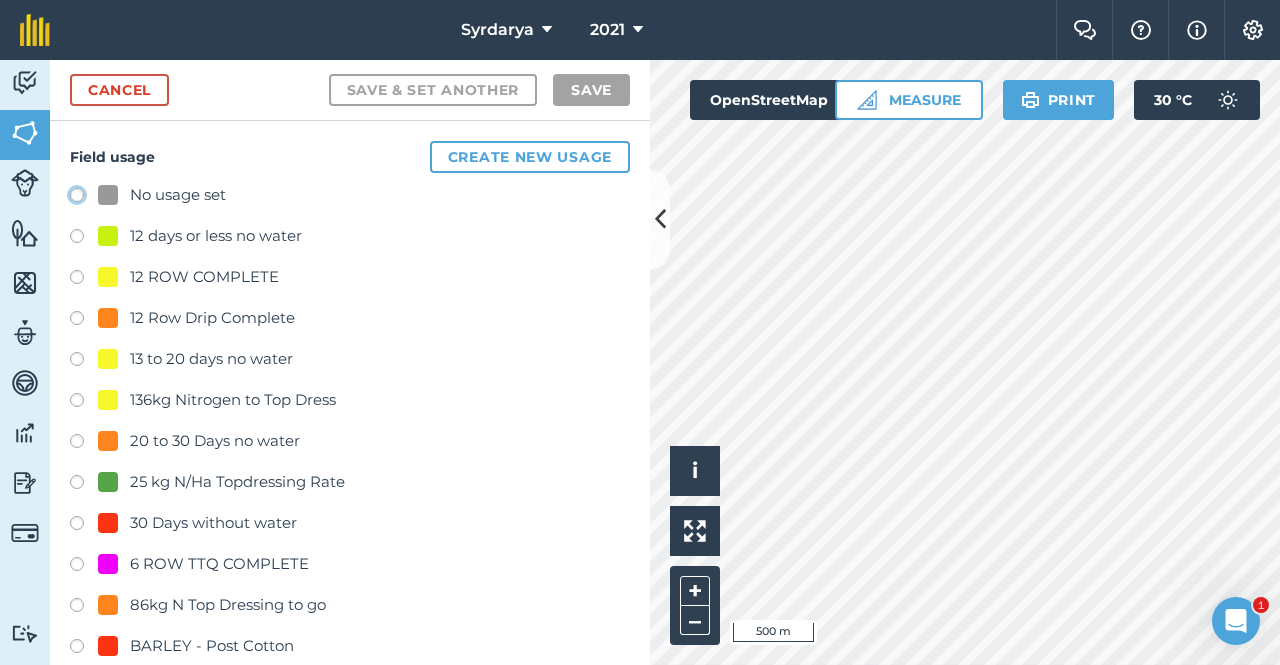 click on "No usage set" at bounding box center (-9923, 194) 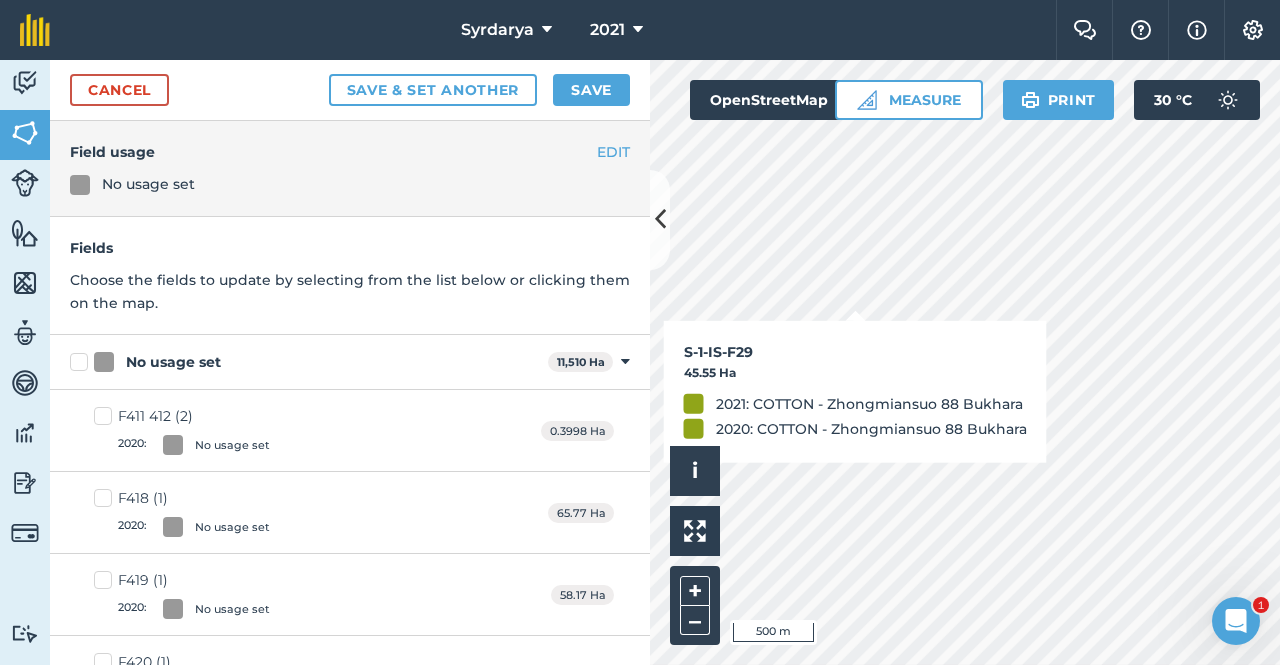 checkbox on "true" 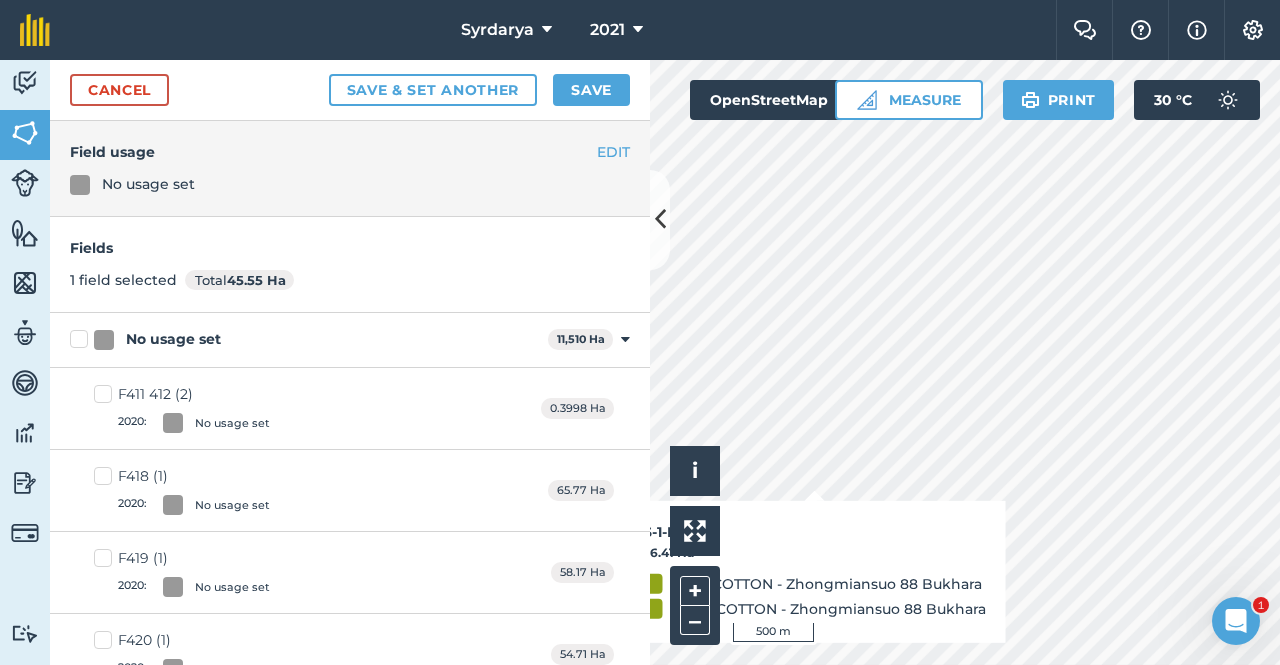 checkbox on "true" 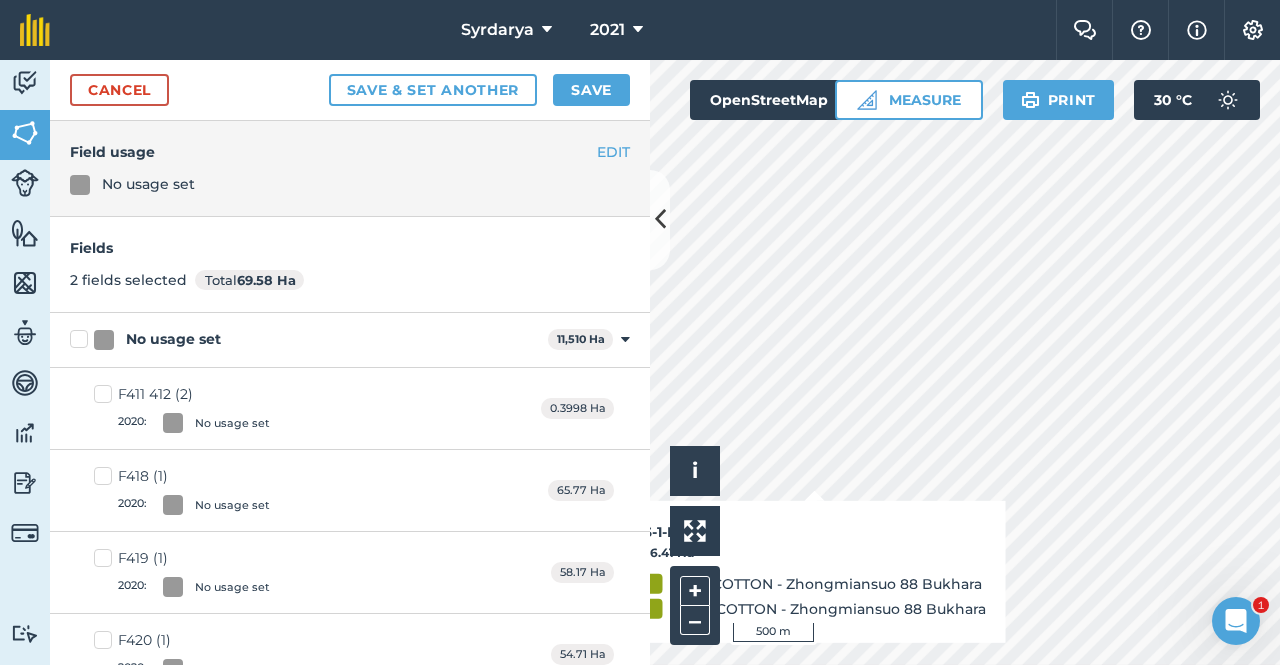 checkbox on "true" 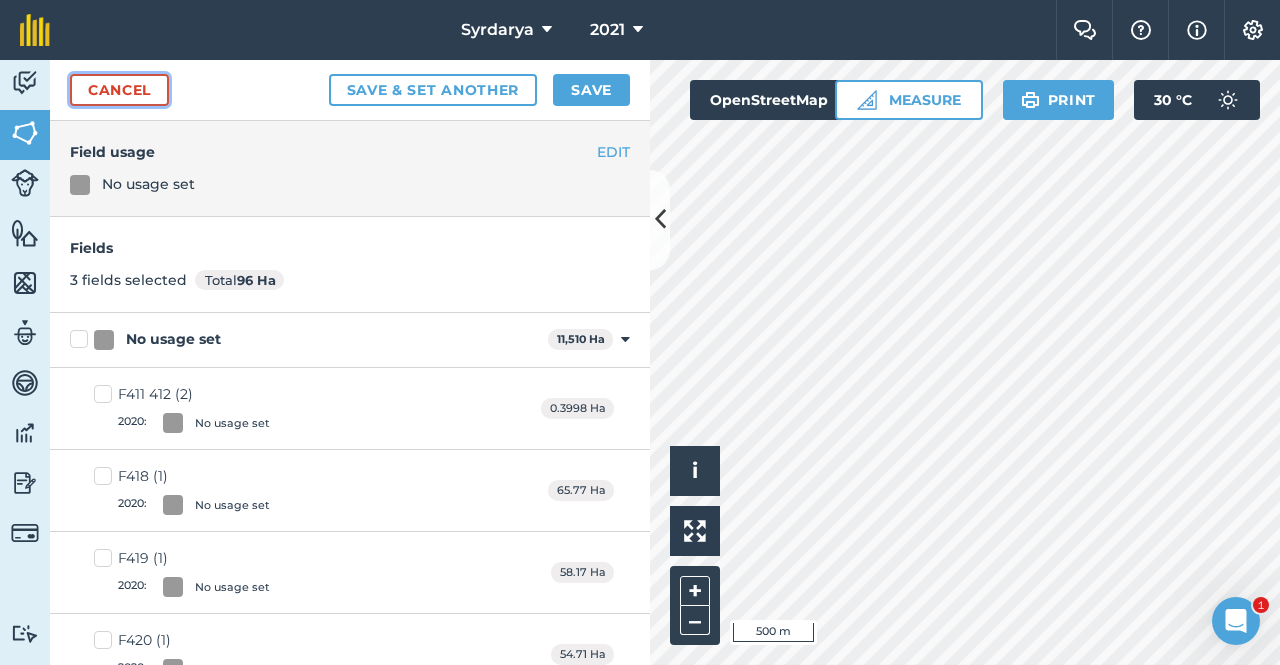 click on "Cancel" at bounding box center (119, 90) 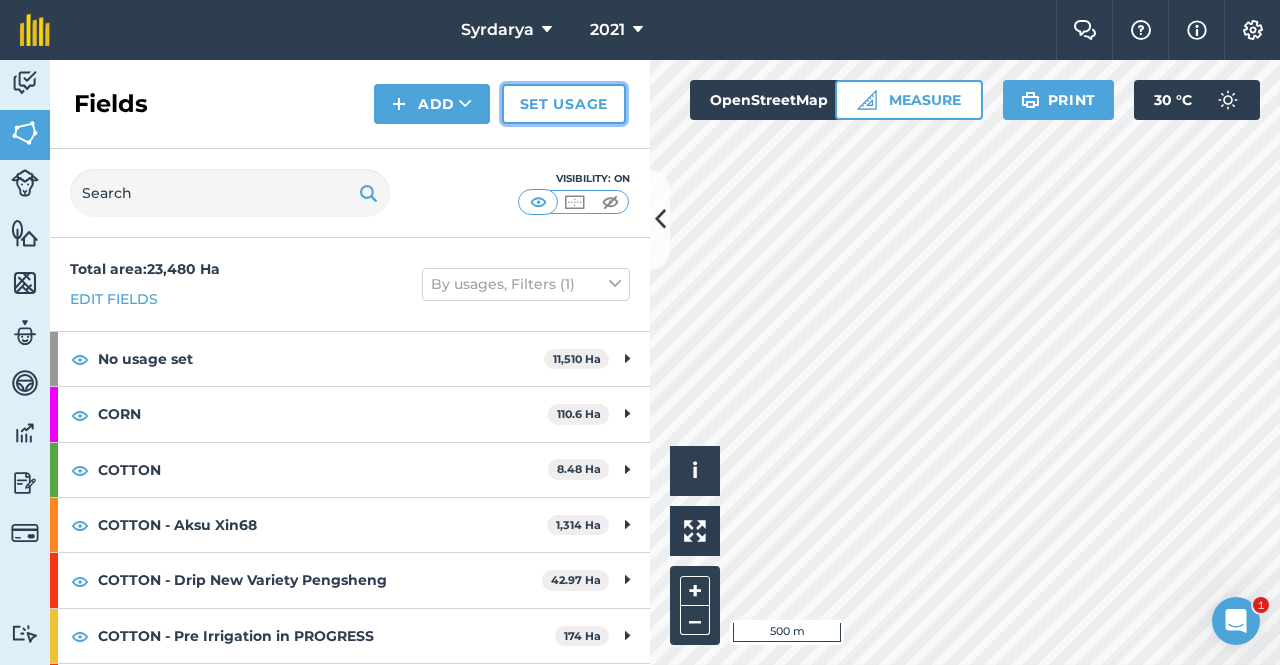 click on "Set usage" at bounding box center (564, 104) 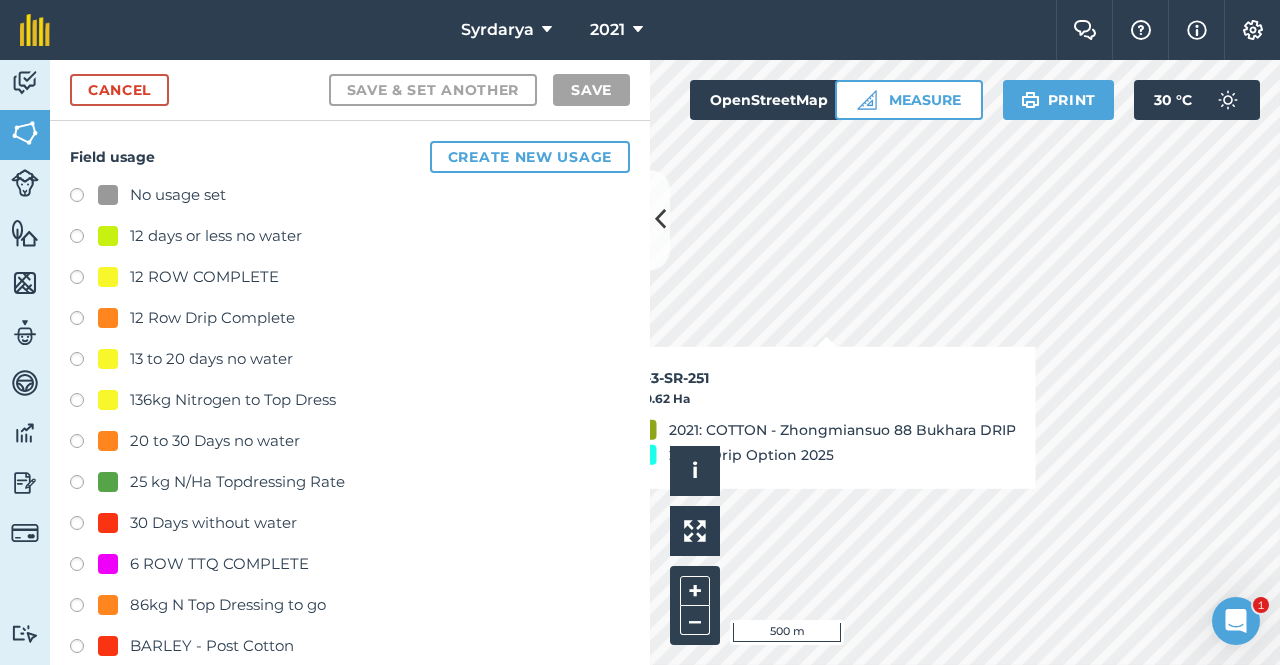 checkbox on "true" 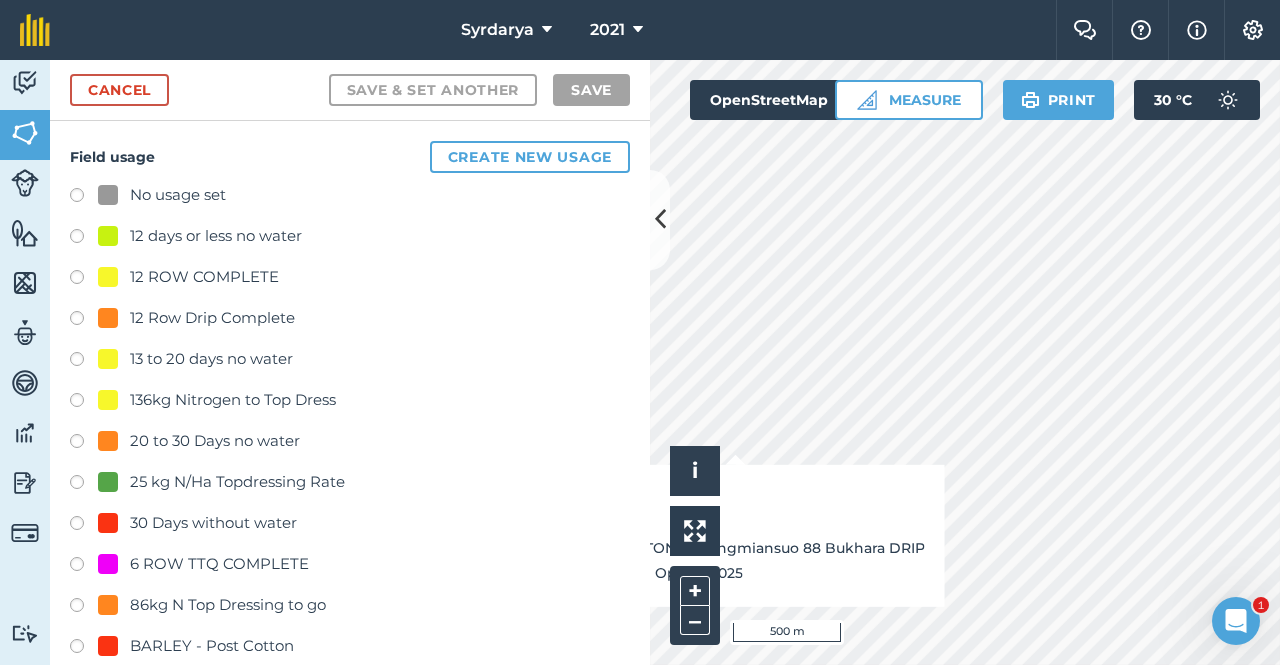 checkbox on "true" 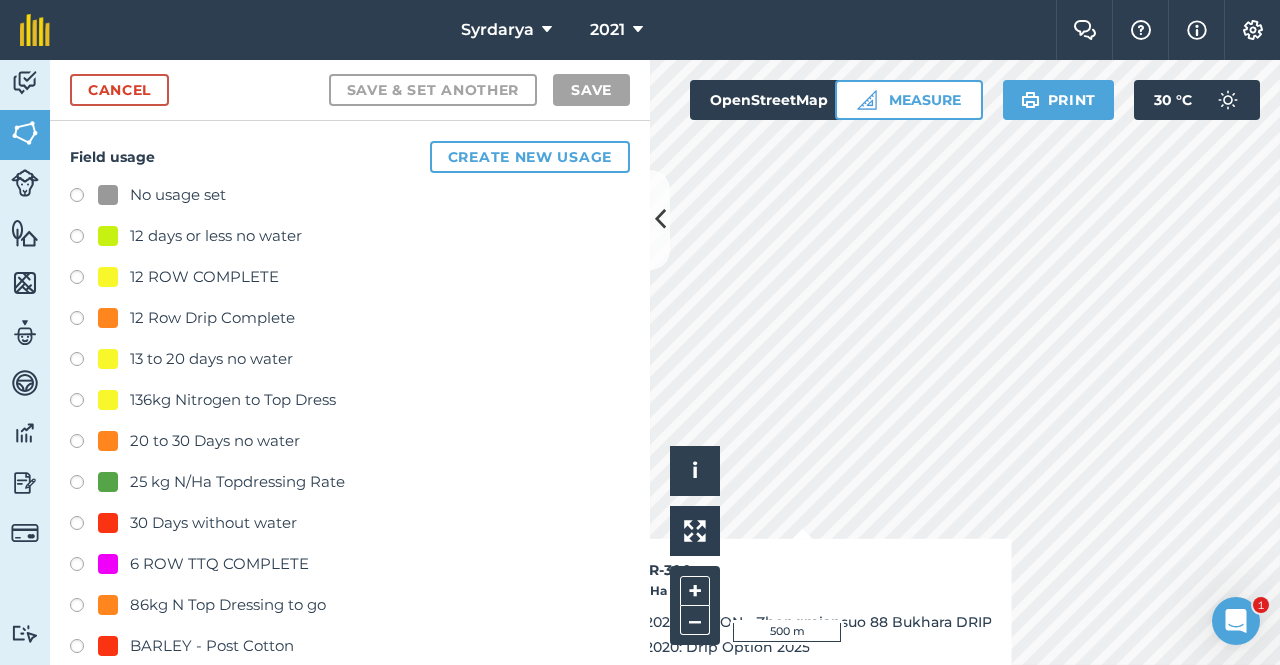 checkbox on "true" 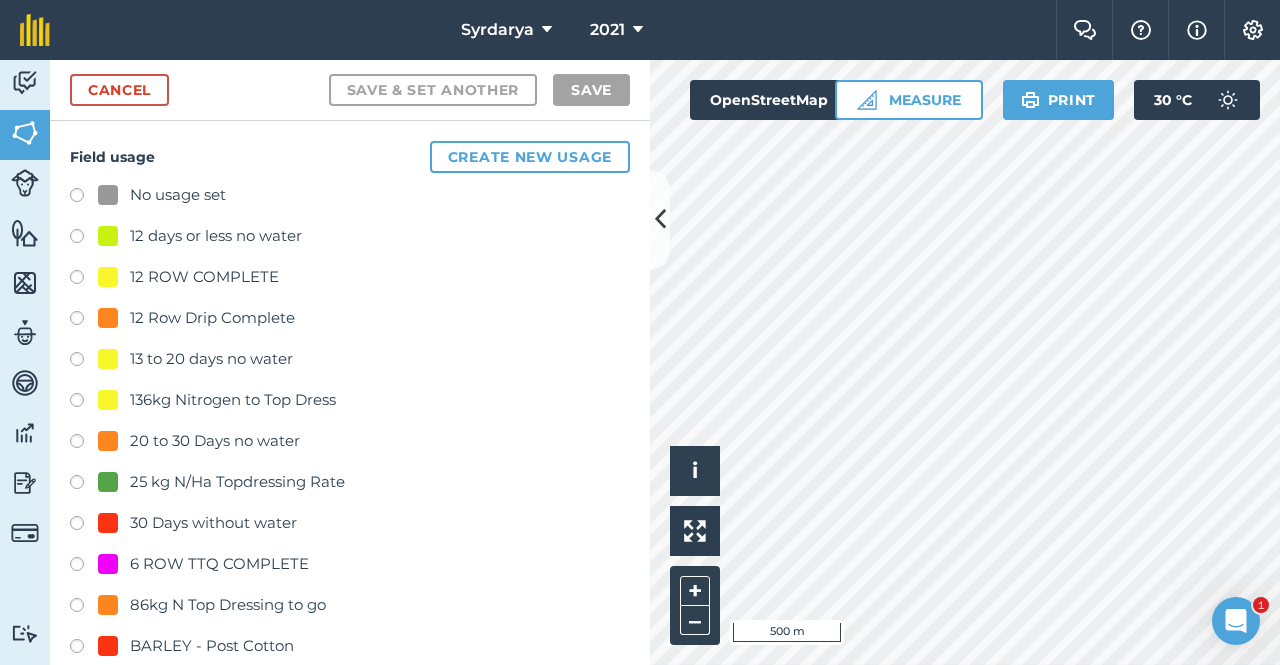 click at bounding box center [84, 198] 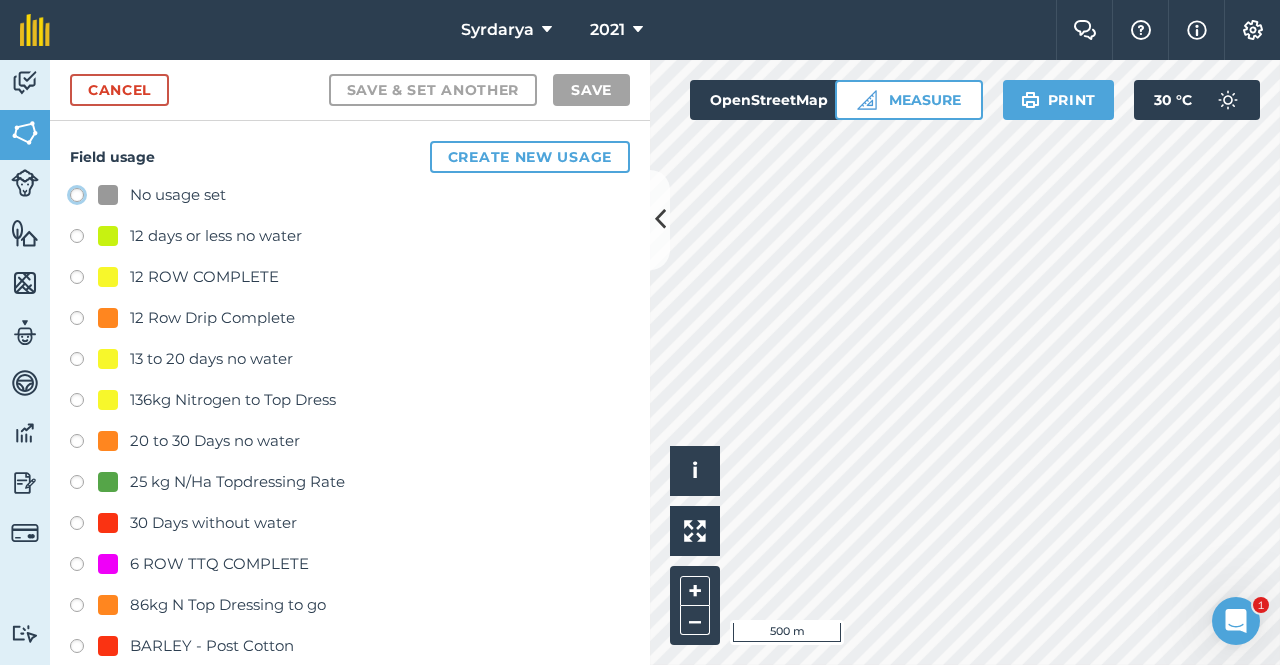 click on "No usage set" at bounding box center (-9923, 194) 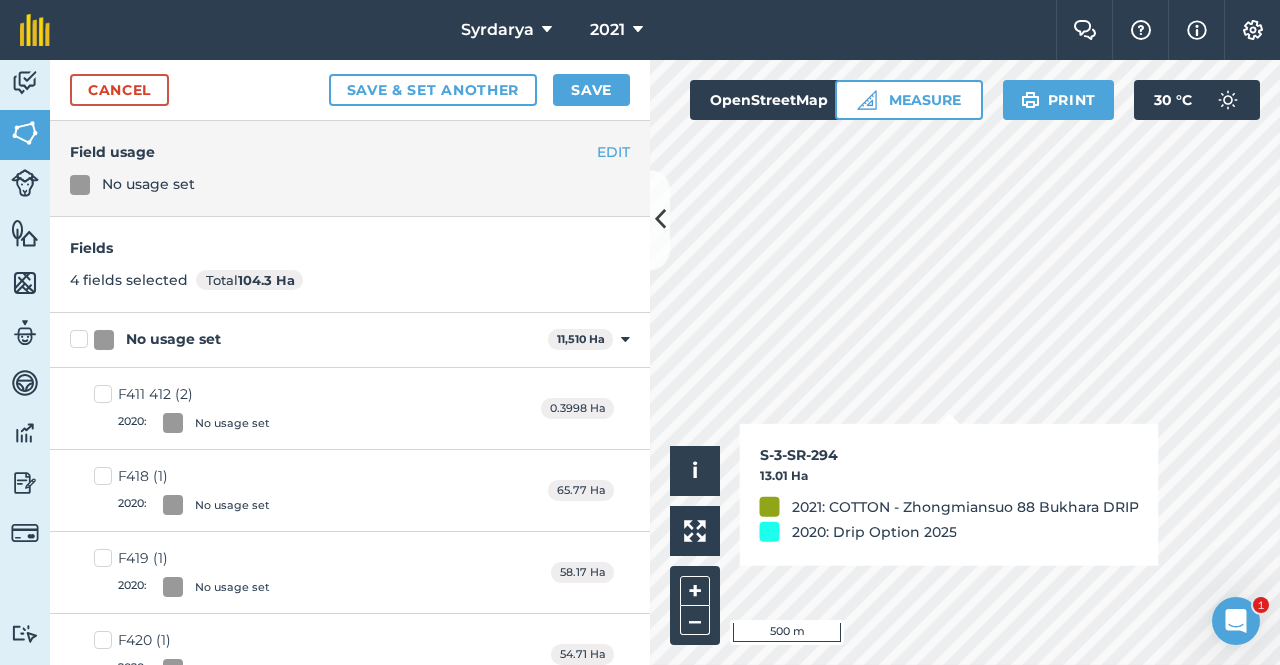 checkbox on "true" 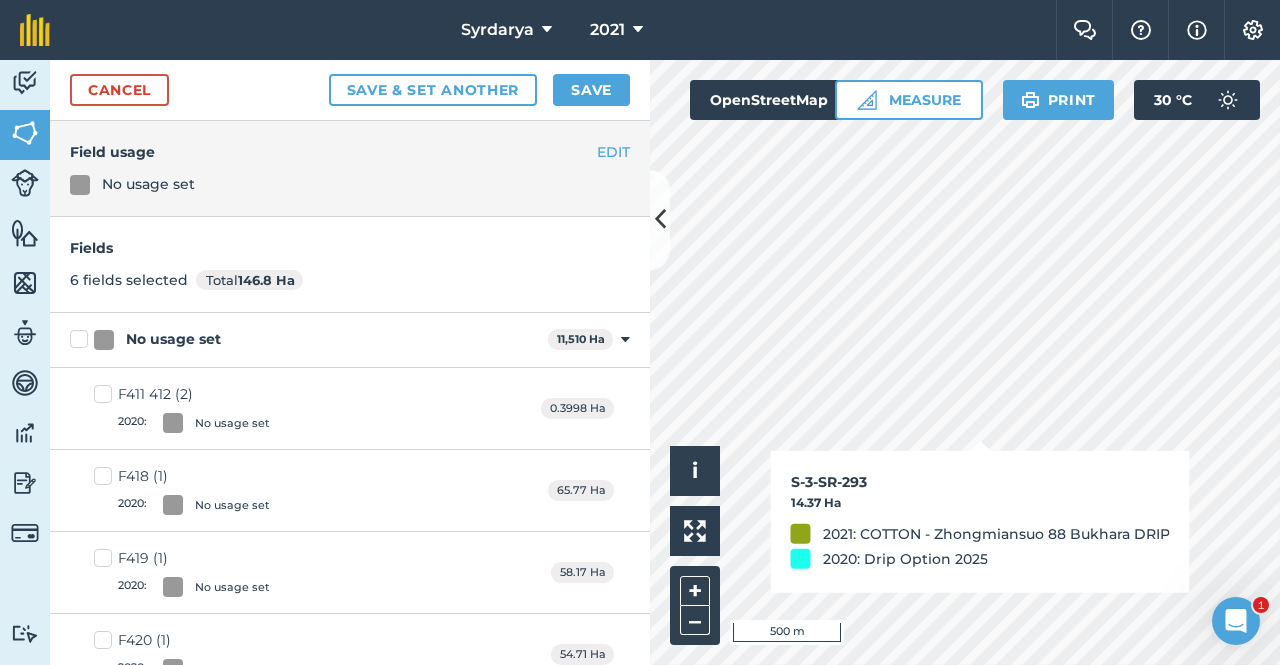 checkbox on "true" 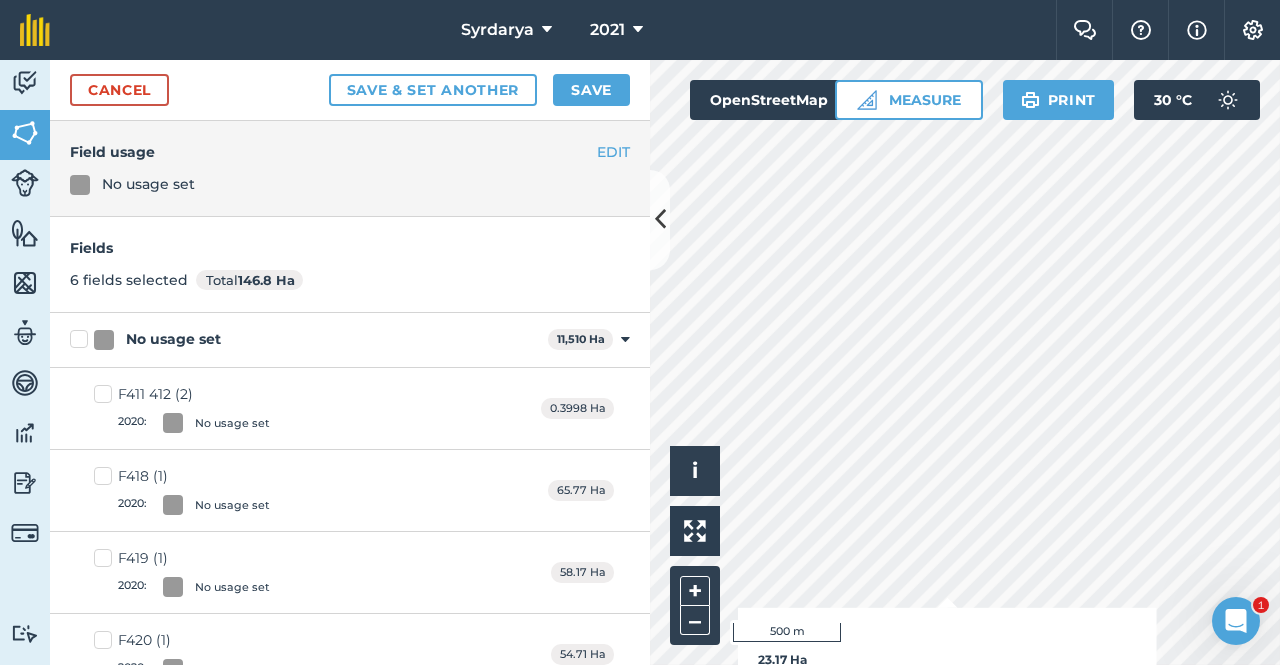 checkbox on "true" 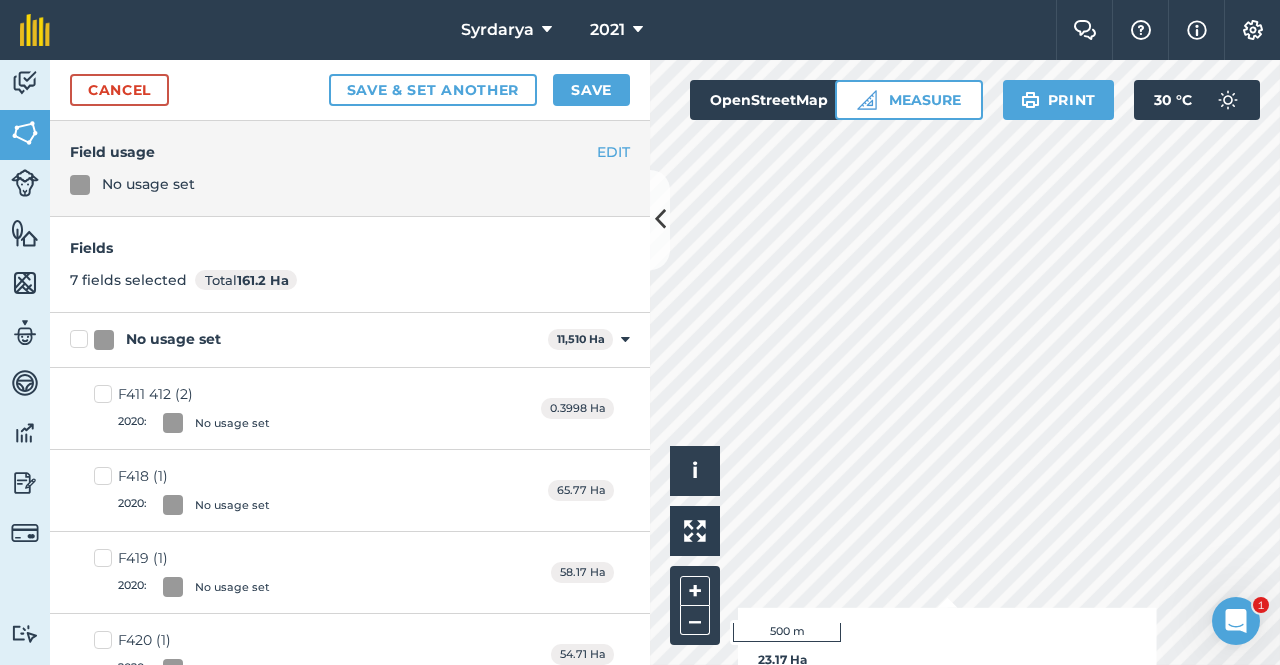 checkbox on "true" 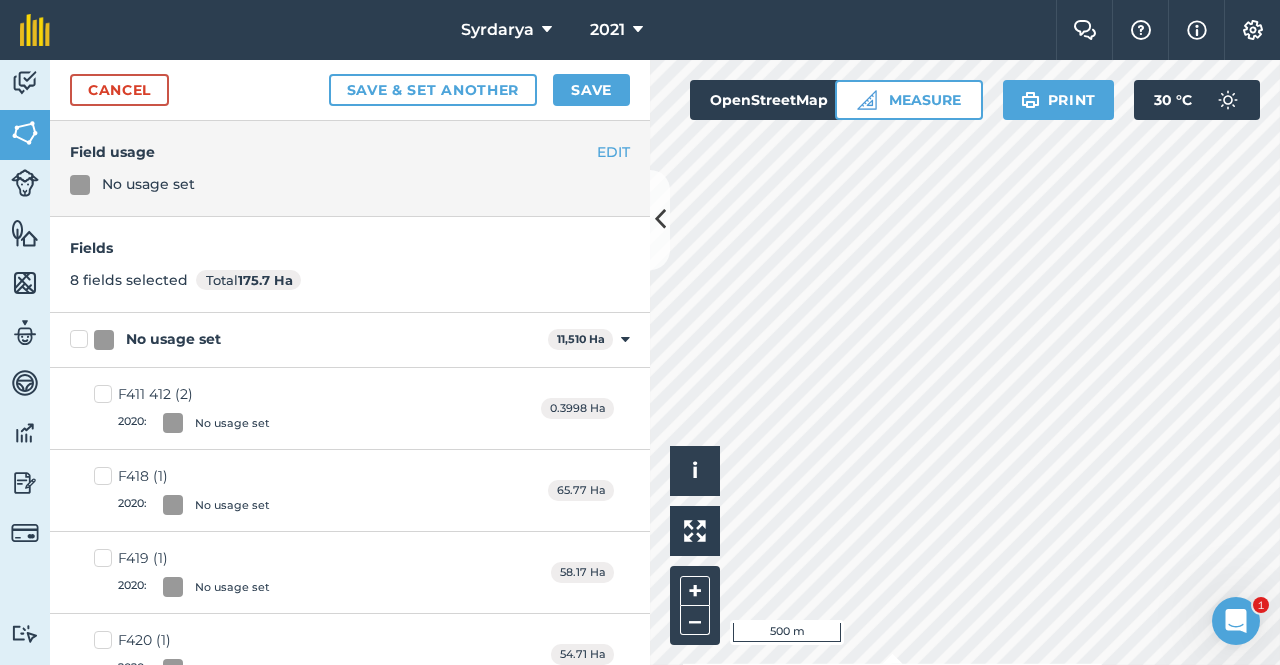 checkbox on "true" 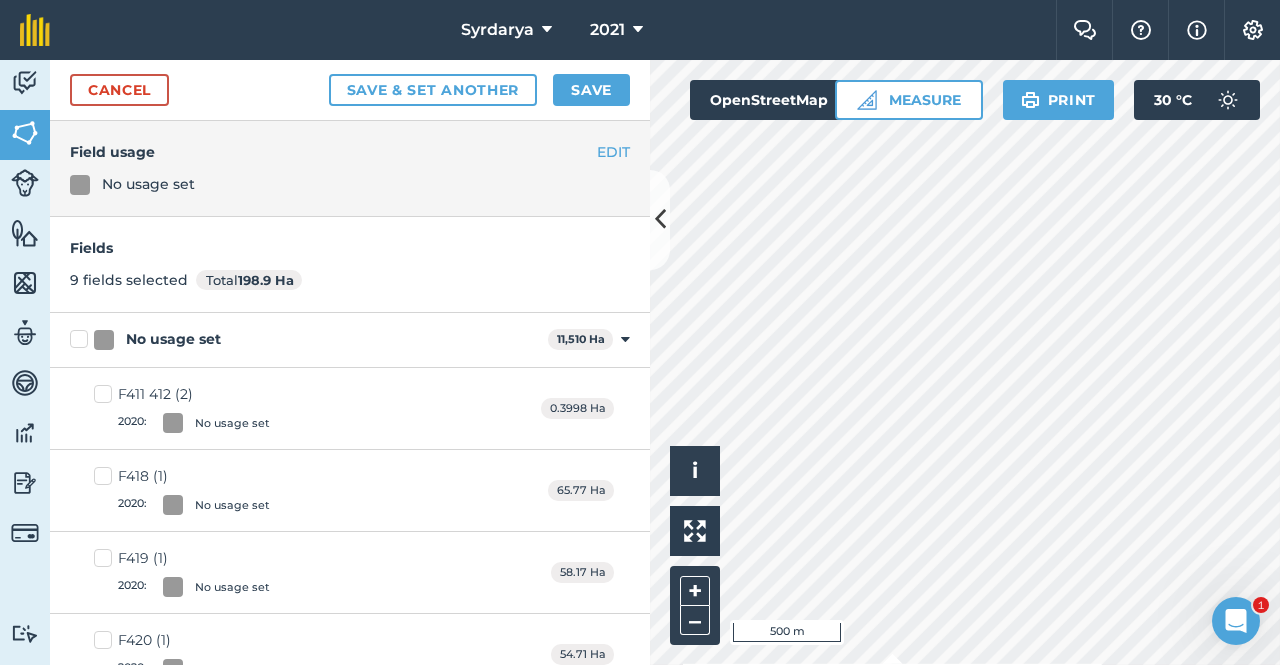 checkbox on "true" 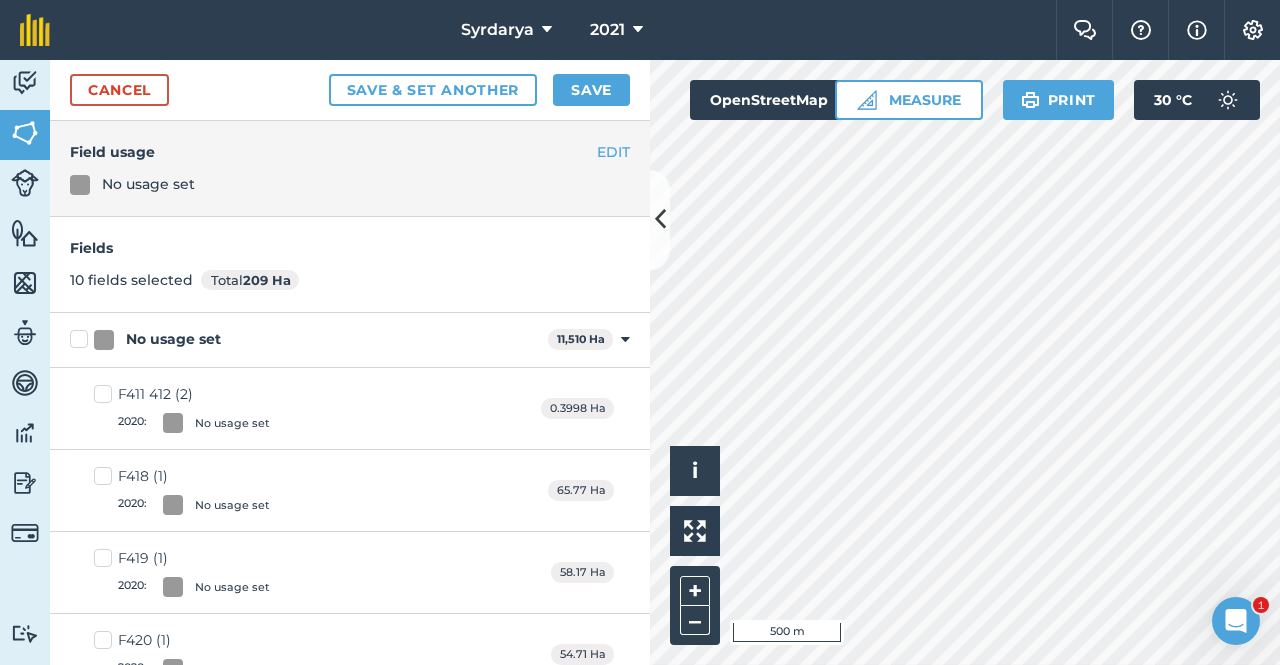 checkbox on "true" 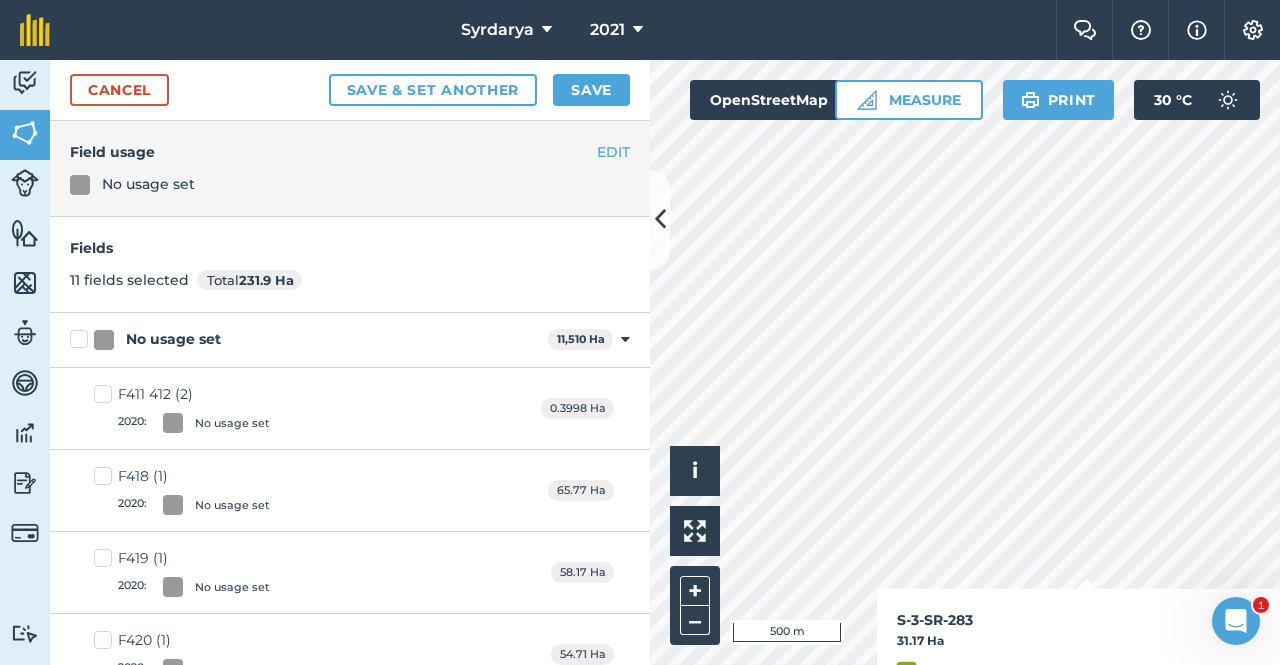 checkbox on "true" 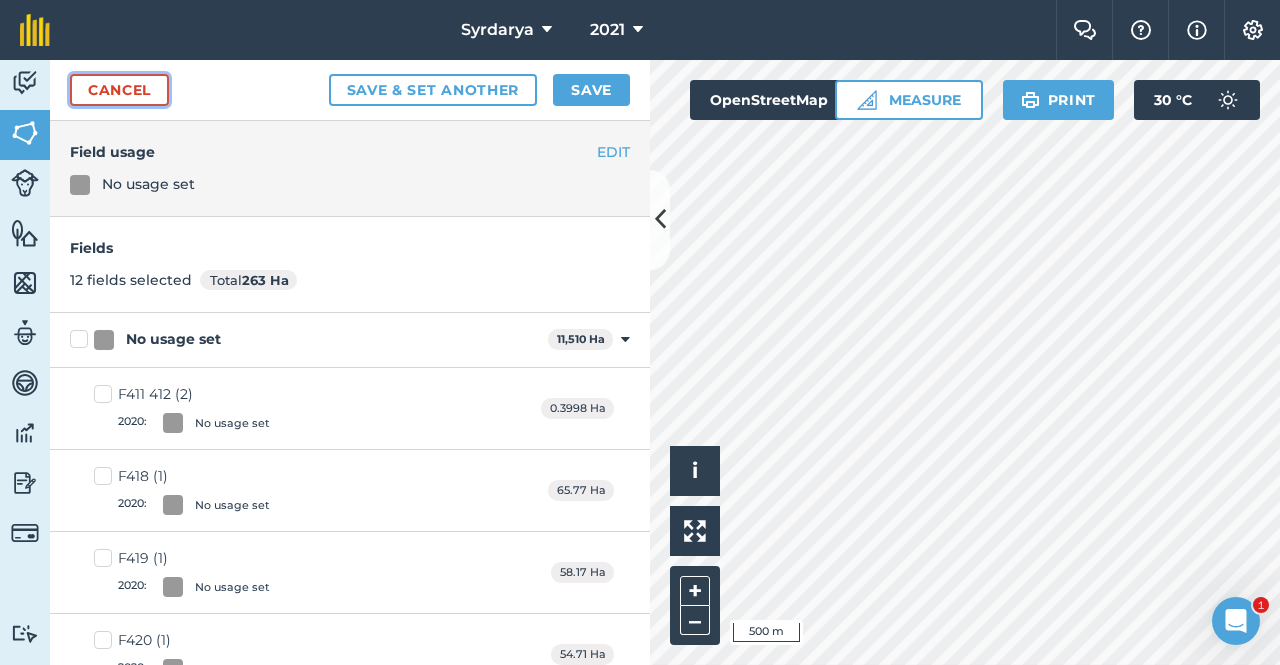 click on "Cancel" at bounding box center (119, 90) 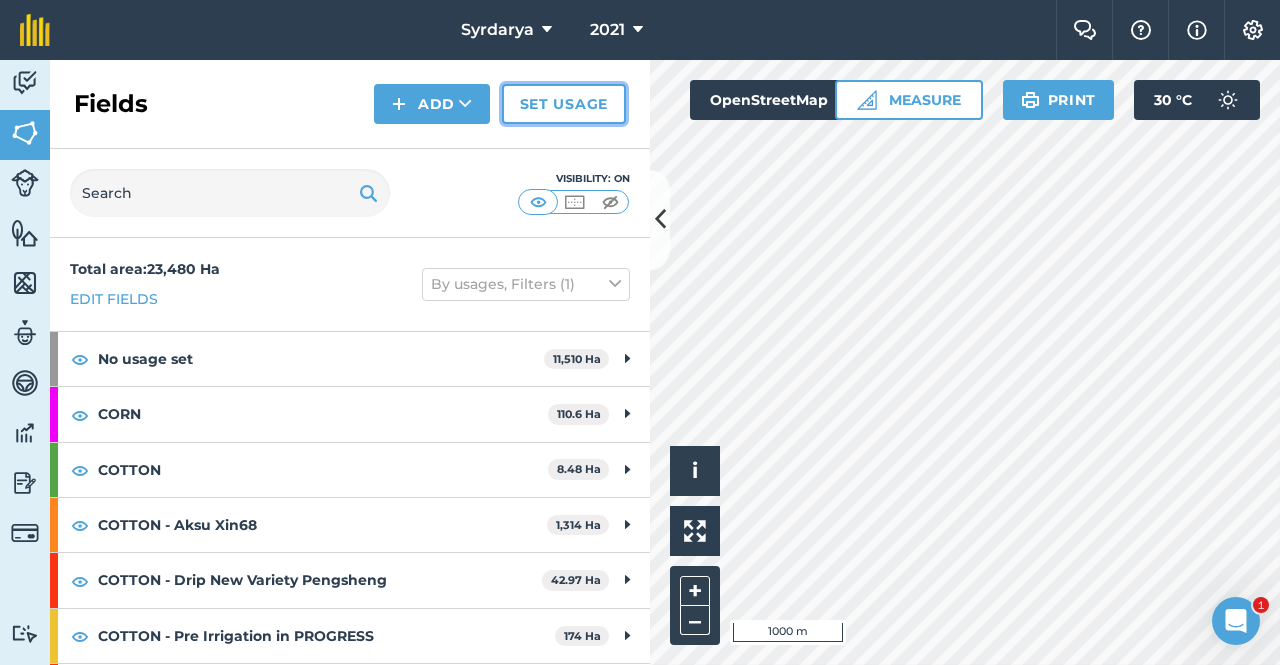 click on "Set usage" at bounding box center (564, 104) 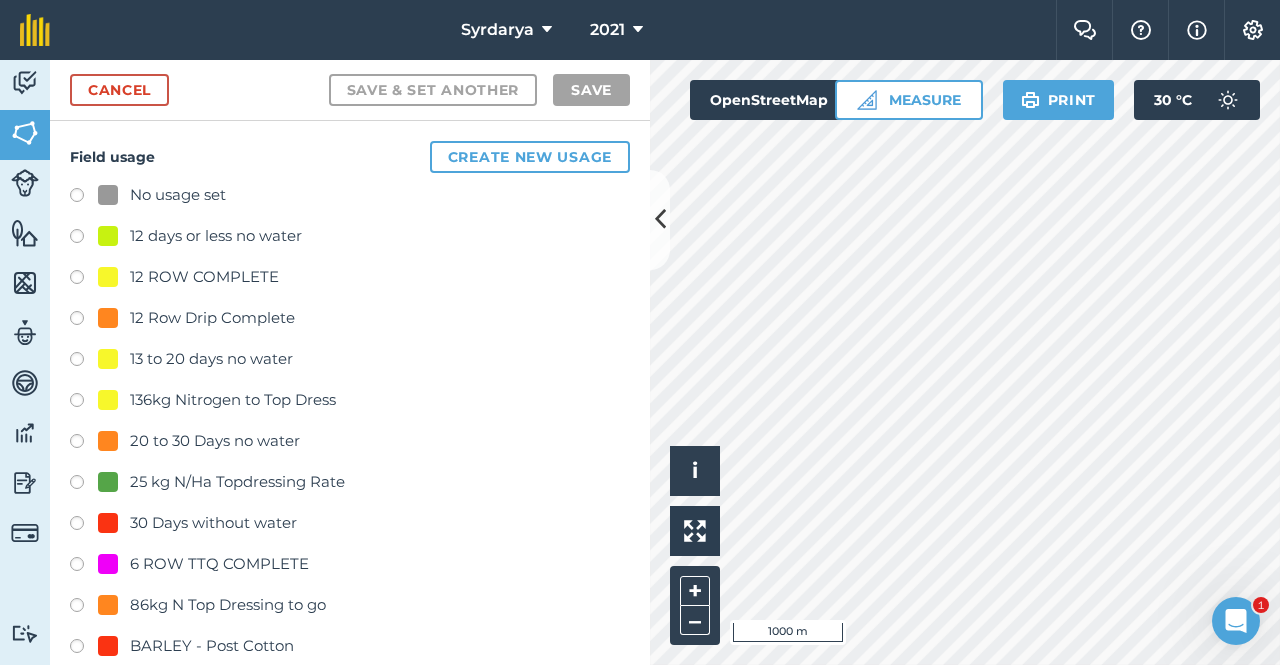 click at bounding box center (84, 198) 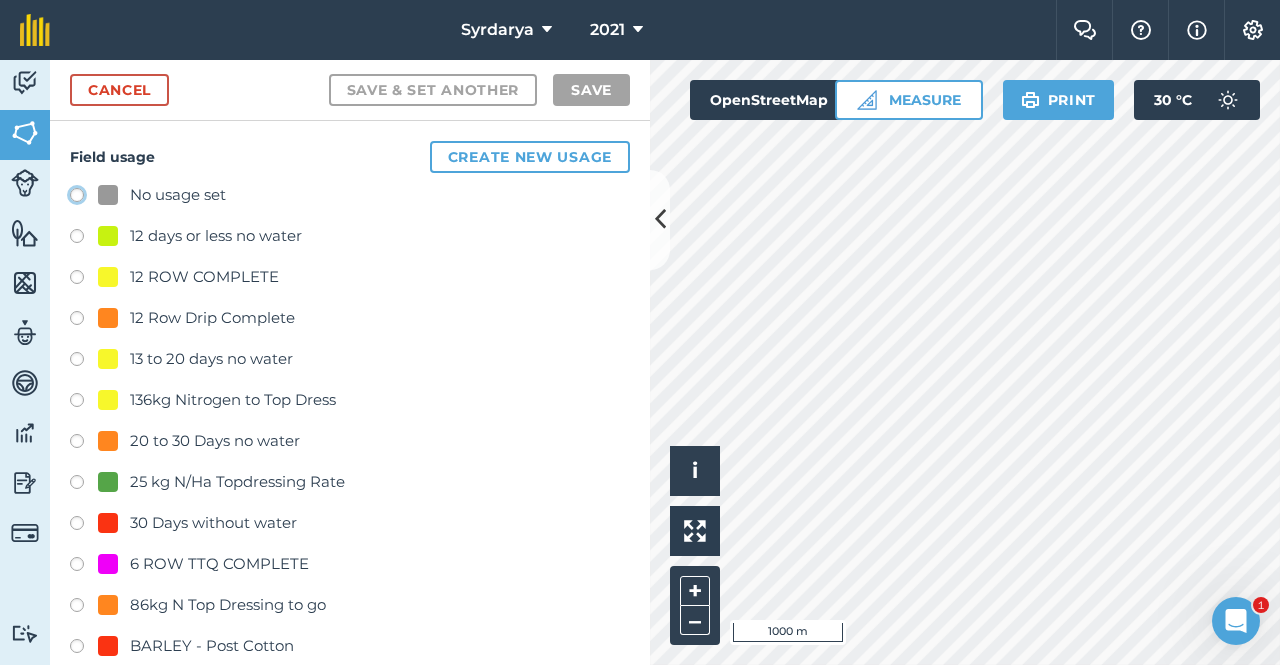 click on "No usage set" at bounding box center (-9923, 194) 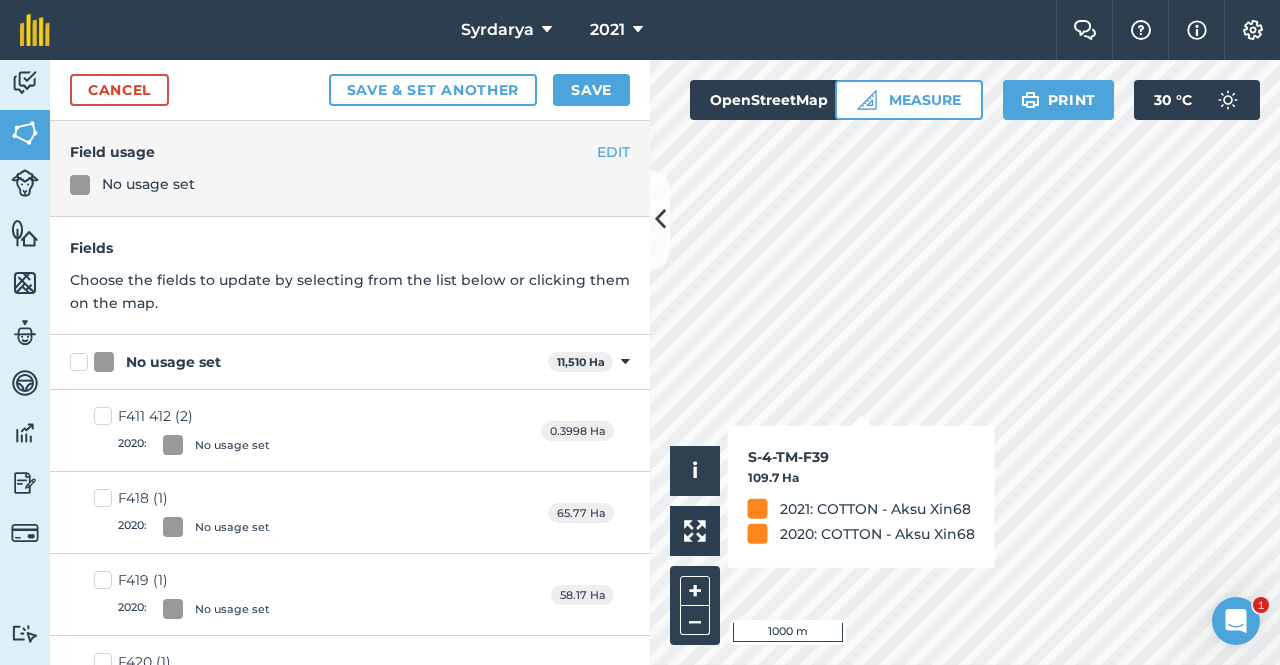 checkbox on "true" 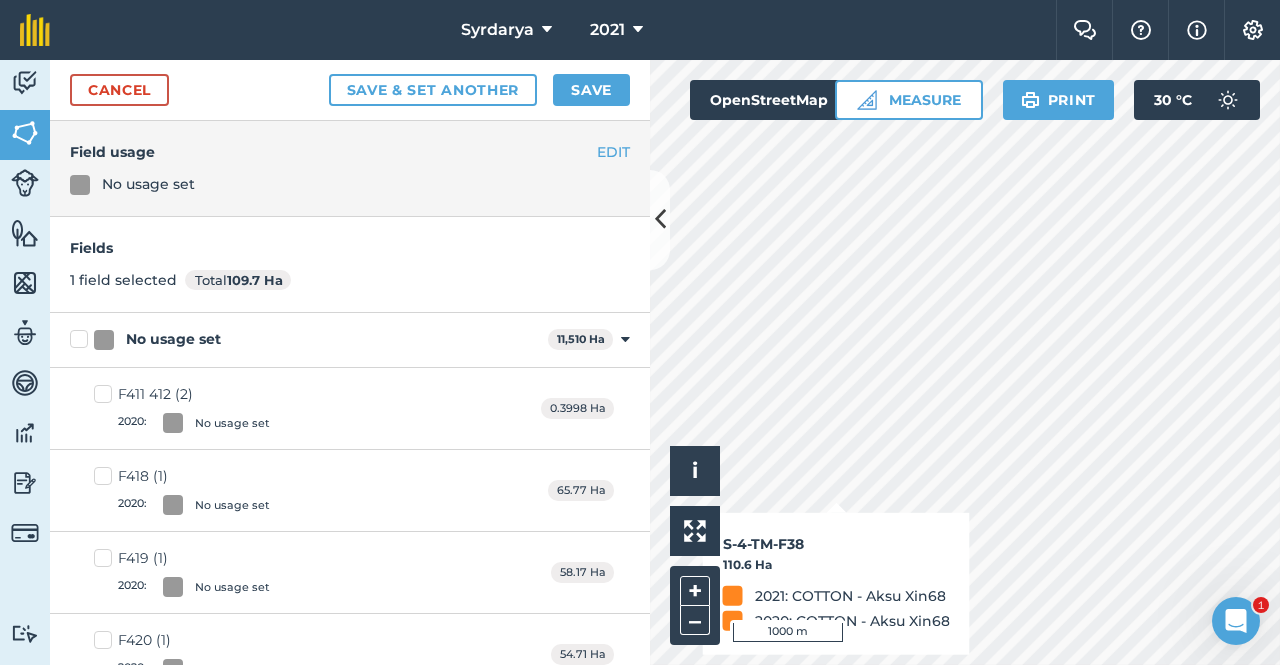 checkbox on "true" 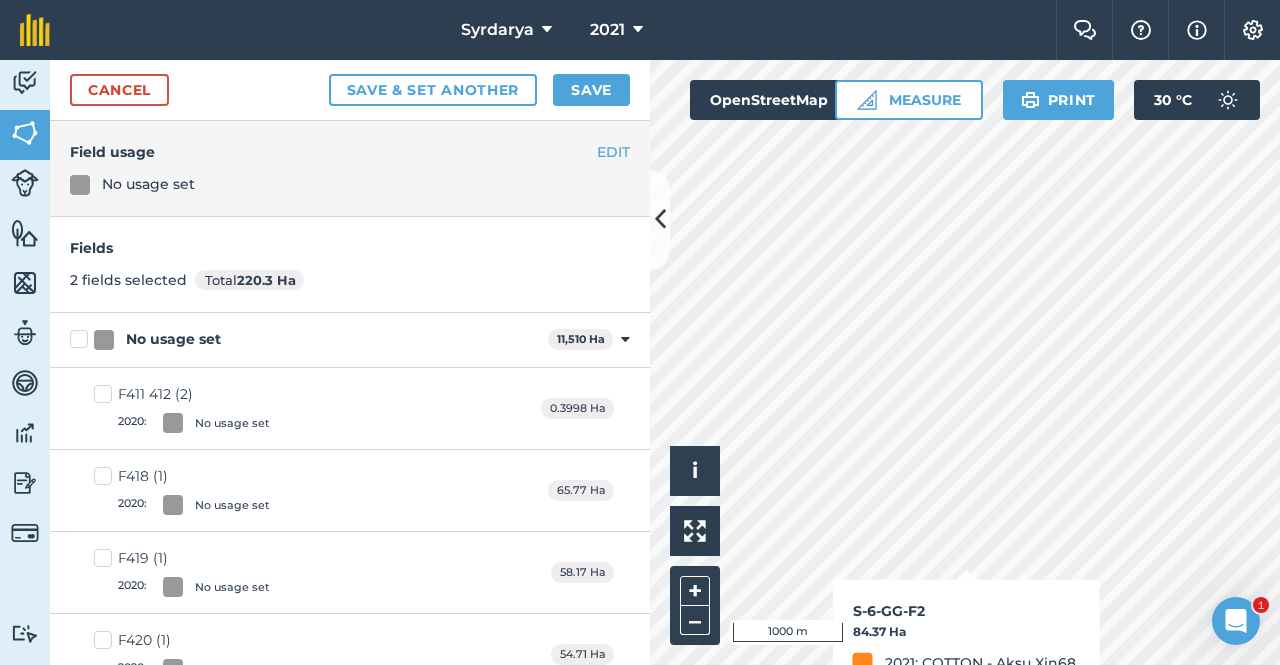 checkbox on "true" 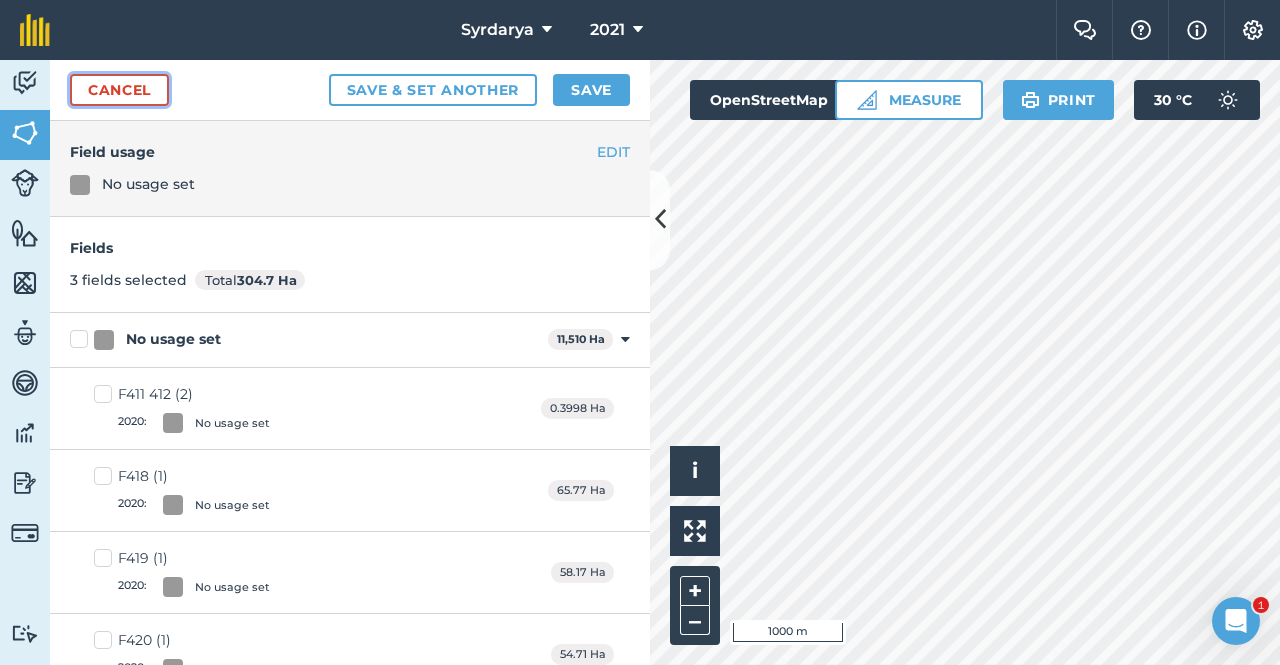 click on "Cancel" at bounding box center [119, 90] 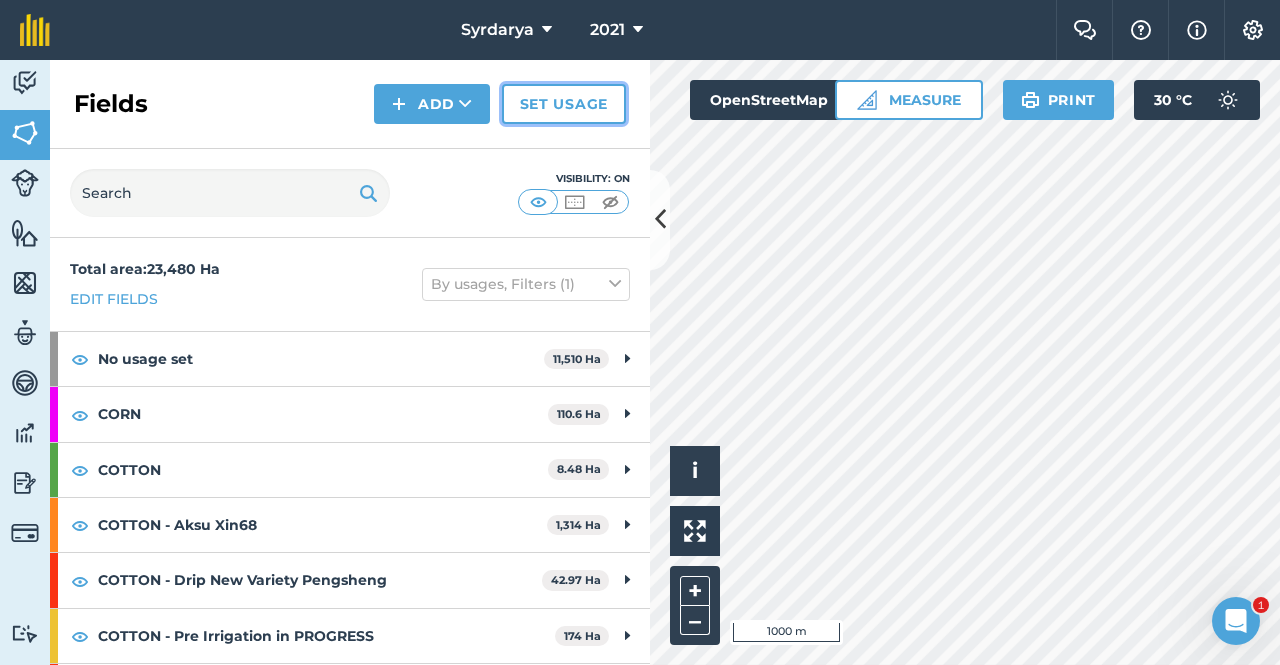 click on "Set usage" at bounding box center [564, 104] 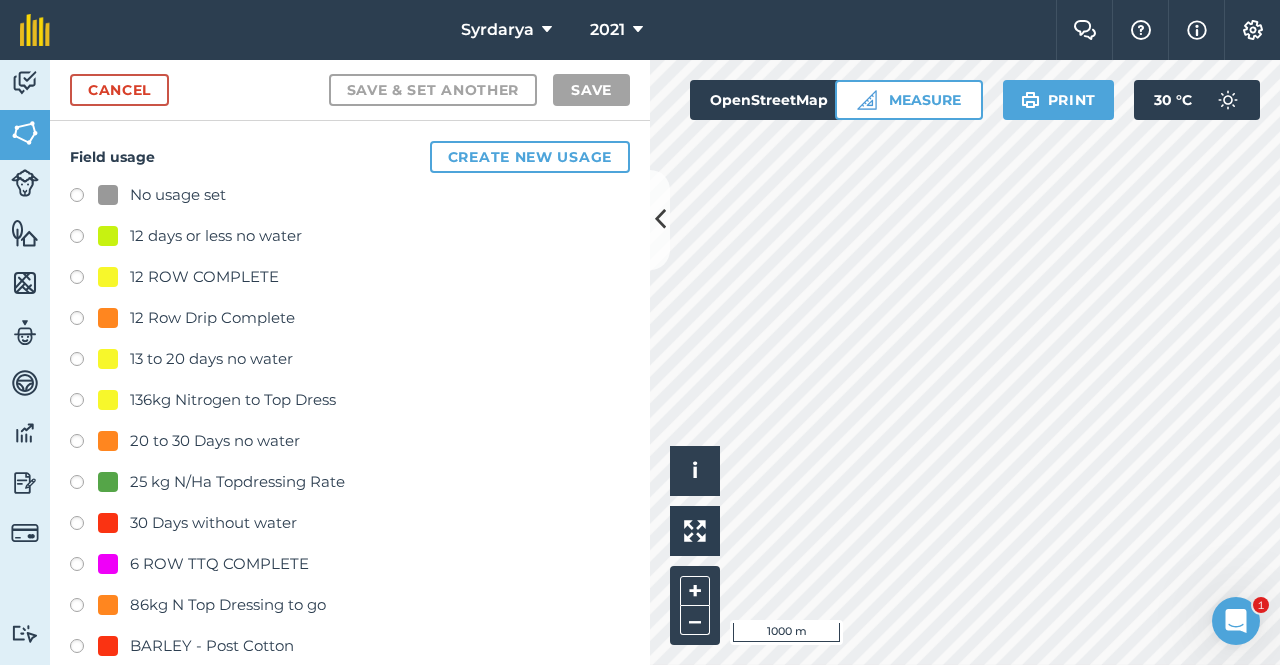 click at bounding box center (84, 198) 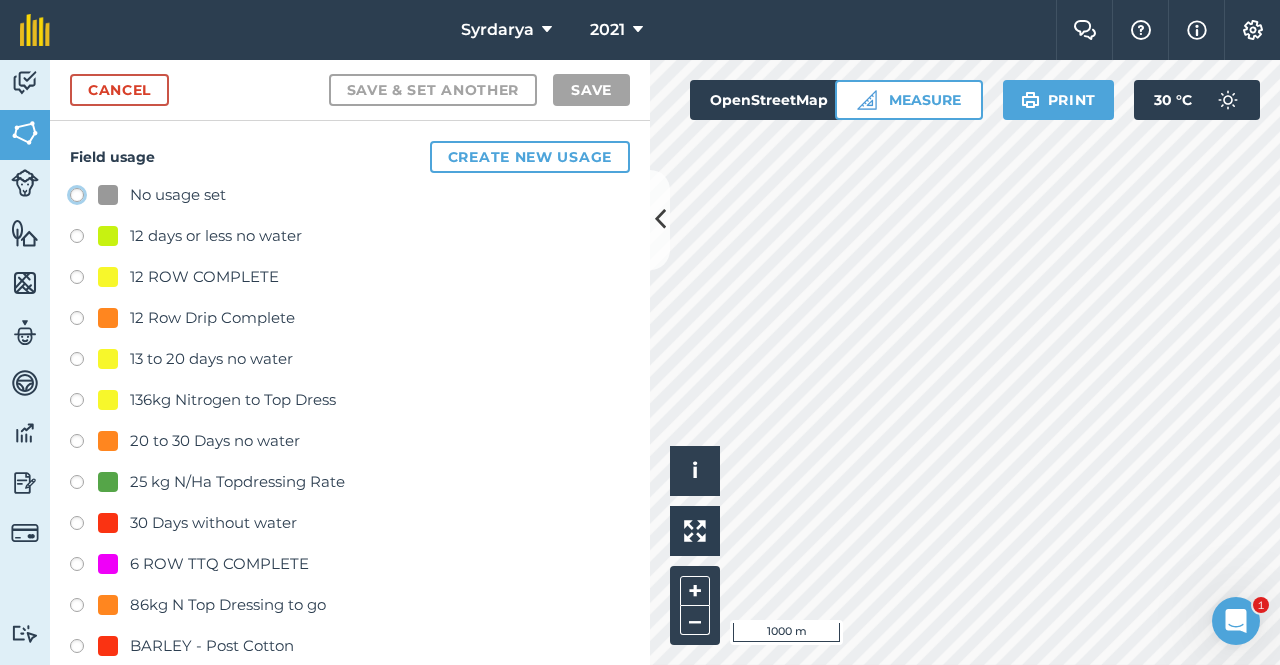 click on "No usage set" at bounding box center [-9923, 194] 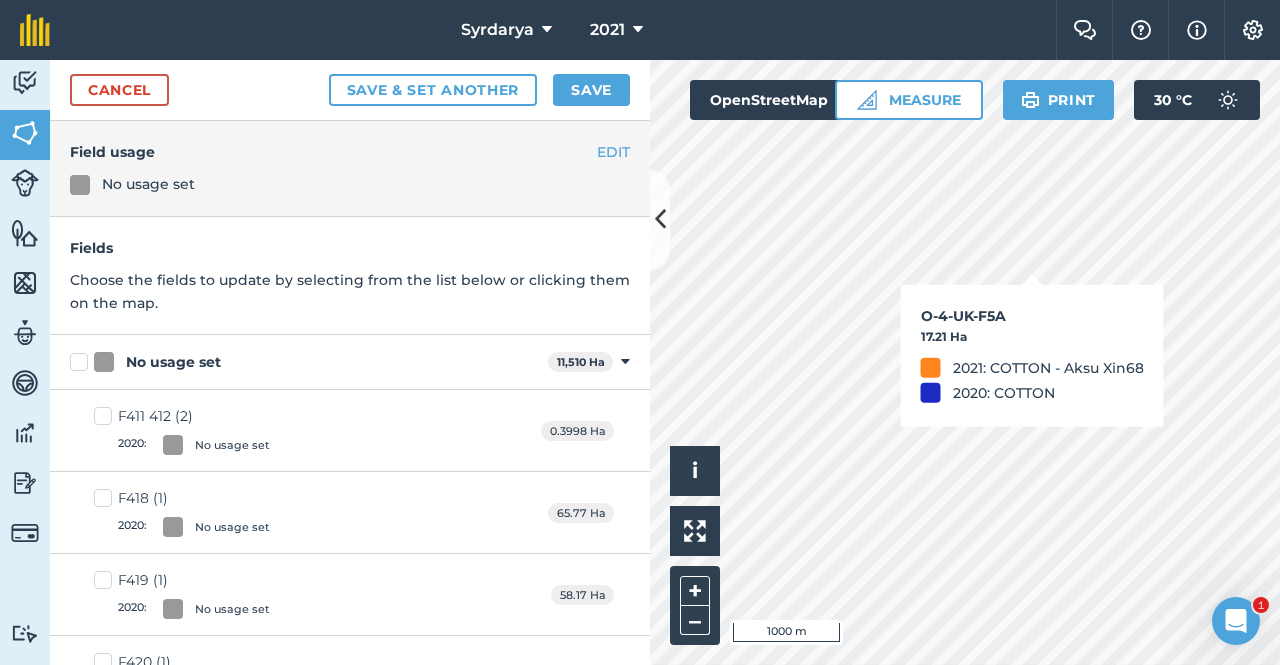 checkbox on "true" 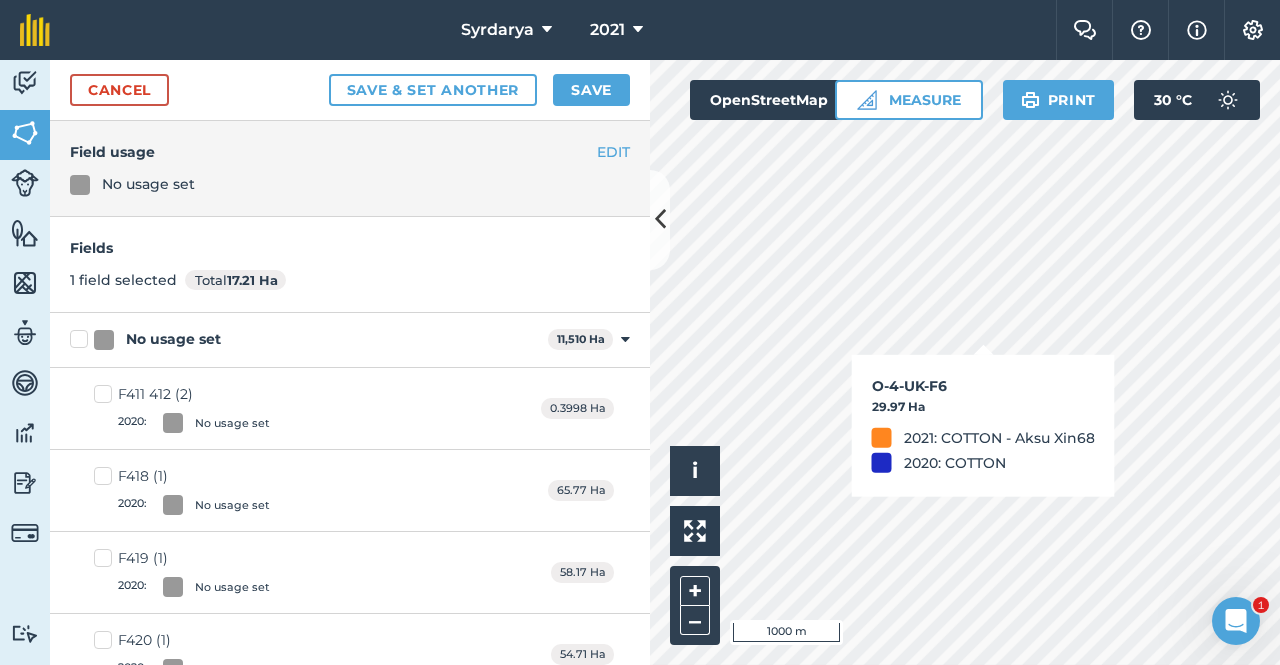 checkbox on "true" 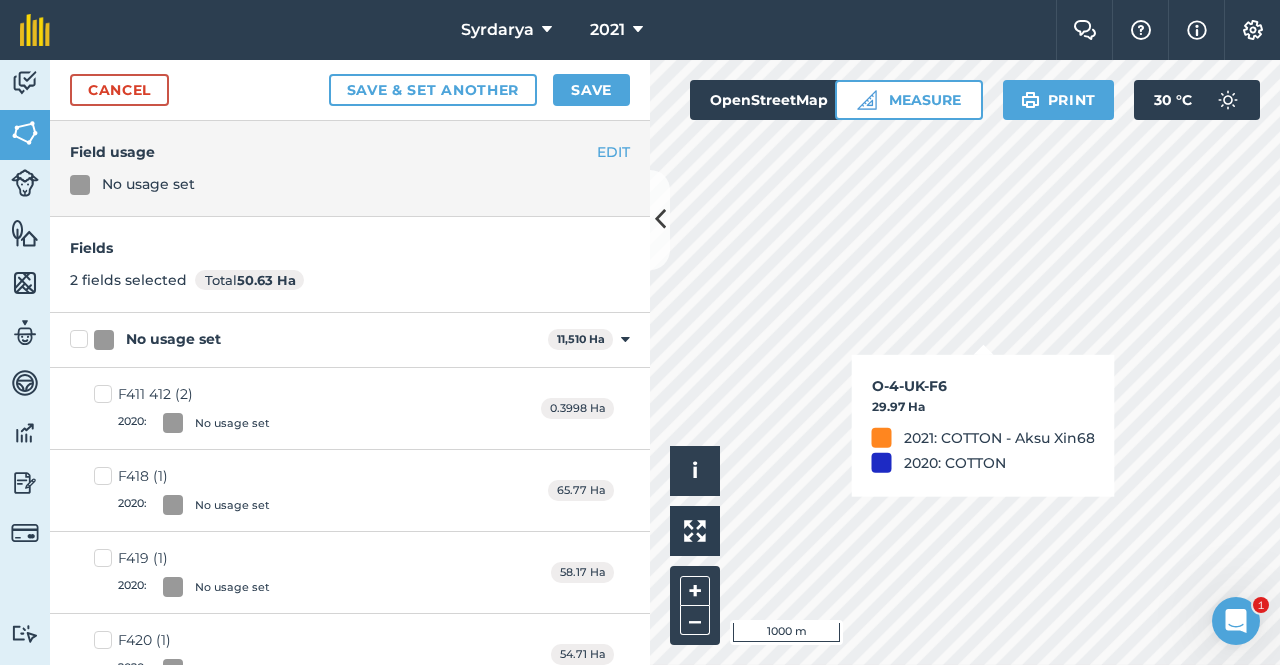 checkbox on "true" 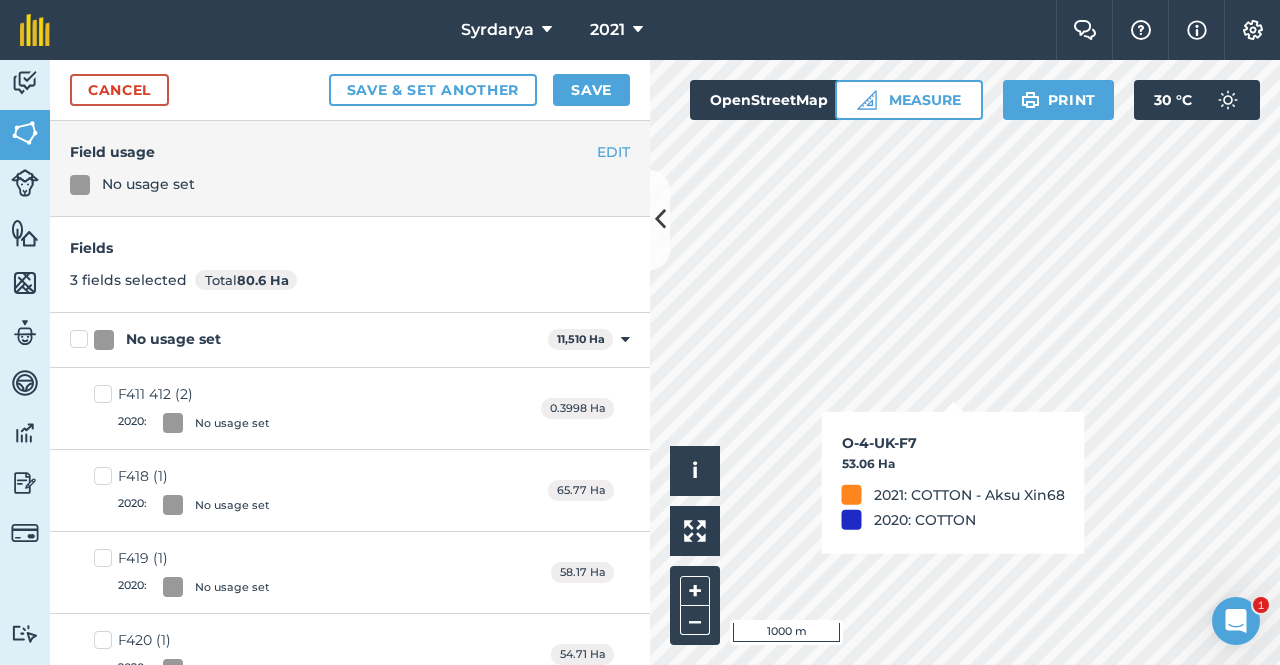 checkbox on "true" 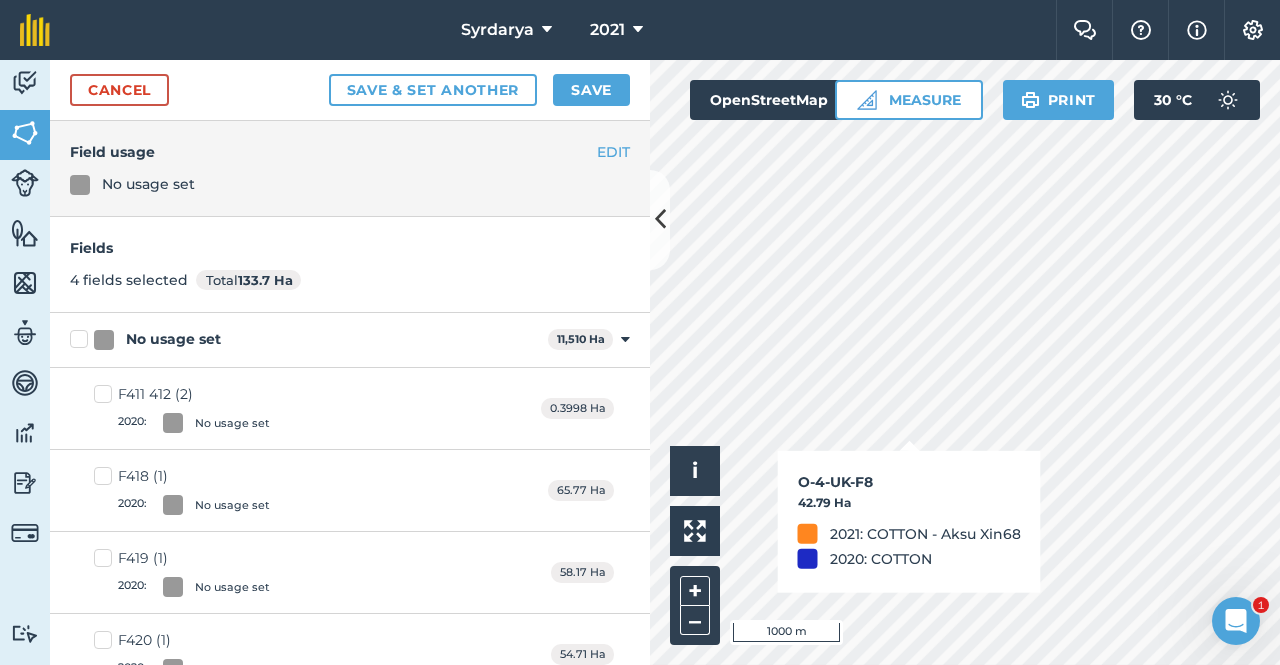checkbox on "true" 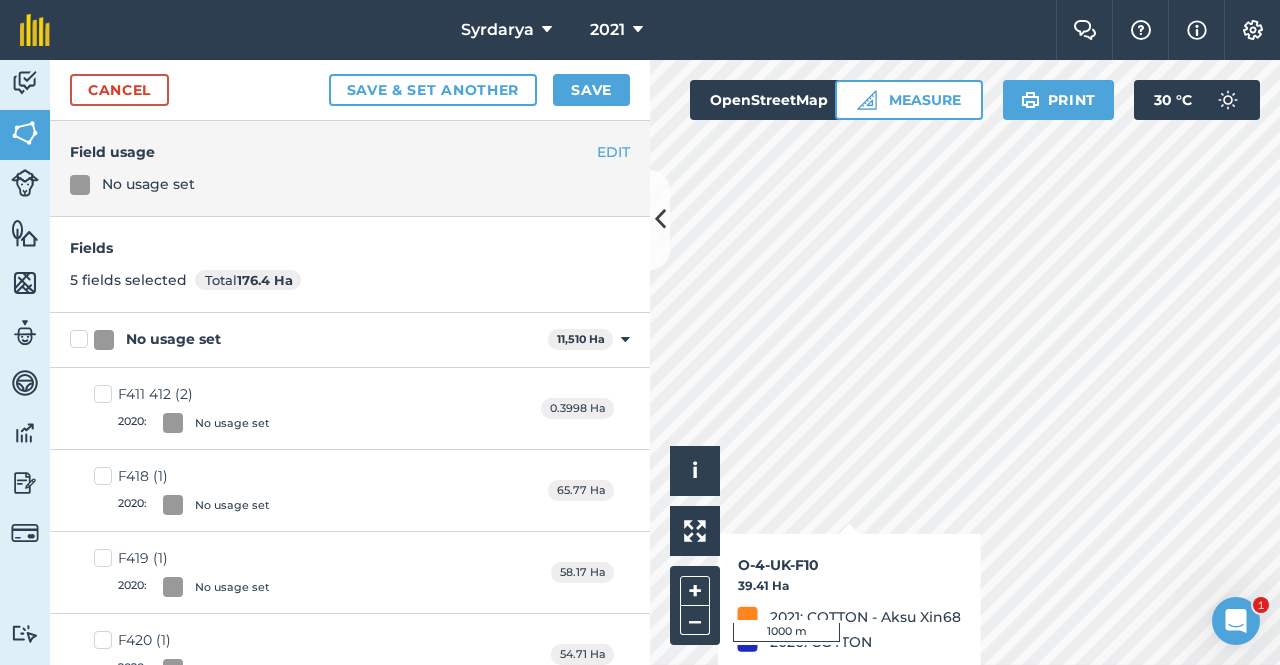 checkbox on "true" 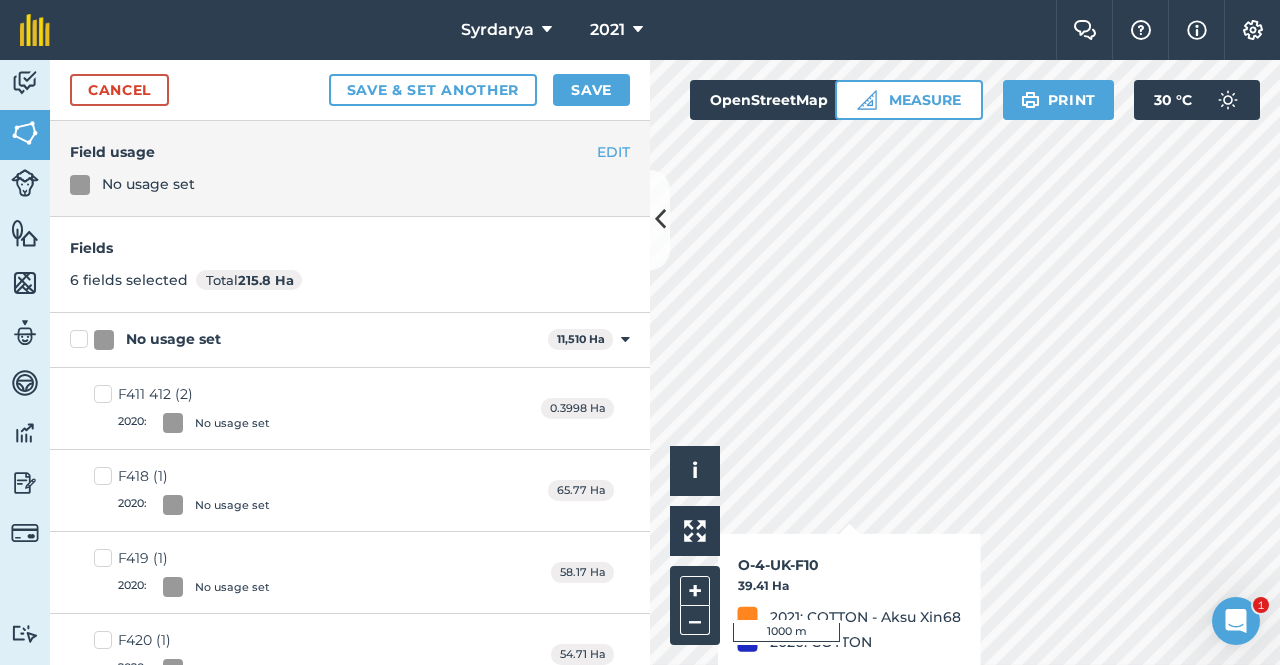 checkbox on "true" 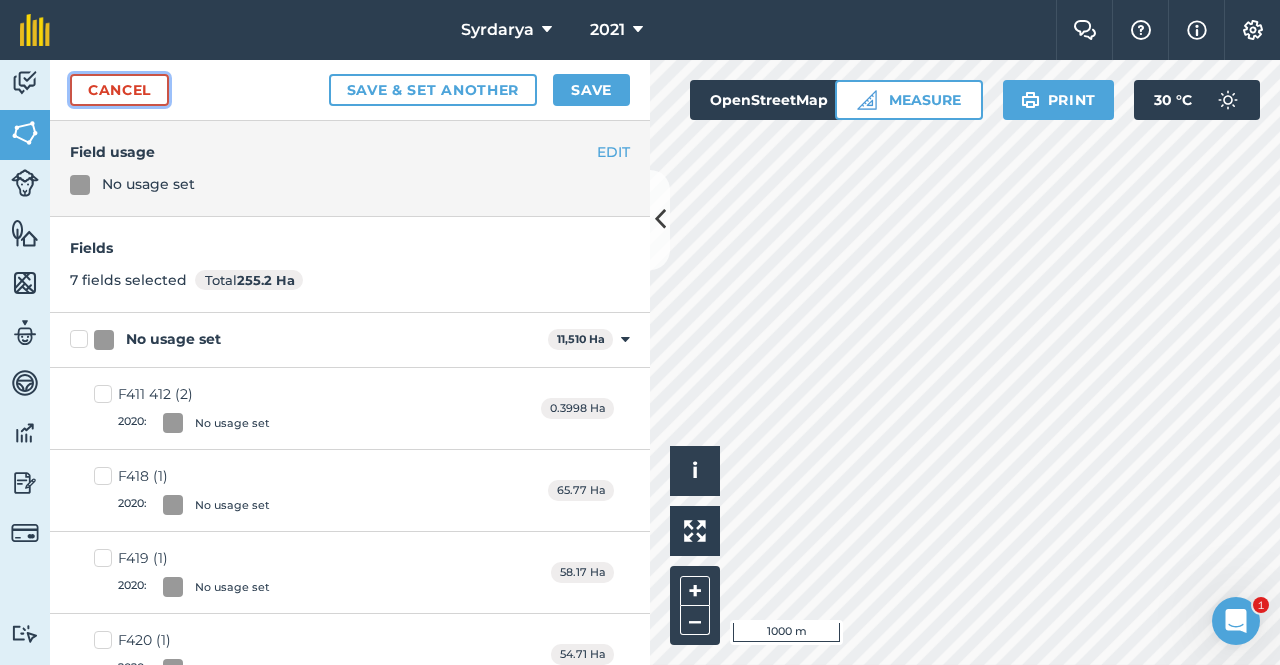 click on "Cancel" at bounding box center [119, 90] 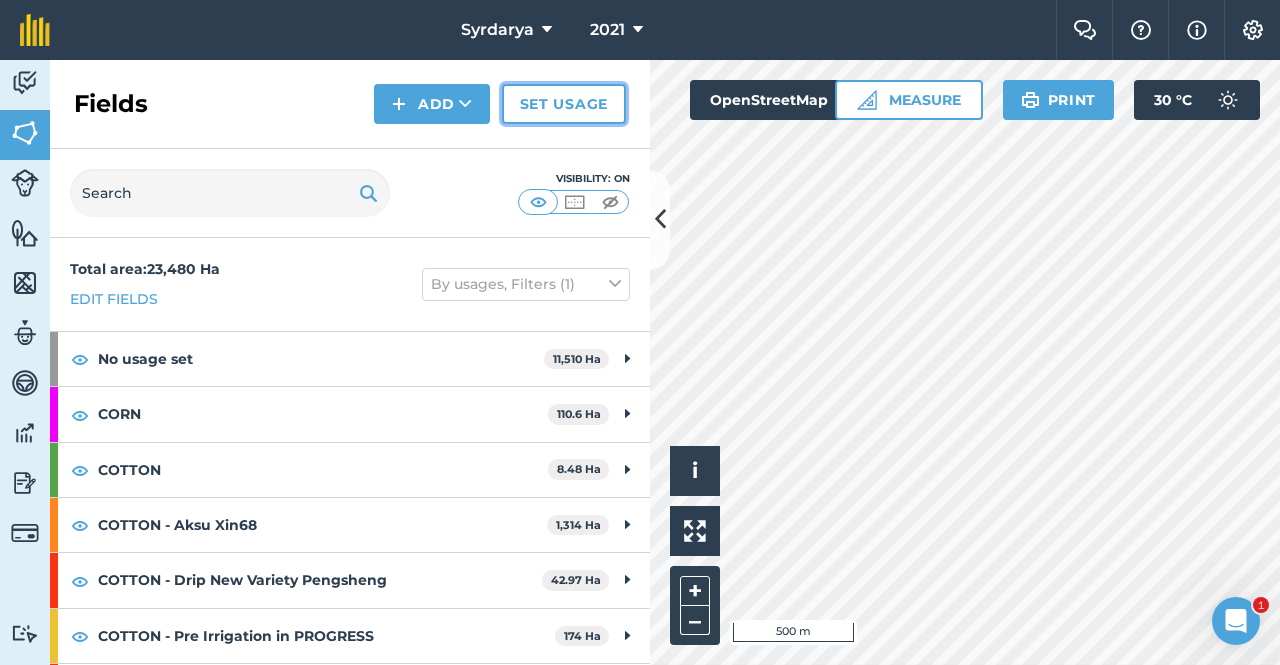 click on "Set usage" at bounding box center [564, 104] 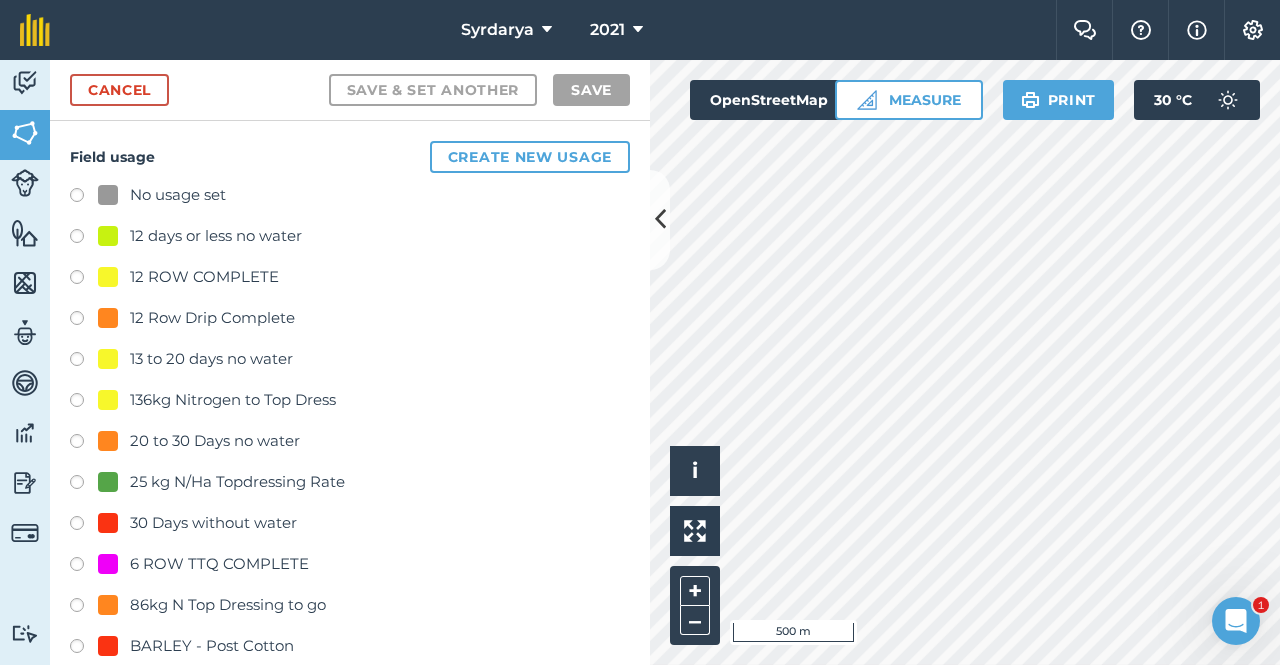 click at bounding box center [84, 198] 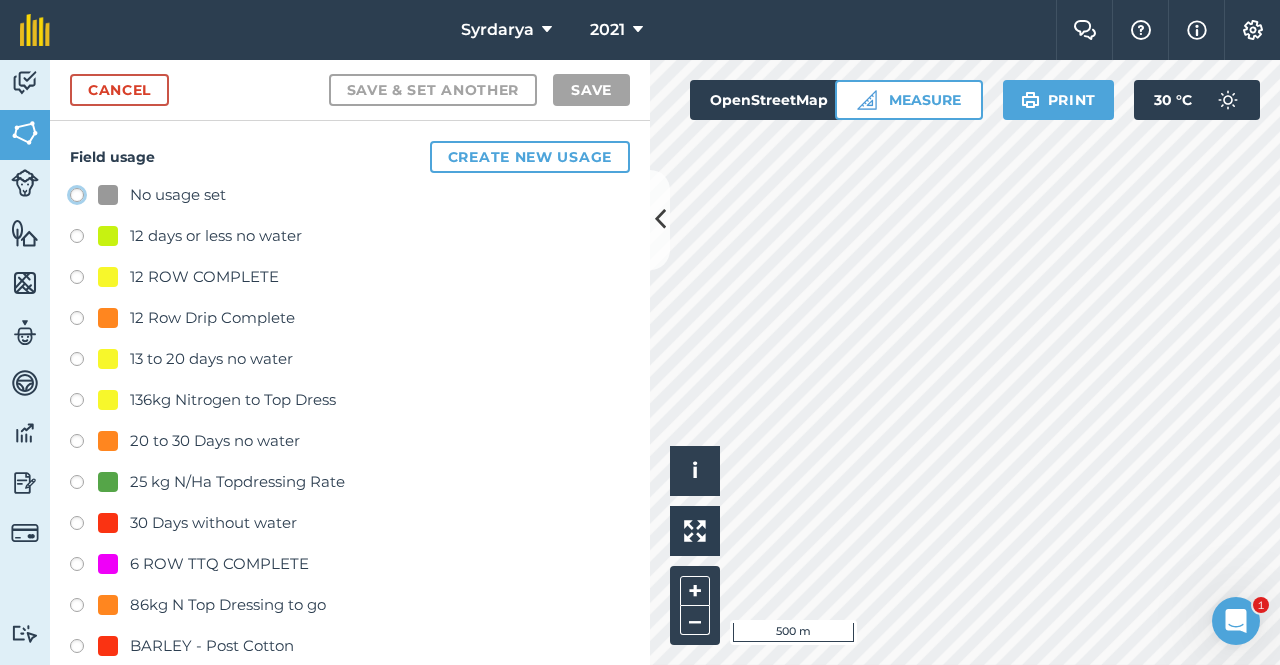 click on "No usage set" at bounding box center (-9923, 194) 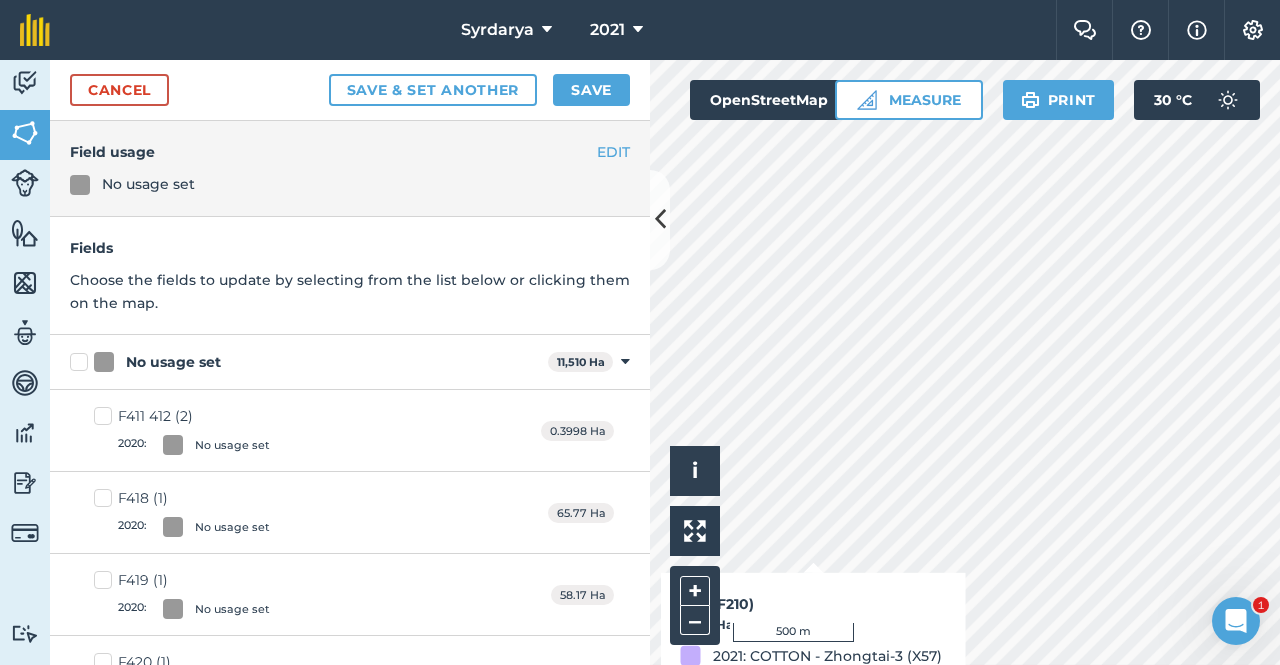 checkbox on "true" 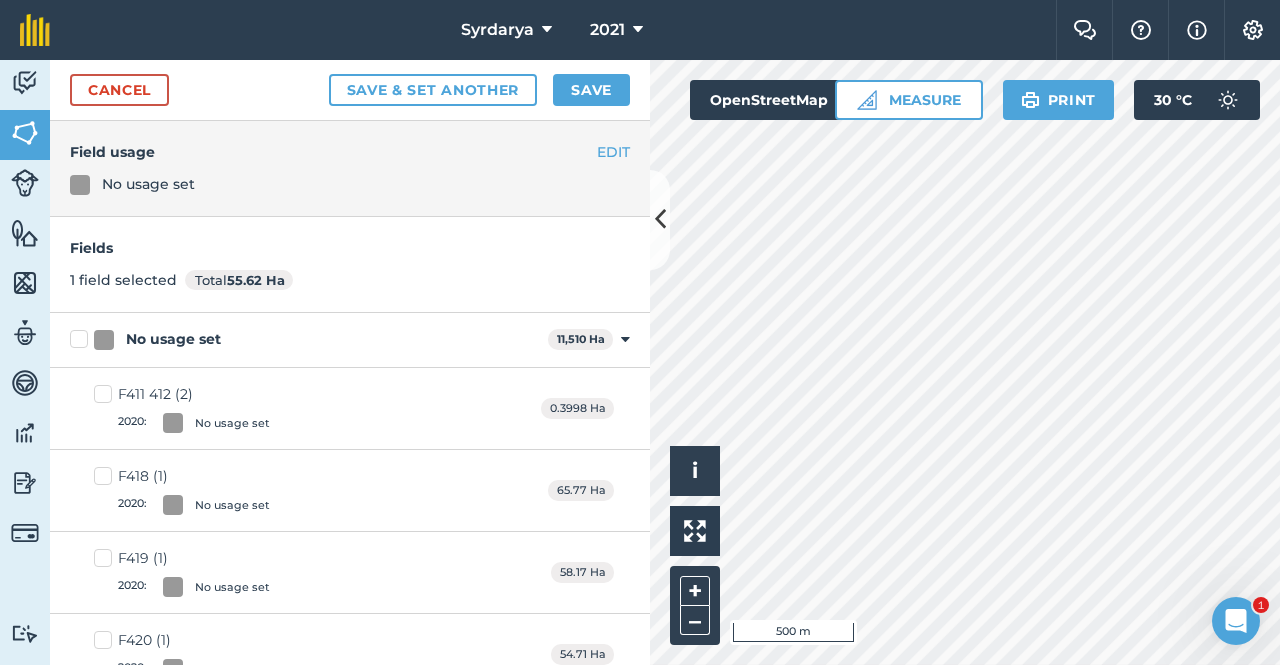 checkbox on "true" 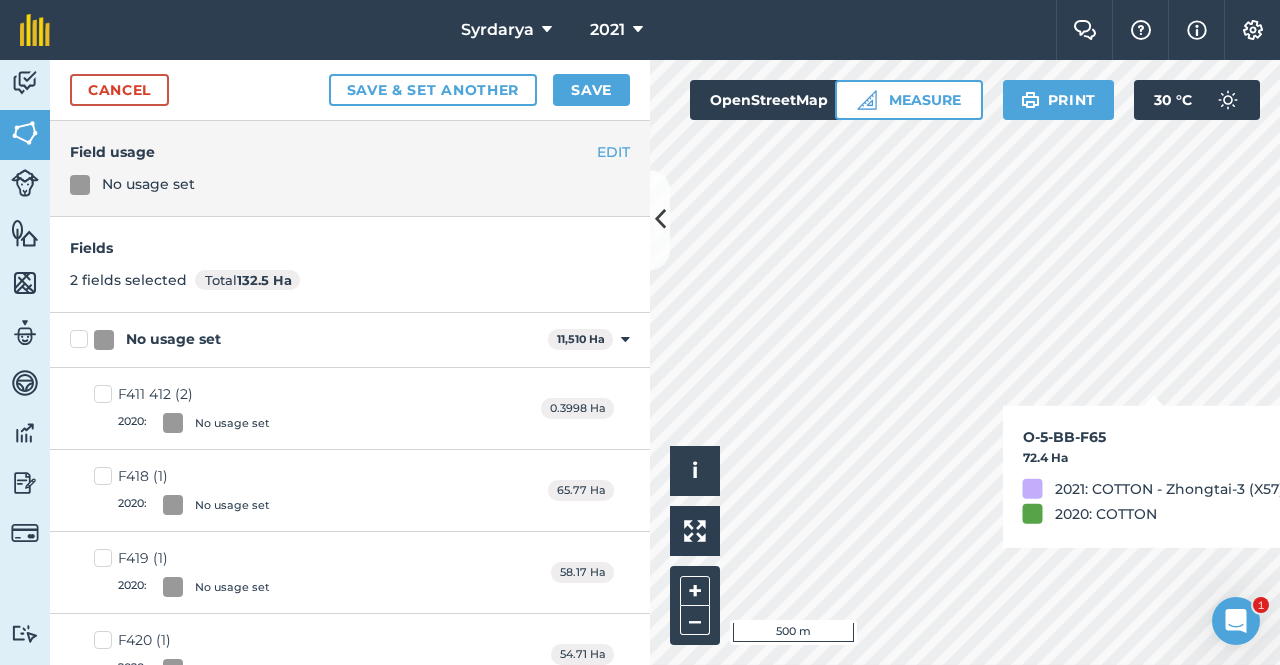 checkbox on "true" 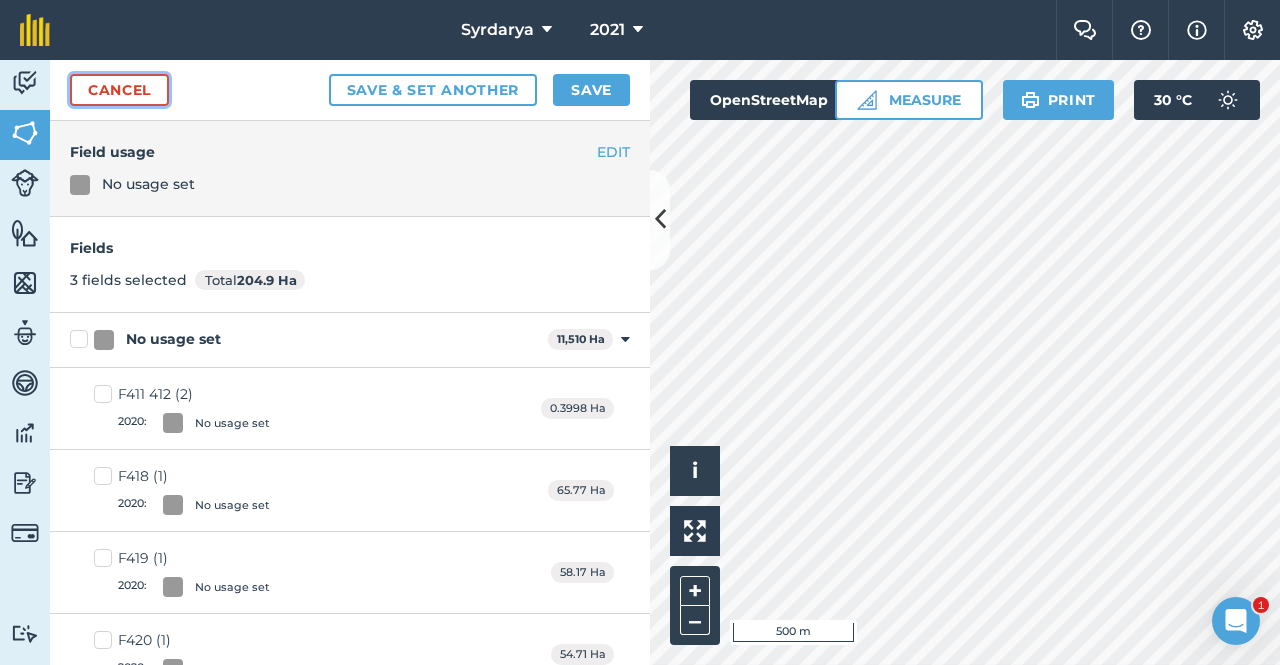 click on "Cancel" at bounding box center (119, 90) 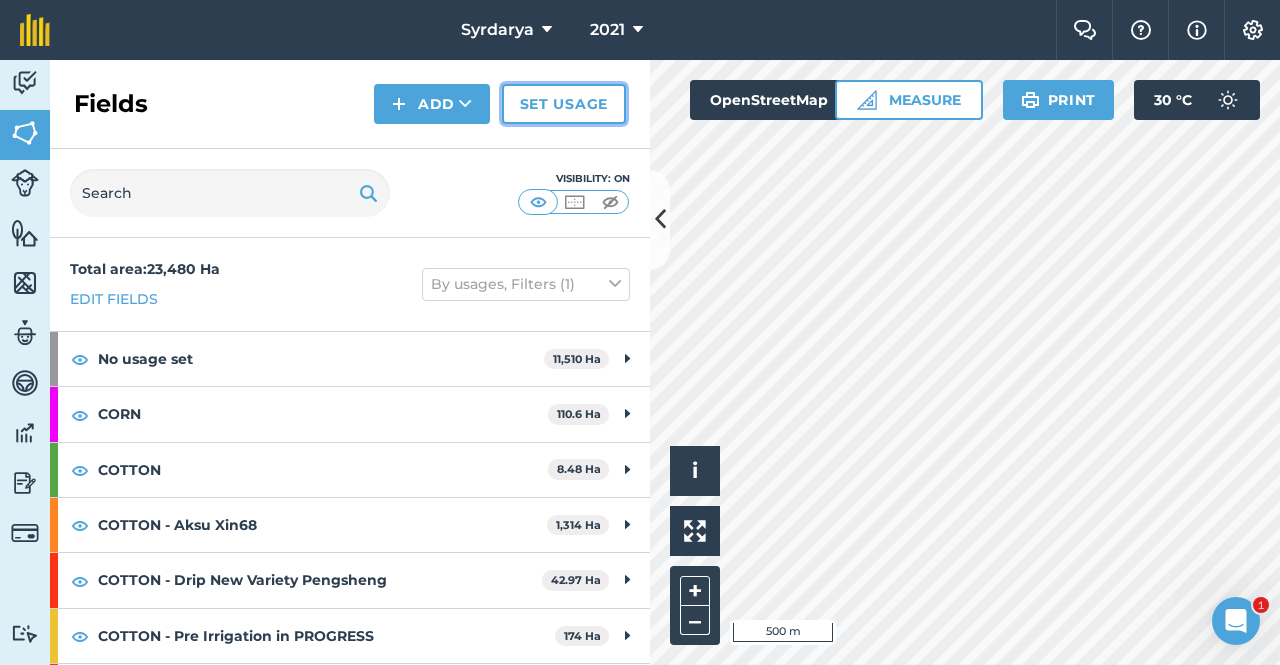 click on "Set usage" at bounding box center (564, 104) 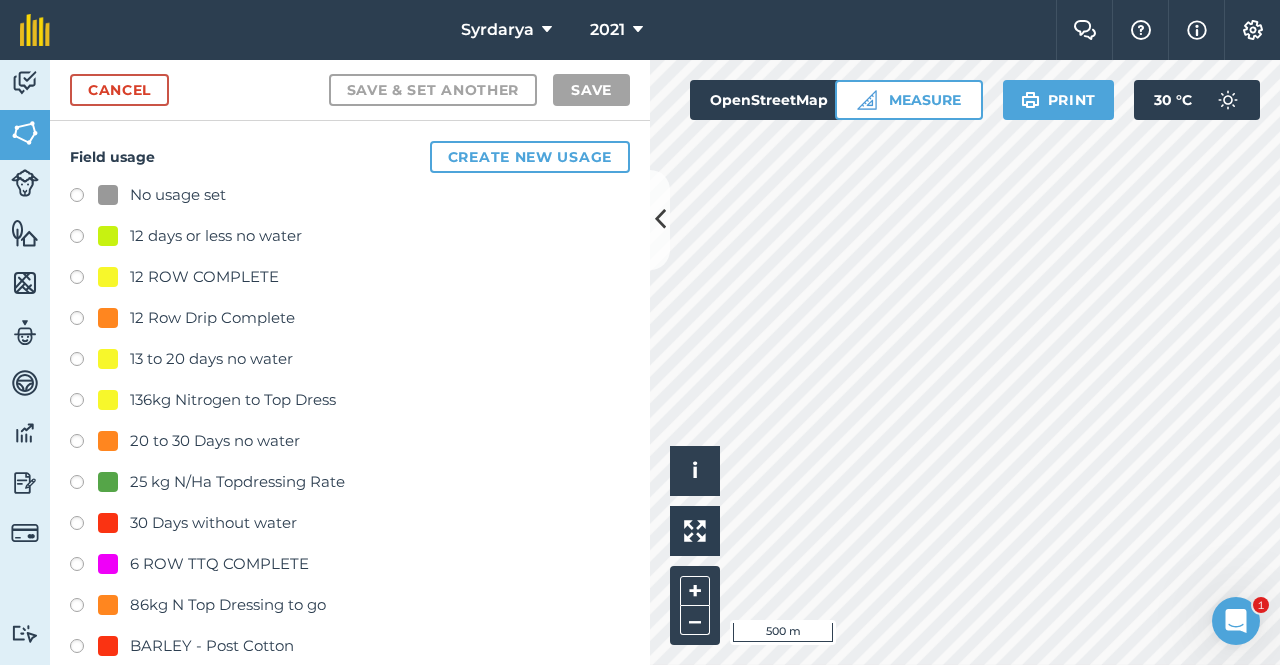 click at bounding box center [84, 198] 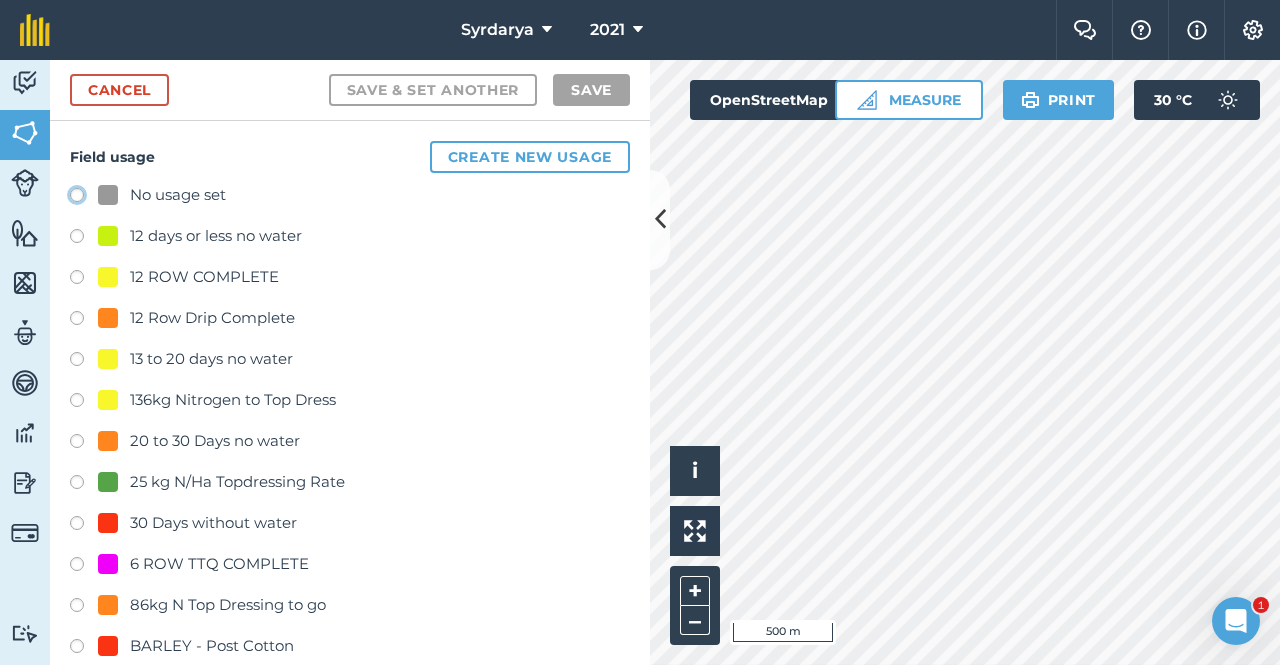 click on "No usage set" at bounding box center (-9923, 194) 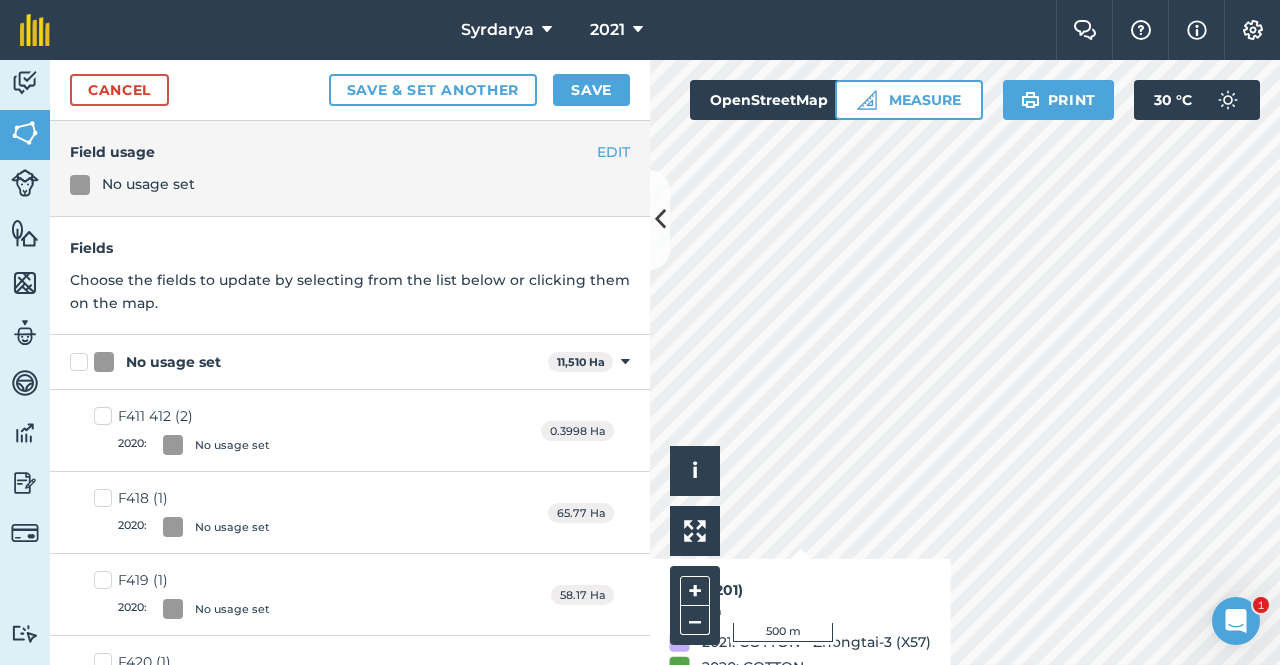 checkbox on "true" 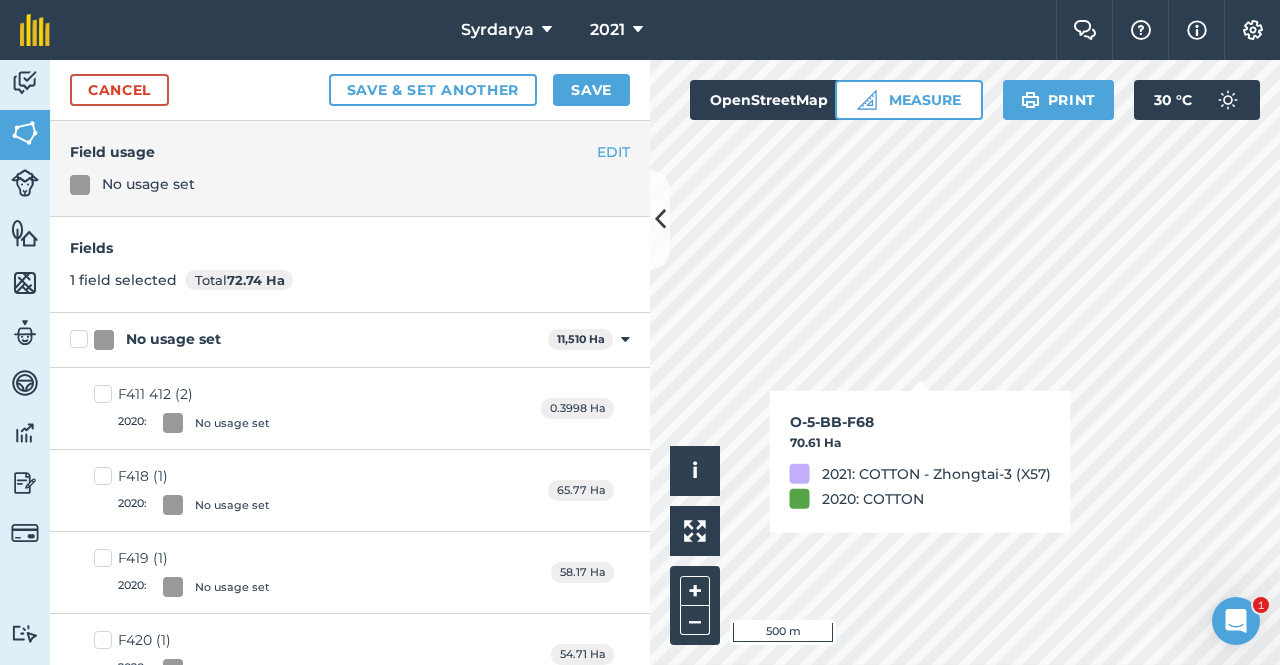 checkbox on "true" 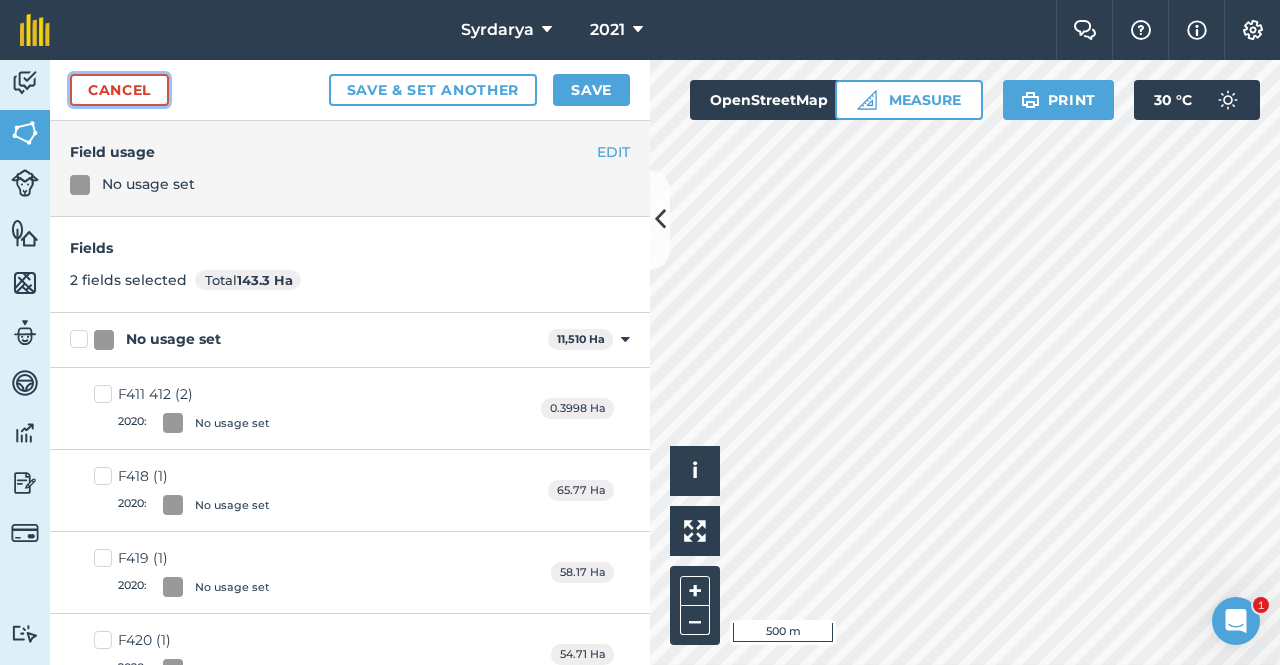 click on "Cancel" at bounding box center (119, 90) 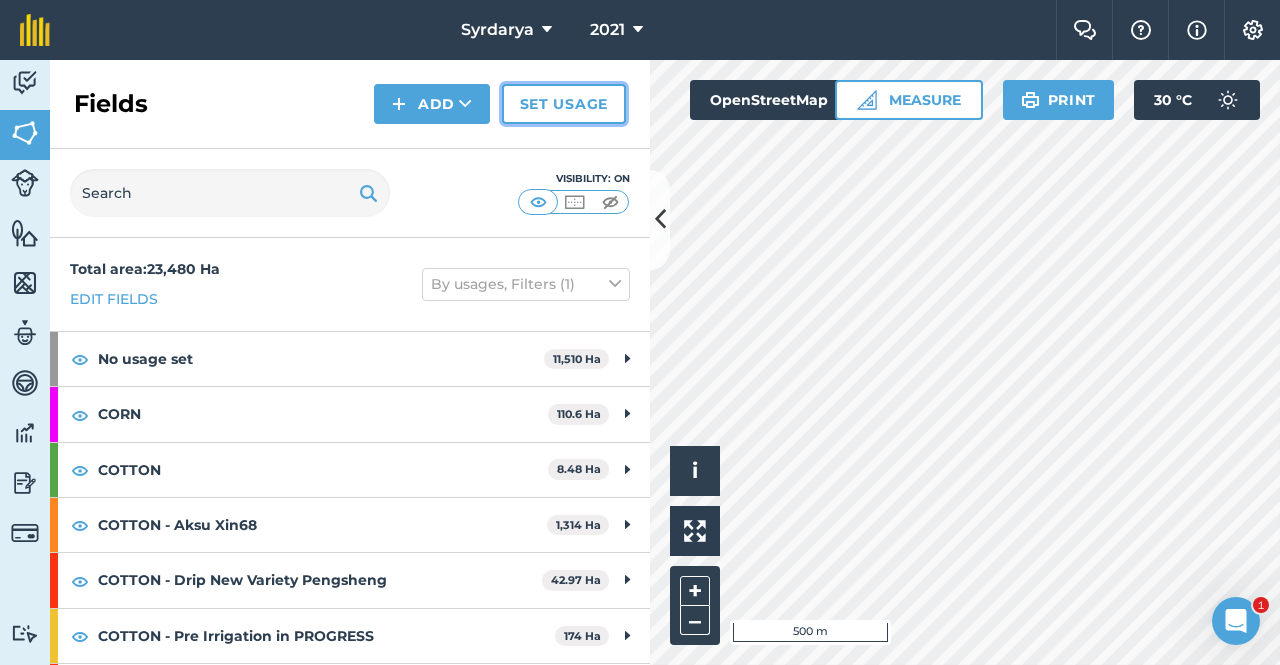 click on "Set usage" at bounding box center (564, 104) 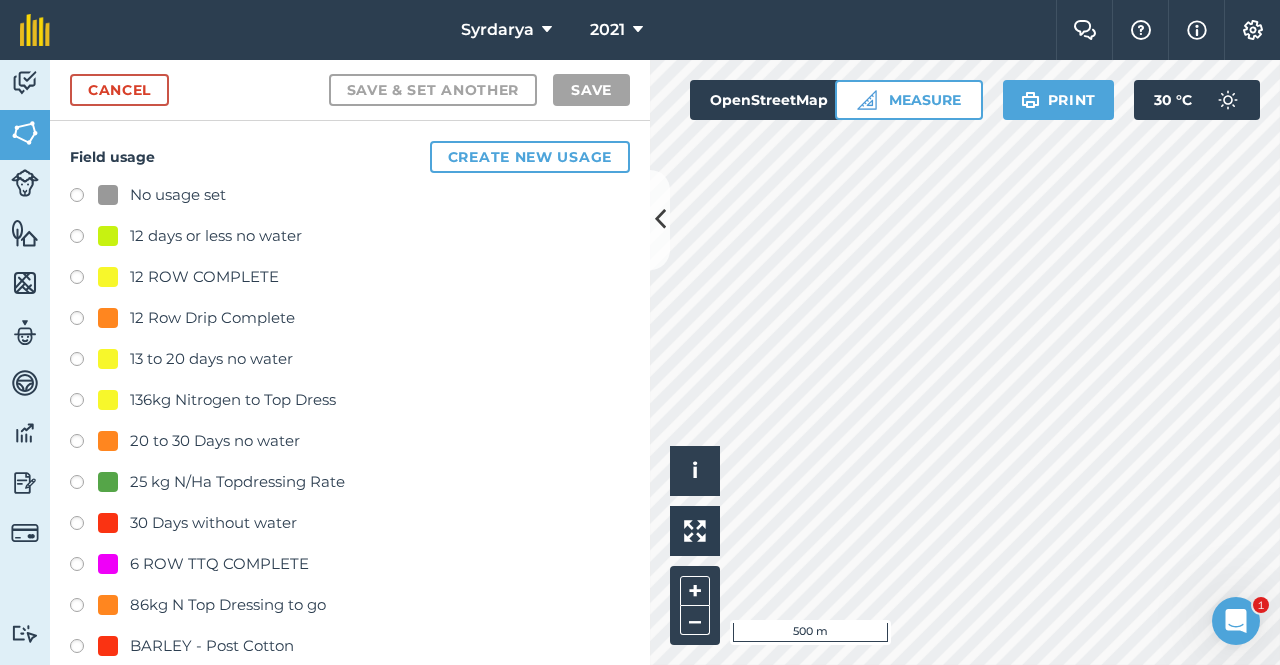 click at bounding box center (84, 198) 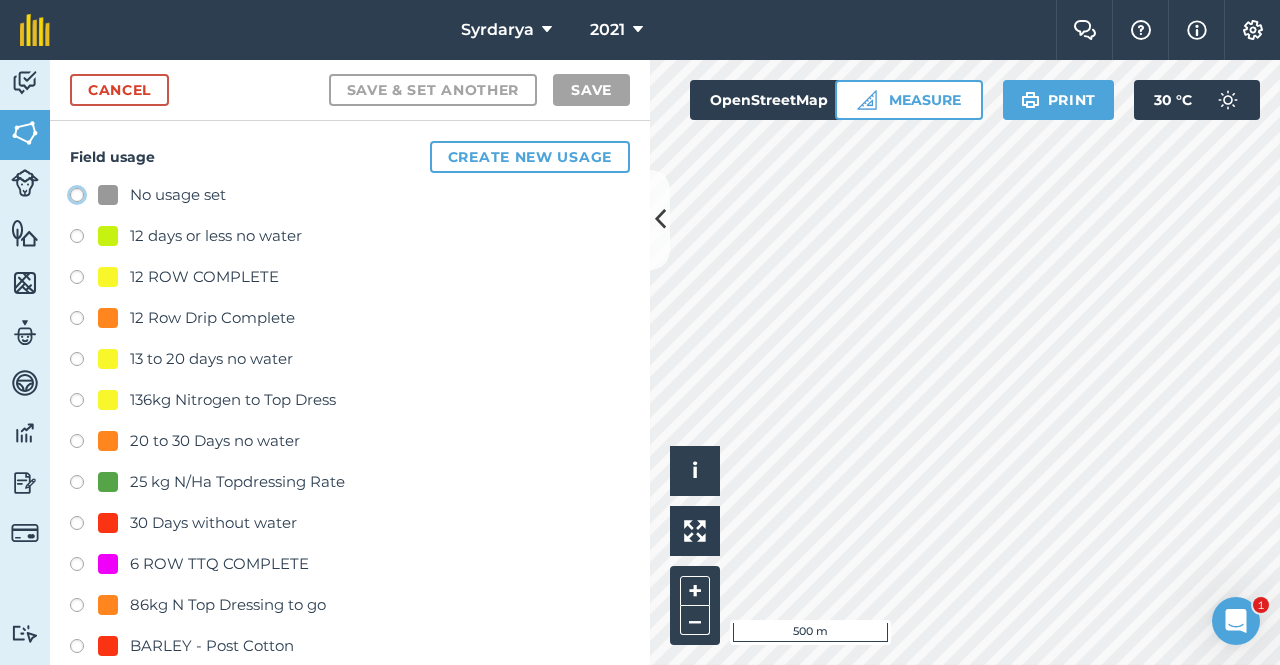 click on "No usage set" at bounding box center [-9923, 194] 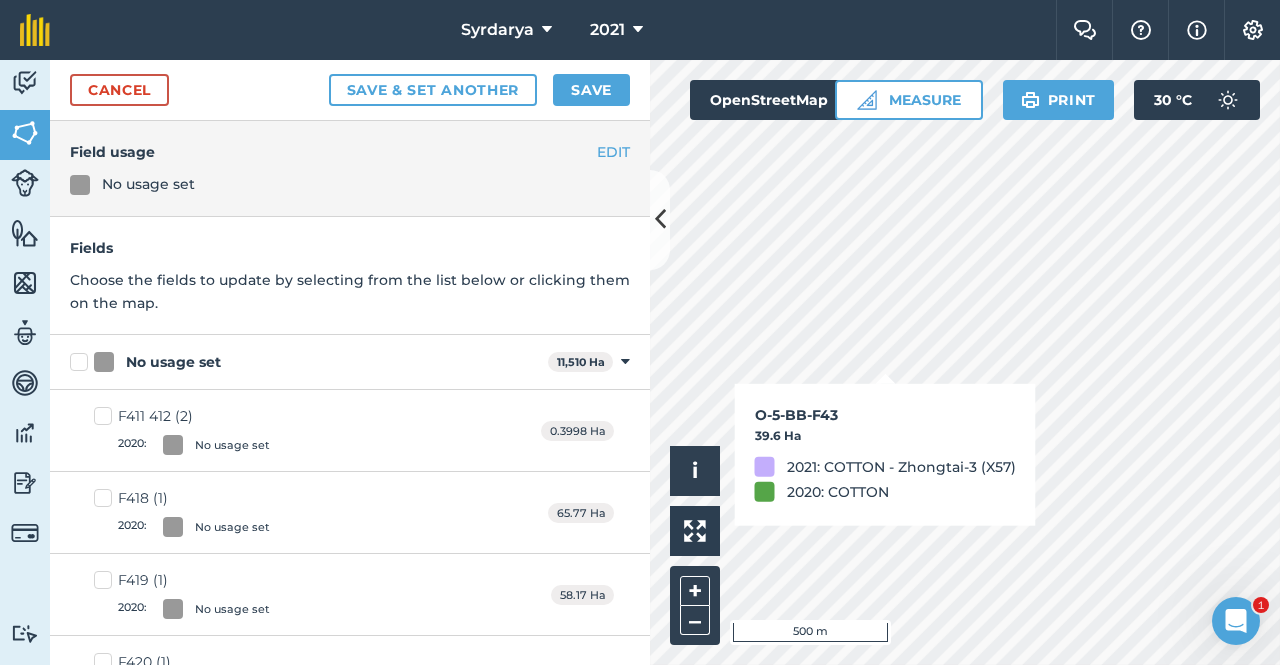 checkbox on "true" 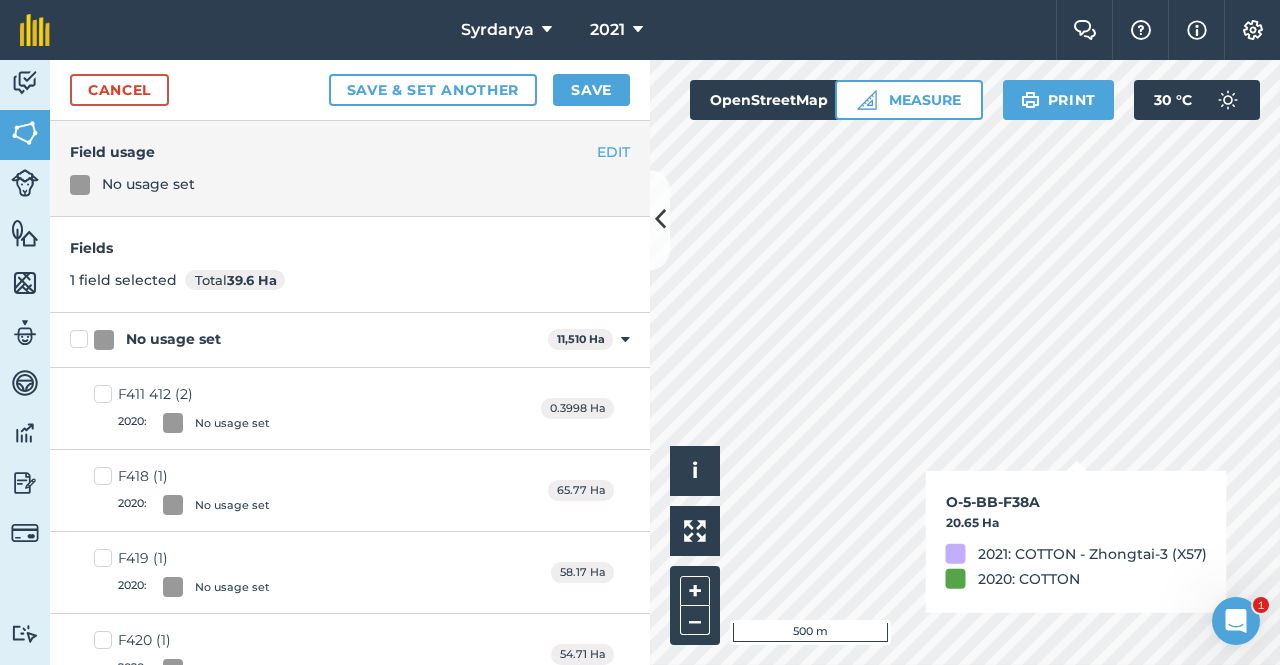 checkbox on "true" 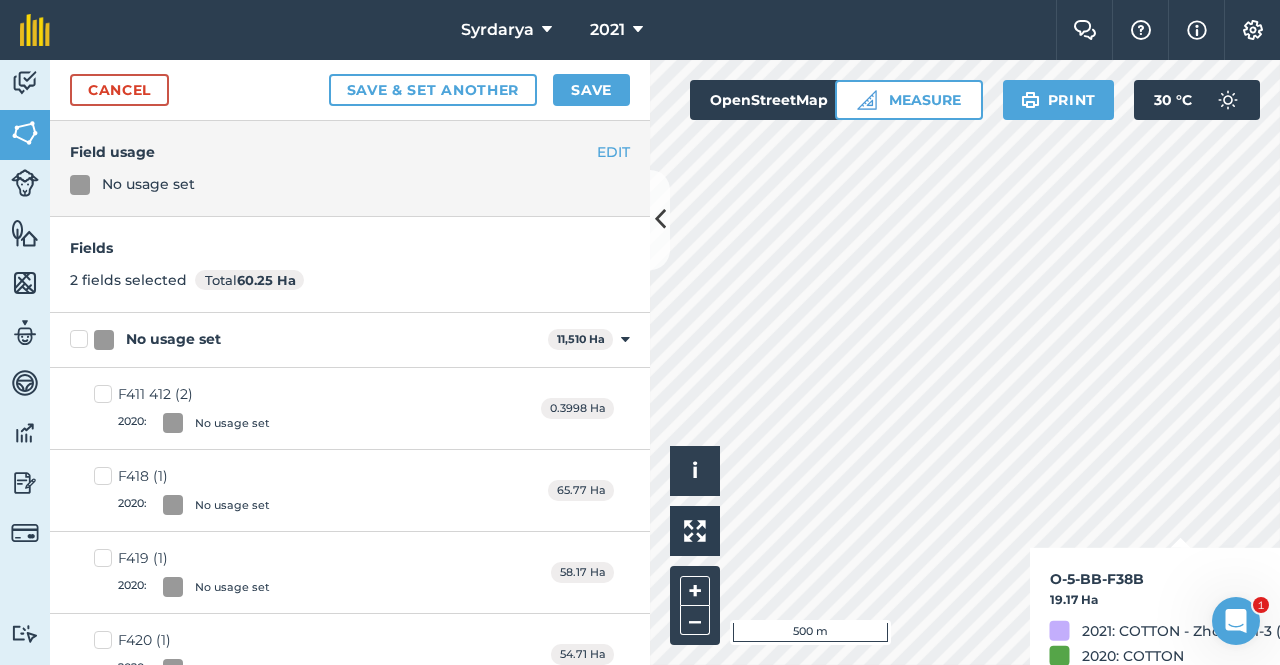 checkbox on "true" 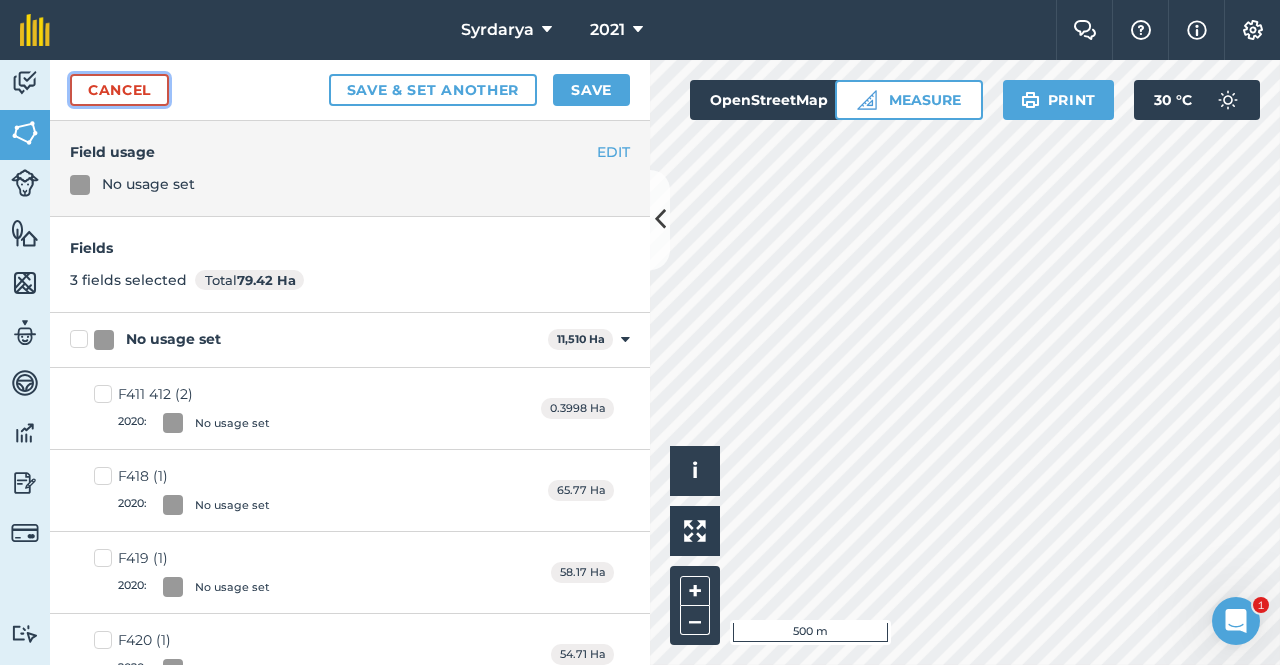click on "Cancel" at bounding box center (119, 90) 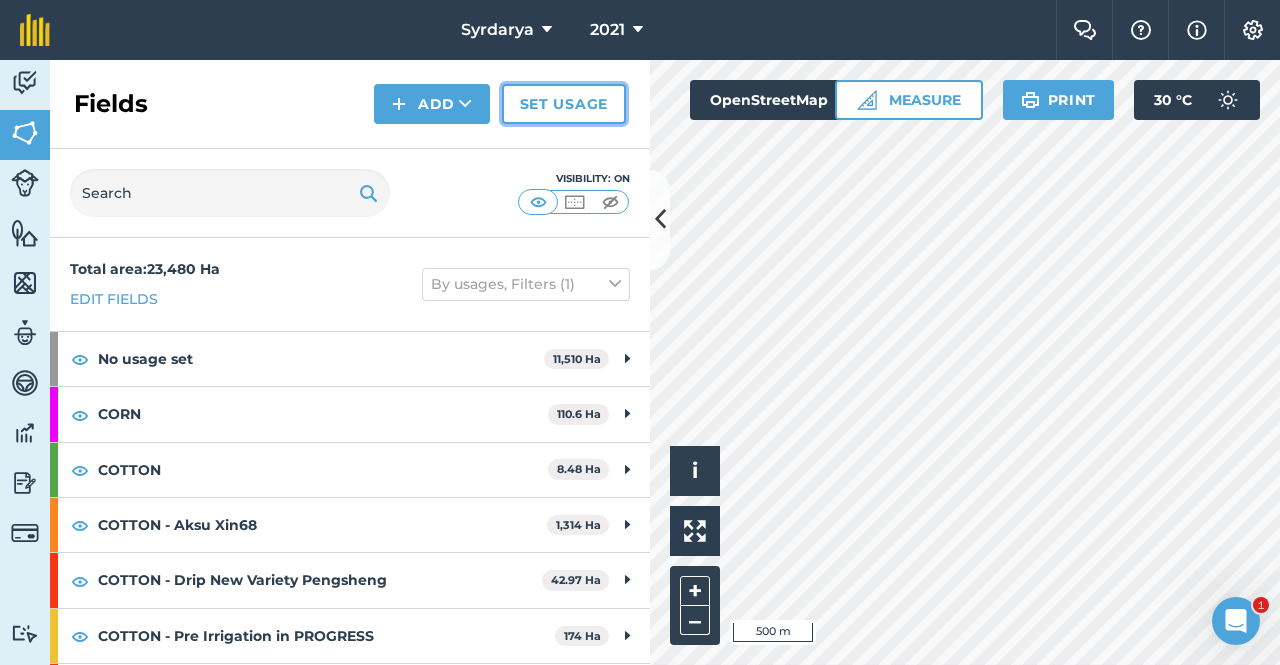 click on "Set usage" at bounding box center (564, 104) 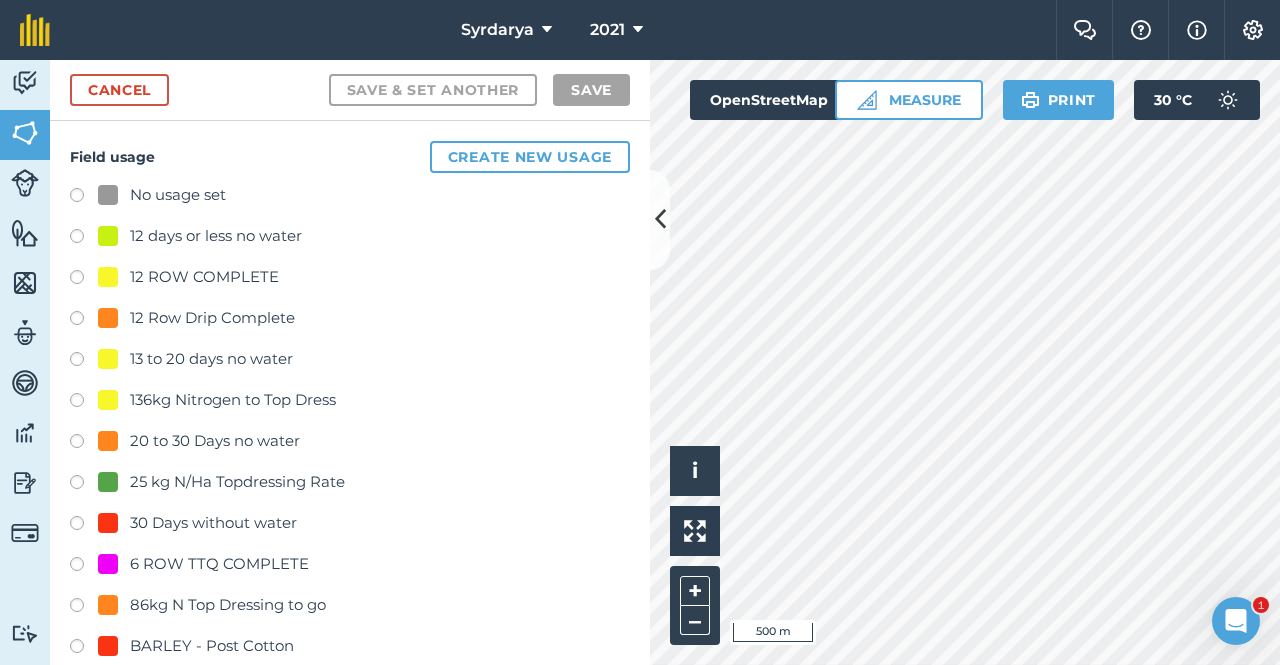 click at bounding box center [84, 198] 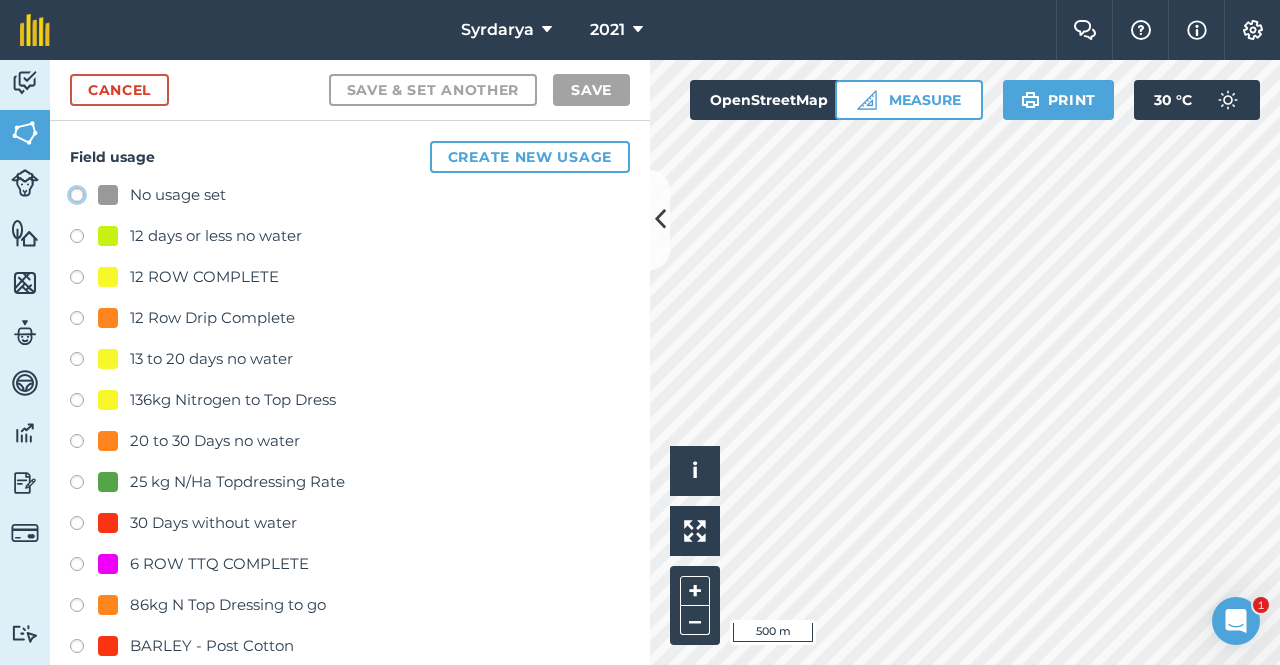 click on "No usage set" at bounding box center (-9923, 194) 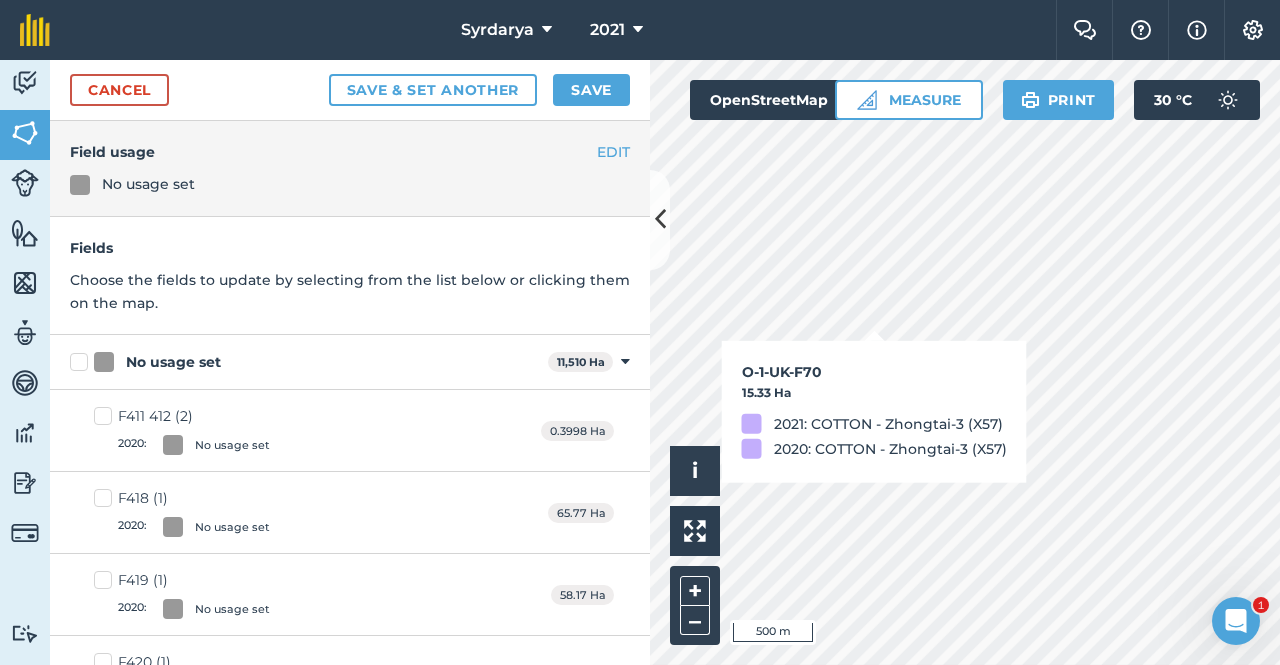 checkbox on "true" 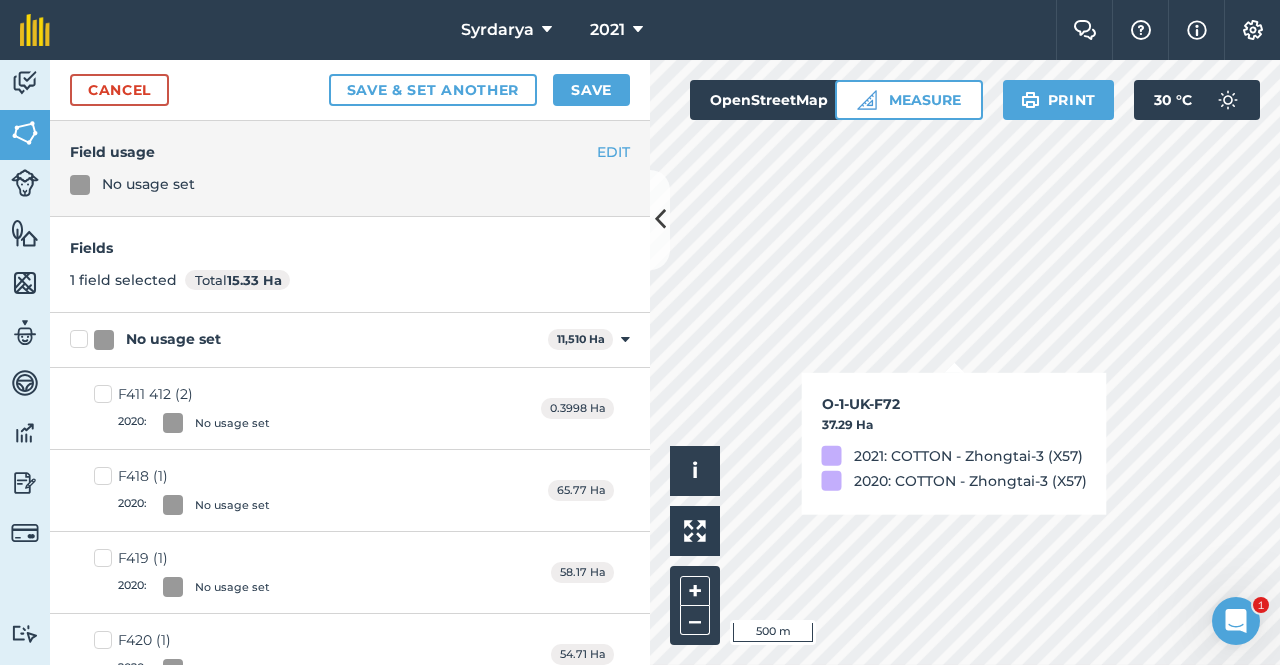 checkbox on "true" 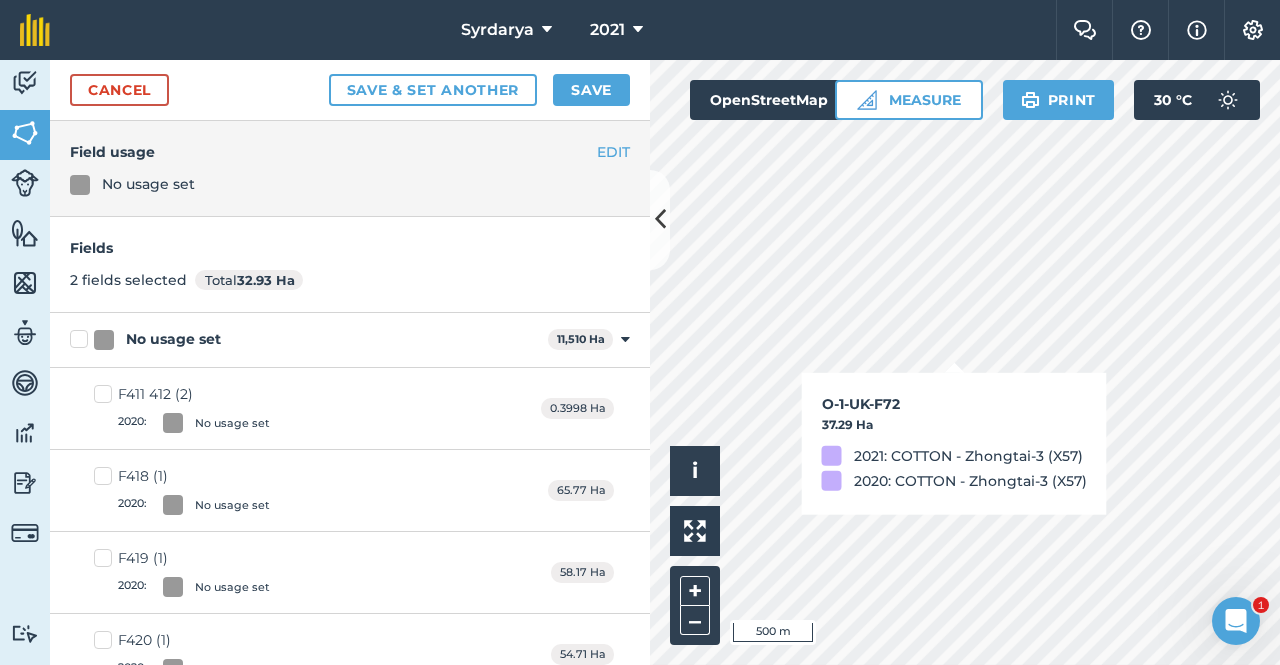 checkbox on "true" 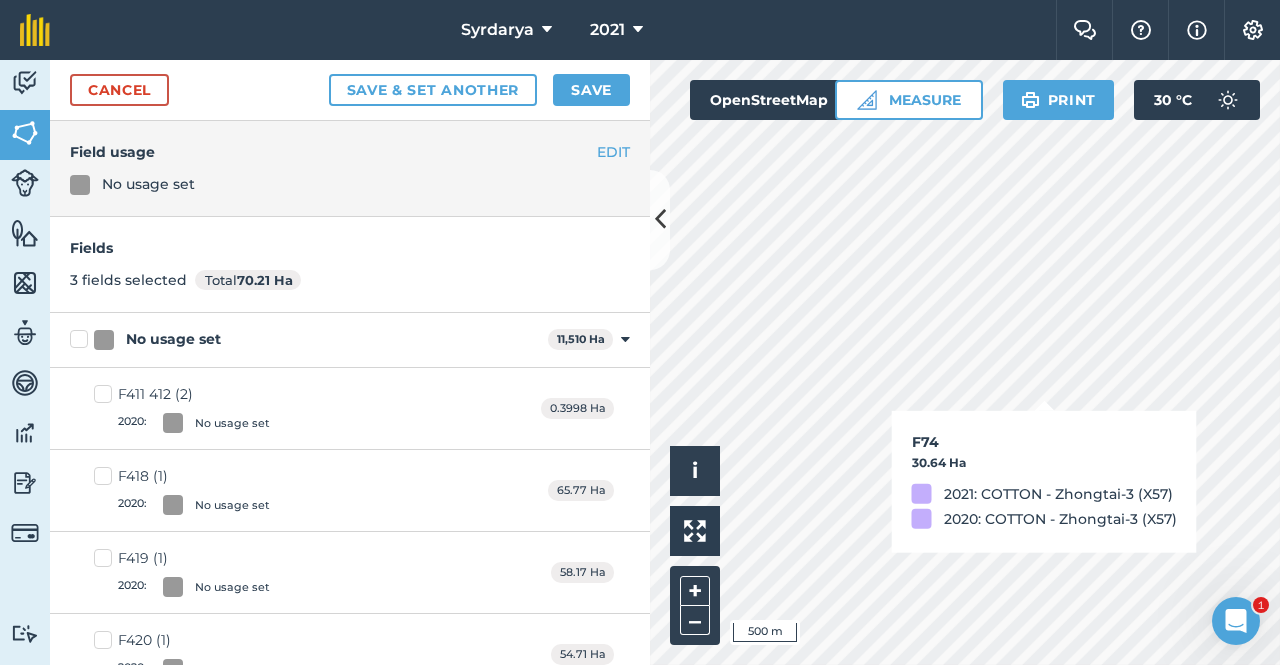 checkbox on "true" 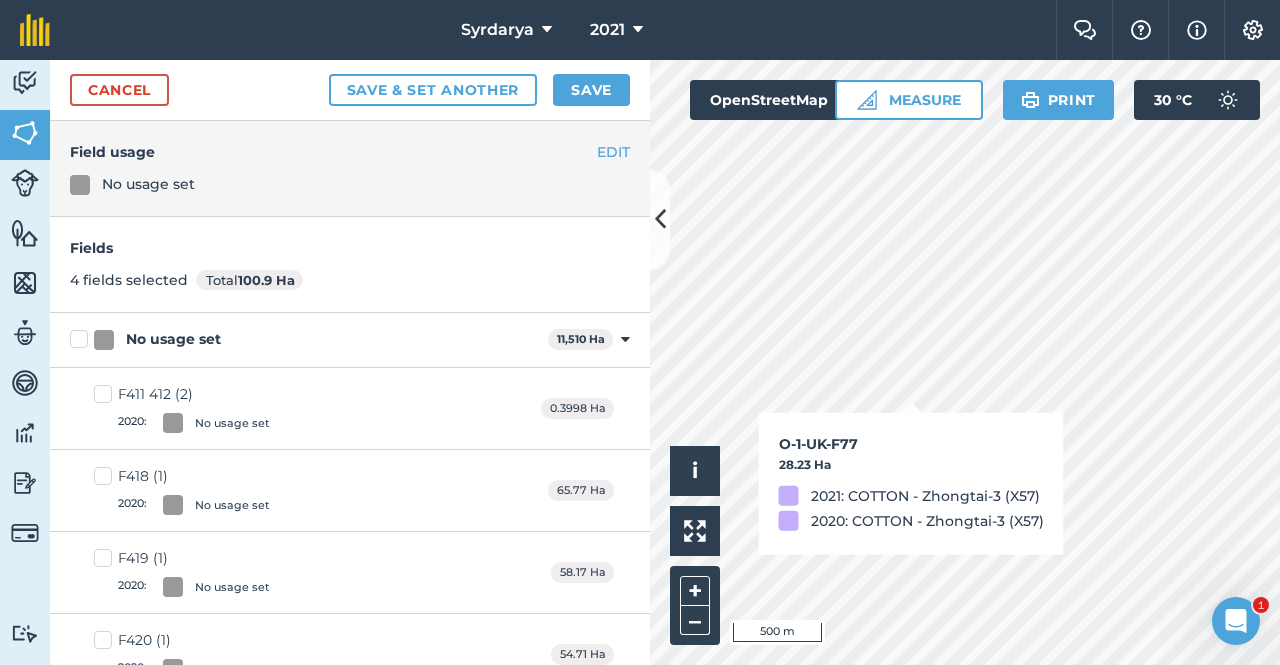 checkbox on "true" 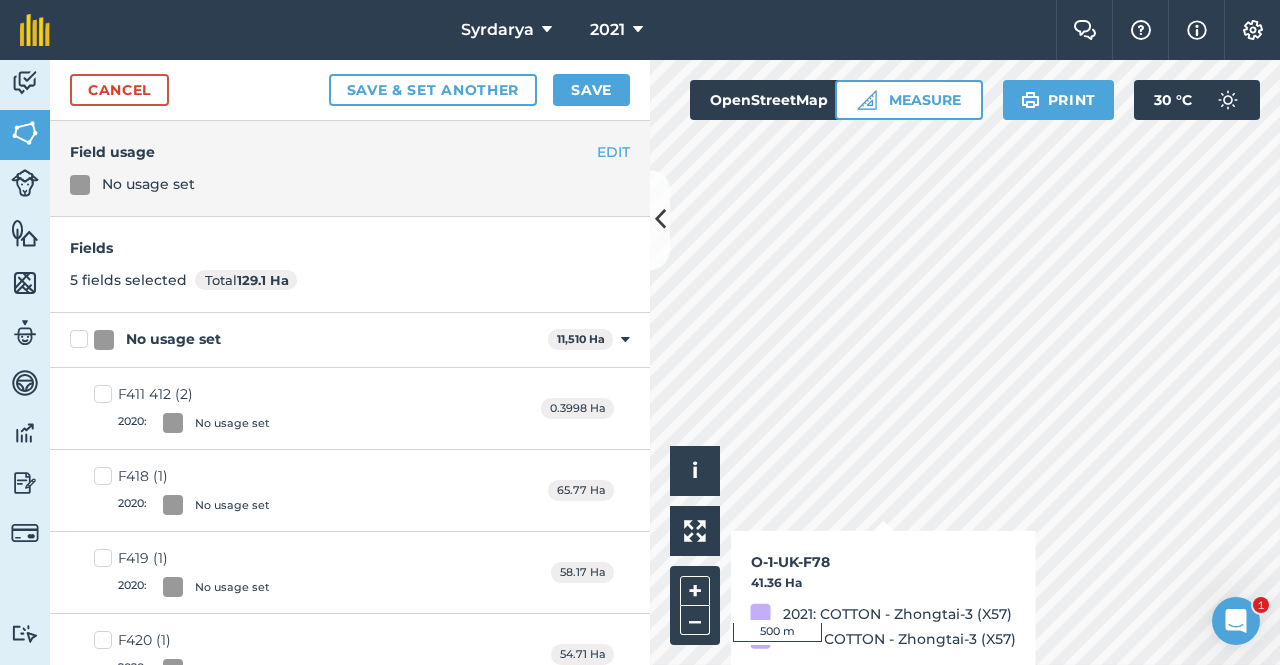 checkbox on "true" 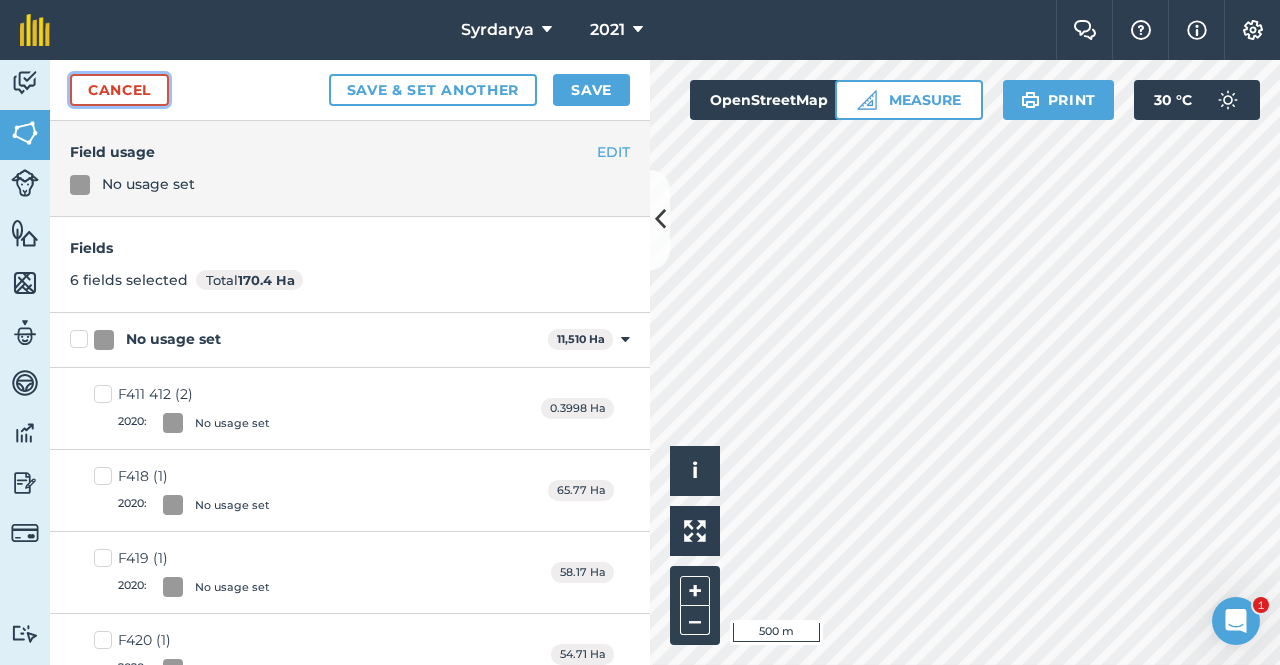 click on "Cancel" at bounding box center (119, 90) 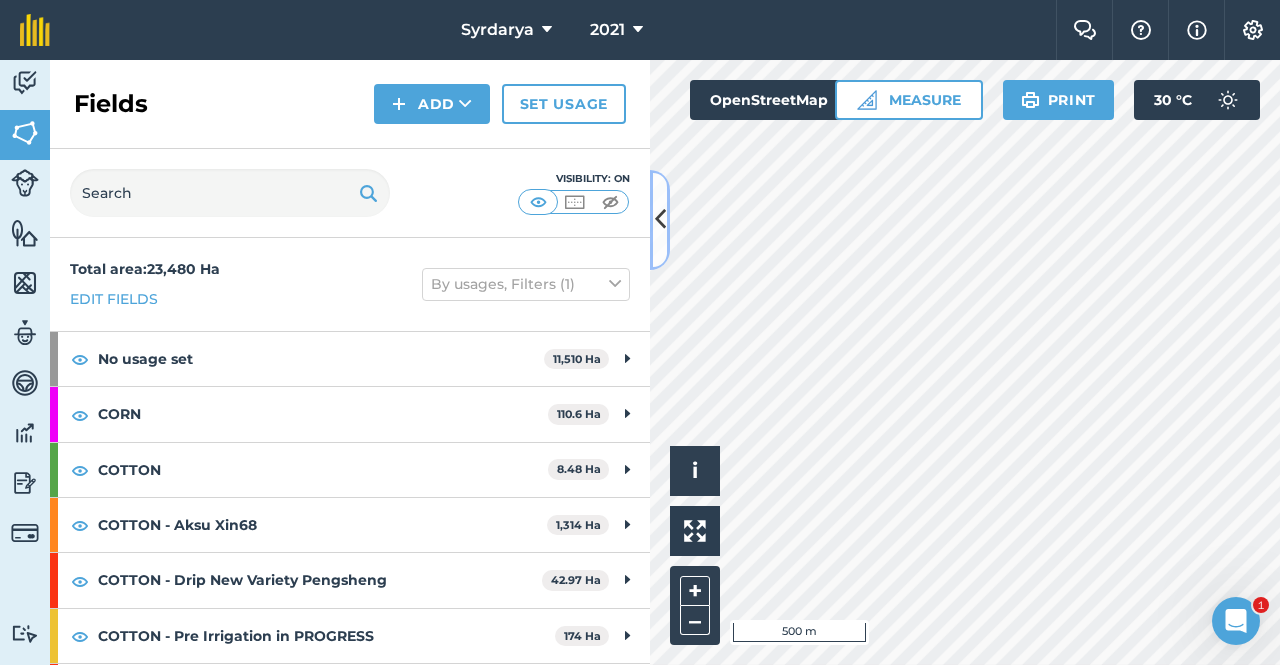 click at bounding box center [660, 219] 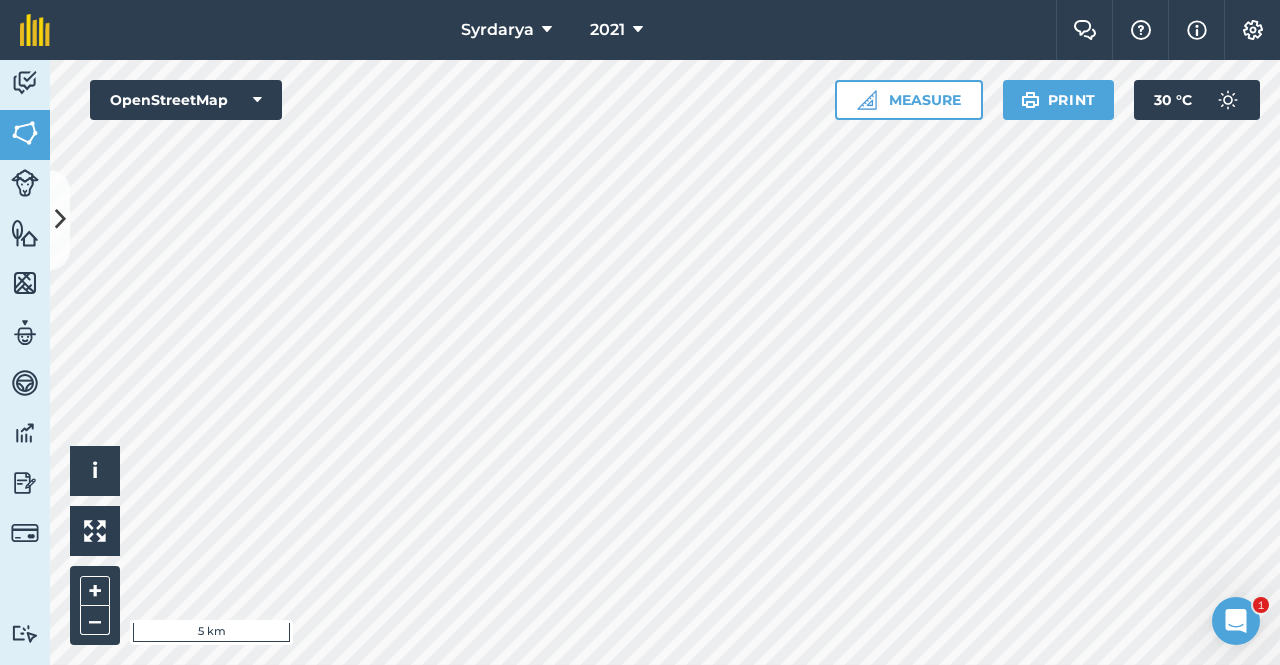click on "Syrdarya 2021 Farm Chat Help Info Settings Syrdarya  -  2021 Reproduced with the permission of  OpenStreetMap Printed on  [DATE] Field usages No usage set 12 days or less no water 12 ROW COMPLETE 12 Row Drip Complete 13 to 20 days no water 136kg Nitrogen to Top Dress 20 to 30 Days no water 25 kg N/Ha Topdressing Rate 30 Days without water 6 ROW TTQ COMPLETE 86kg N Top Dressing to go BARLEY - Post Cotton BARLEY - Saline Areas Post Fallow or Cereal COMPLETED SIPHON REDEV CORN COTTON COTTON COTTON - 1st In-crop Irrigation or Water up Irrigation COTTON - 2nd In-Crop Irrigation COTTON - 3rd In-crop Irrigation COTTON - 4th In-Crop Irrigation COTTON - 5th In-Crop Irrigation COTTON - 6th In-Crop Irrigation COTTON - 7th In-Crop Irrigation COTTON - Aksu Xin68 COTTON - [GEOGRAPHIC_DATA] Xin68 - DRIP COTTON - [PERSON_NAME] 68 Drip COTTON - B Rating COTTON - Barley Cover Crop COTTON - C Rating COTTON - CULTIPACKER COTTON - Currently REDEV - COVER CROP TO COTTON COTTON - D Rating COTTON - DISC COTTON - Drip Other" at bounding box center (640, 332) 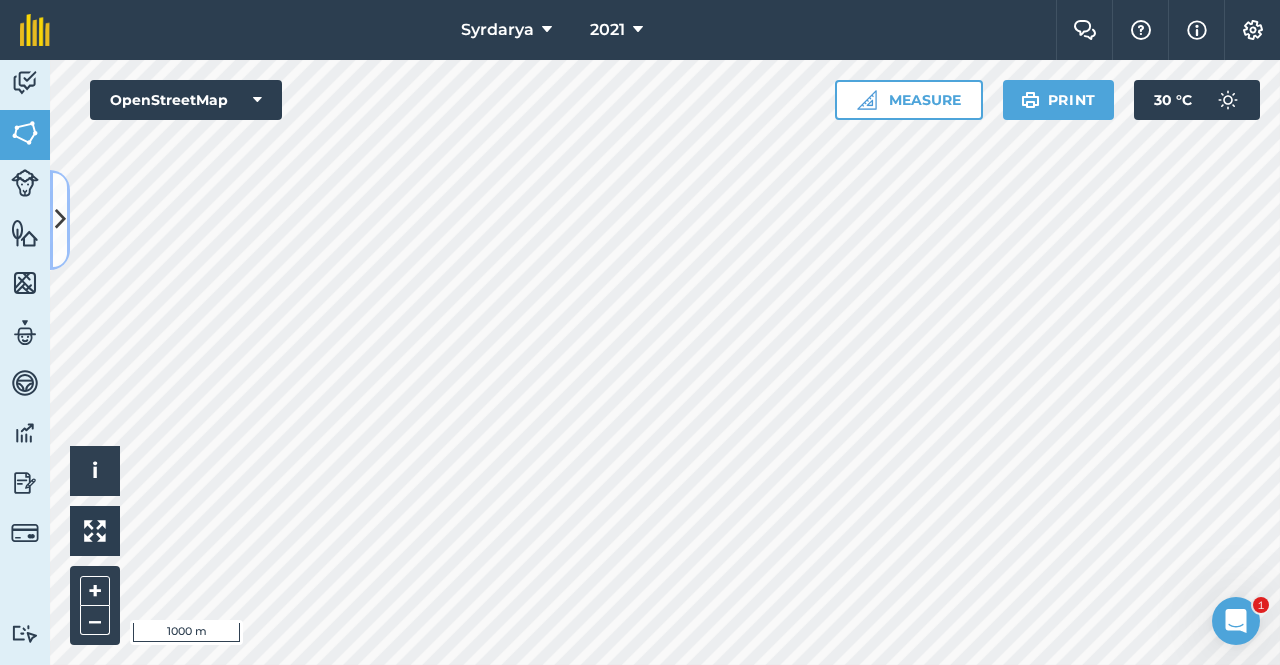 click at bounding box center [60, 219] 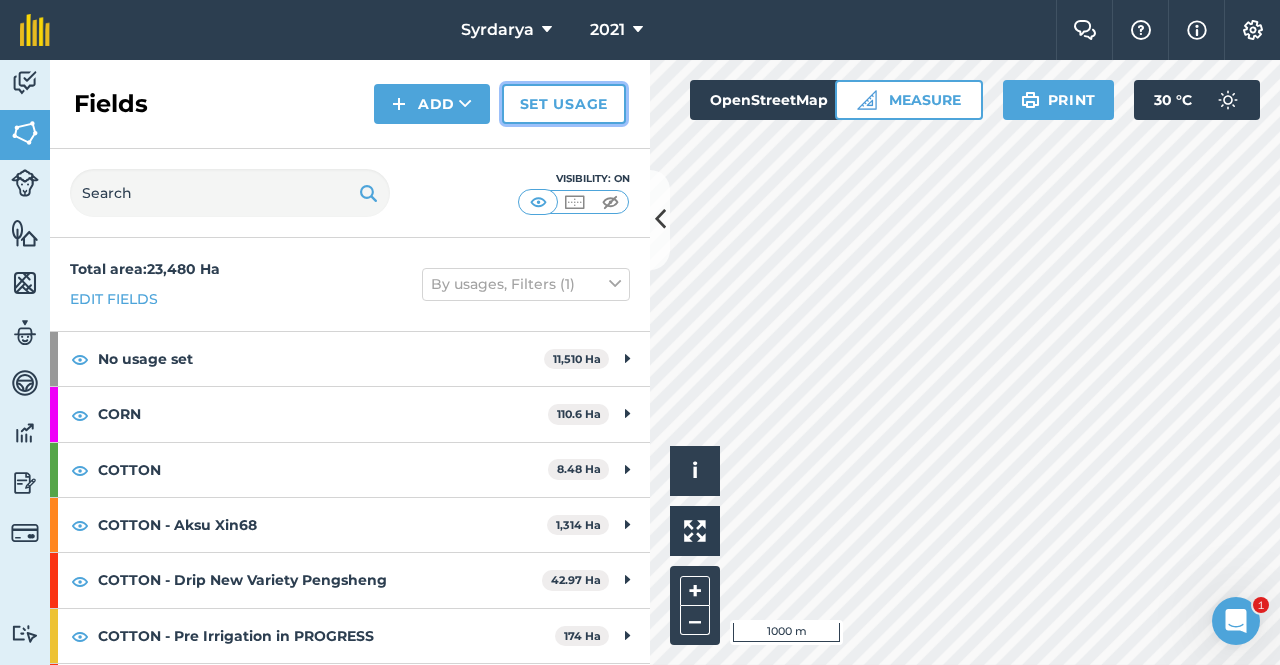 click on "Set usage" at bounding box center [564, 104] 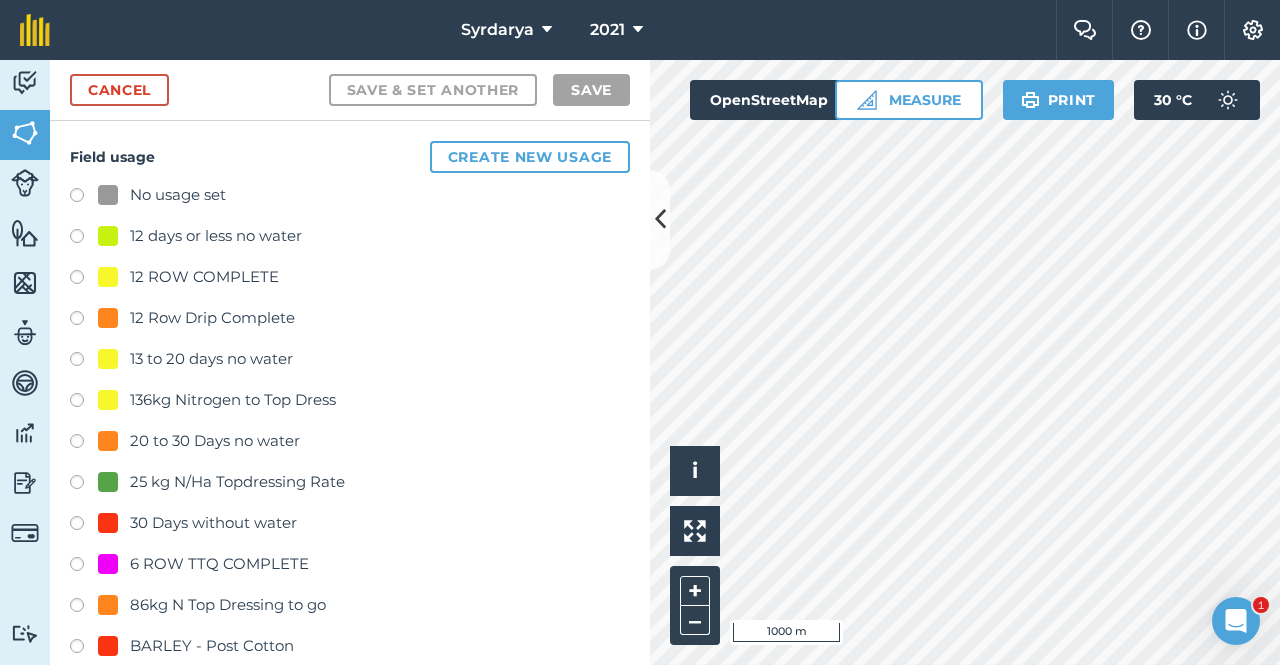 click at bounding box center [84, 198] 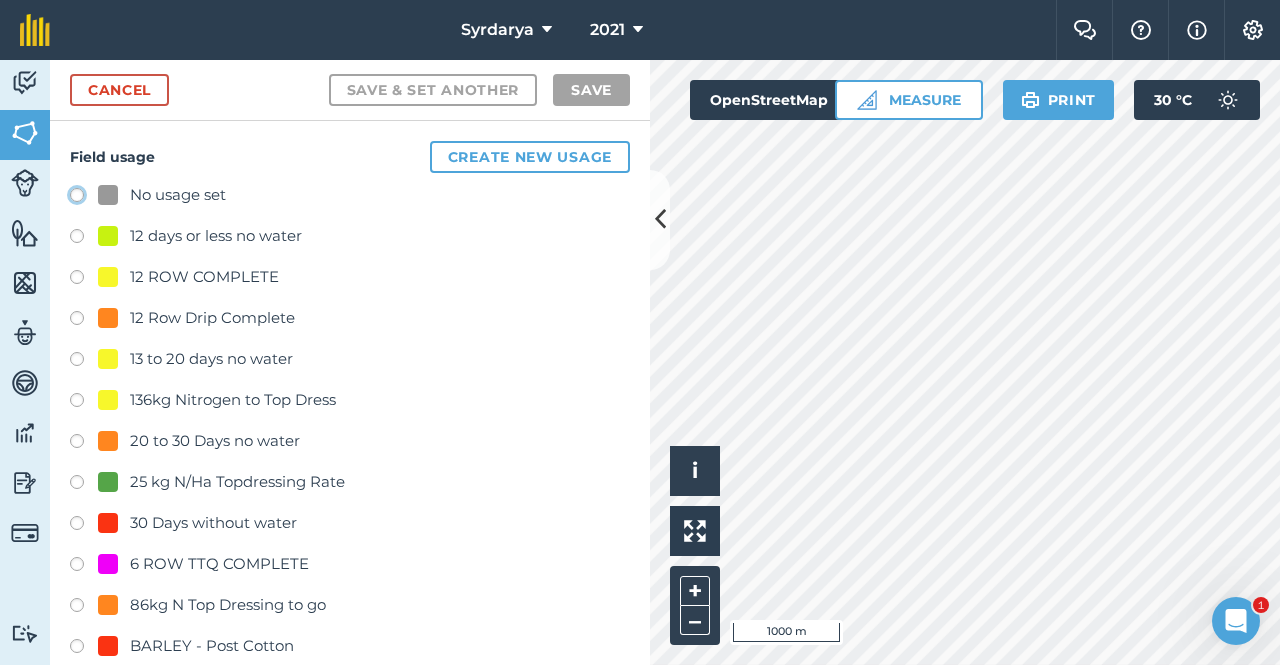 click on "No usage set" at bounding box center [-9923, 194] 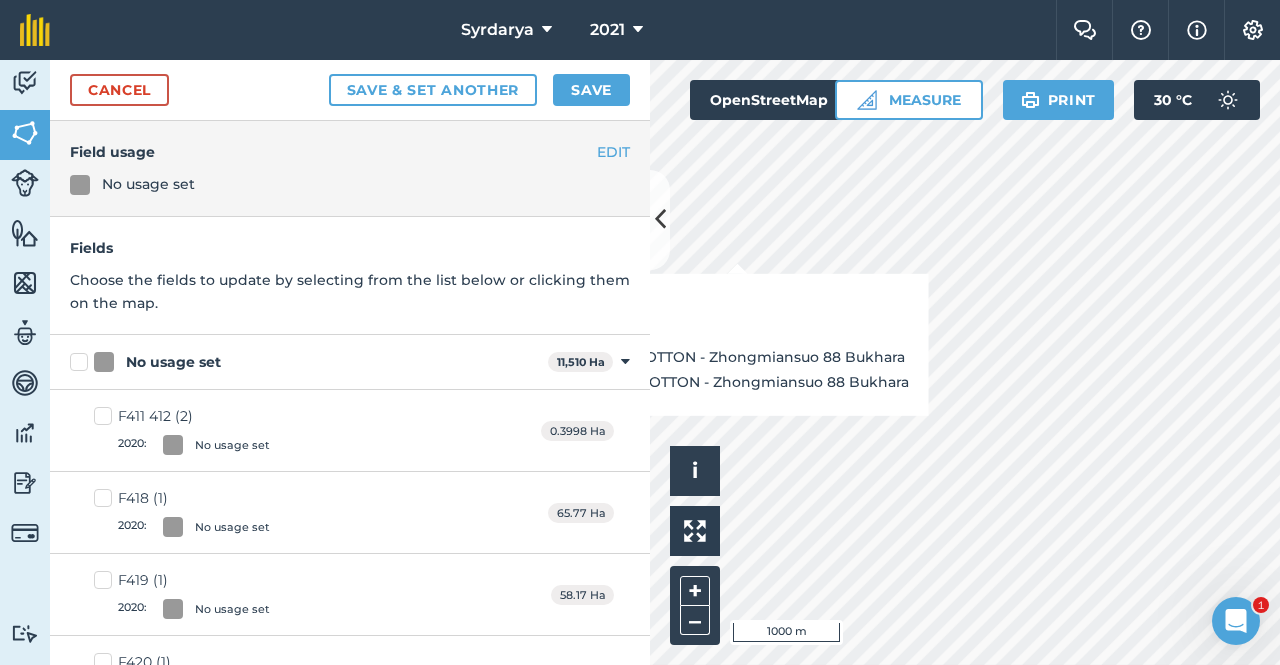 checkbox on "true" 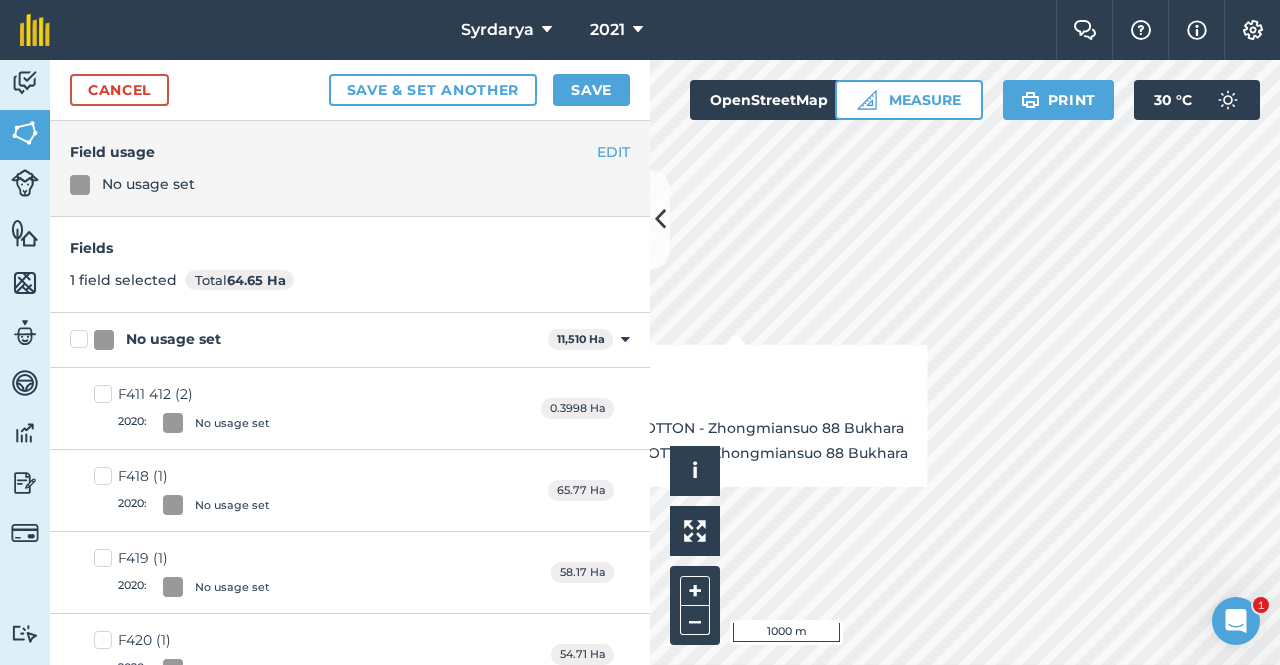 checkbox on "true" 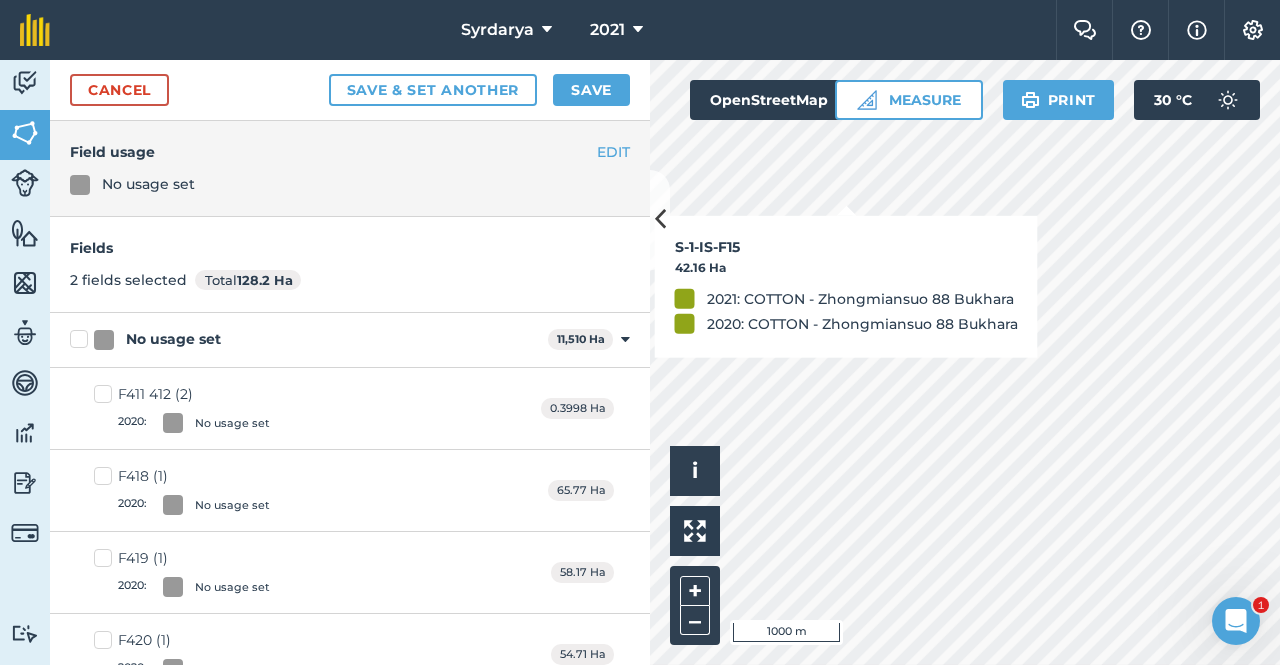 checkbox on "true" 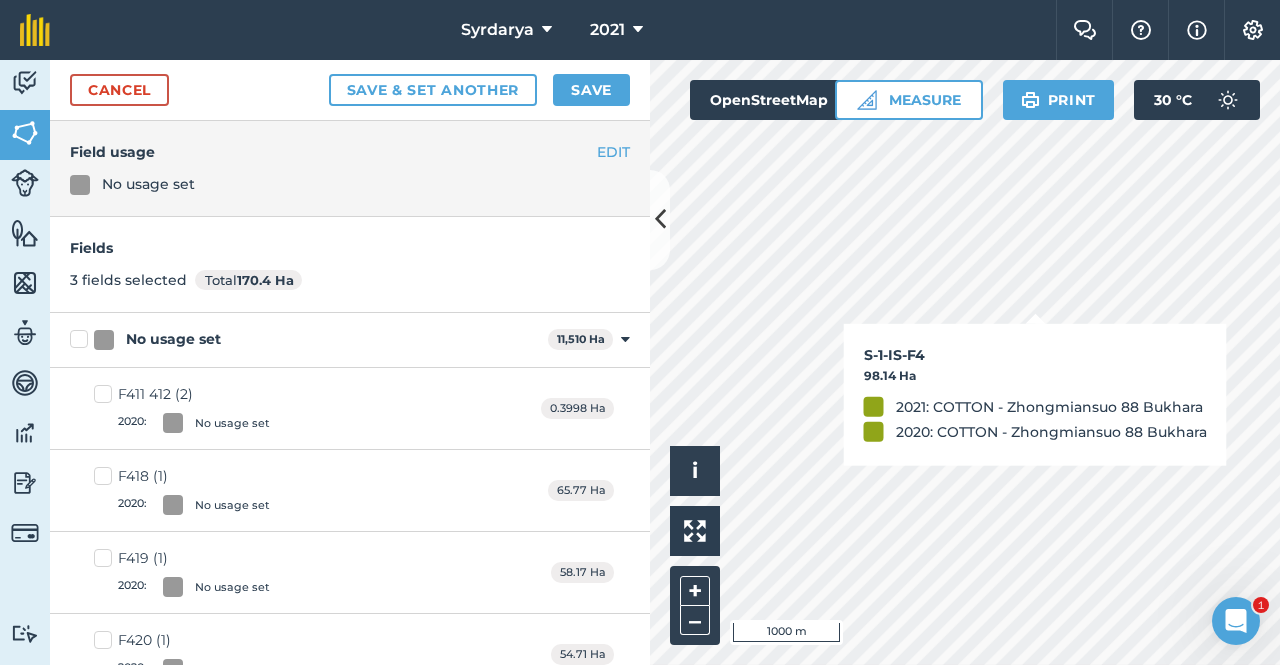 checkbox on "true" 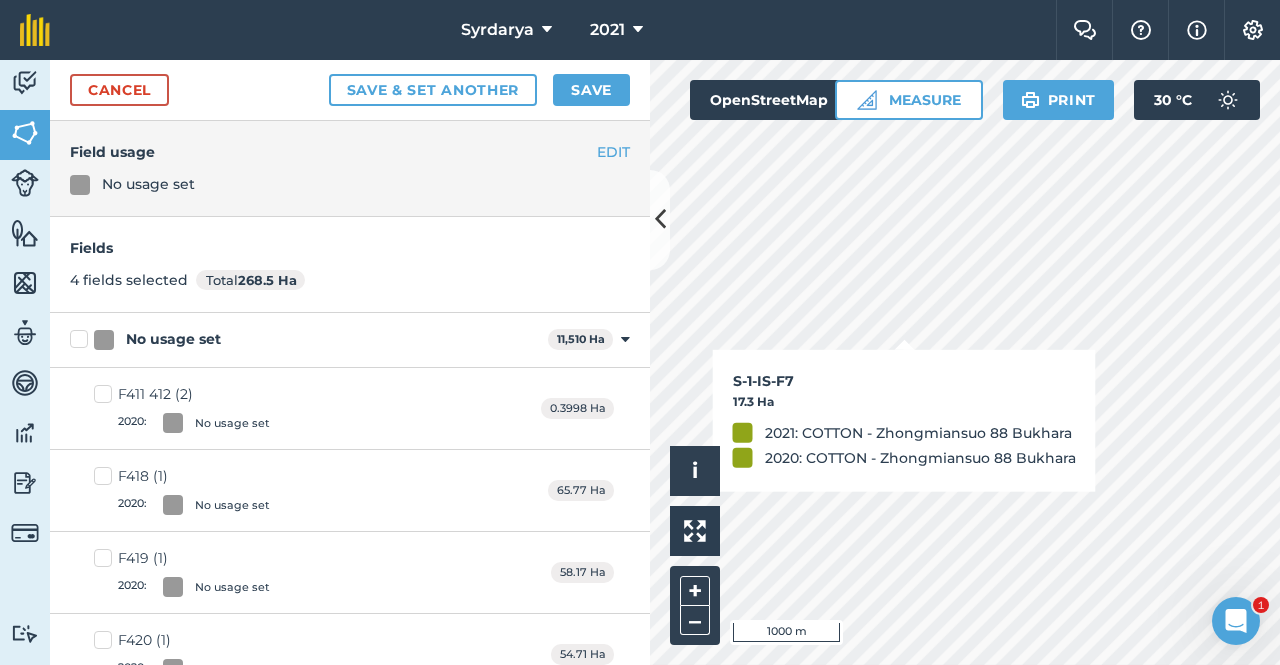 checkbox on "true" 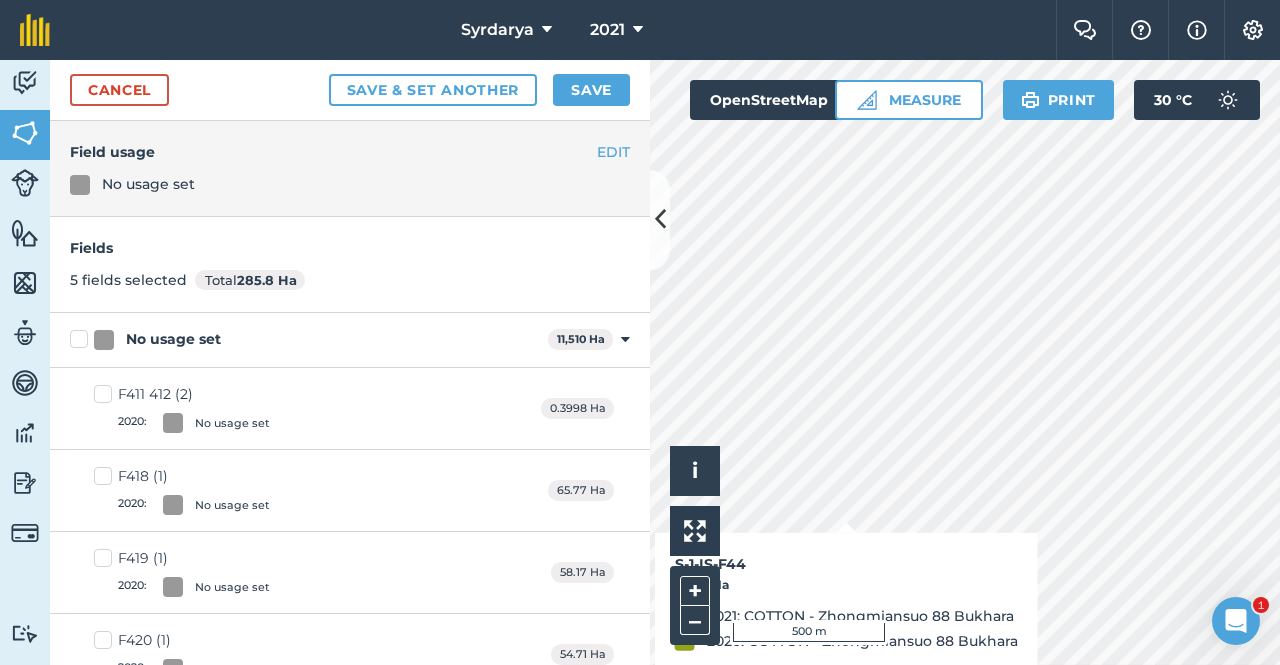 checkbox on "true" 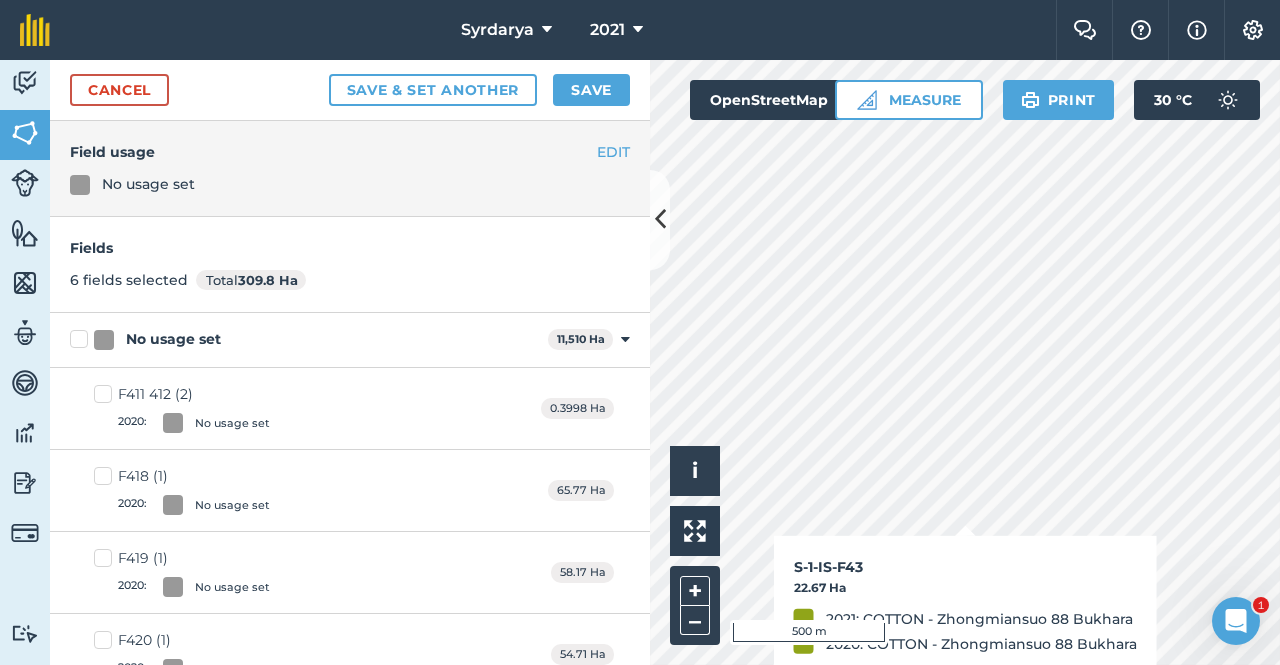 checkbox on "true" 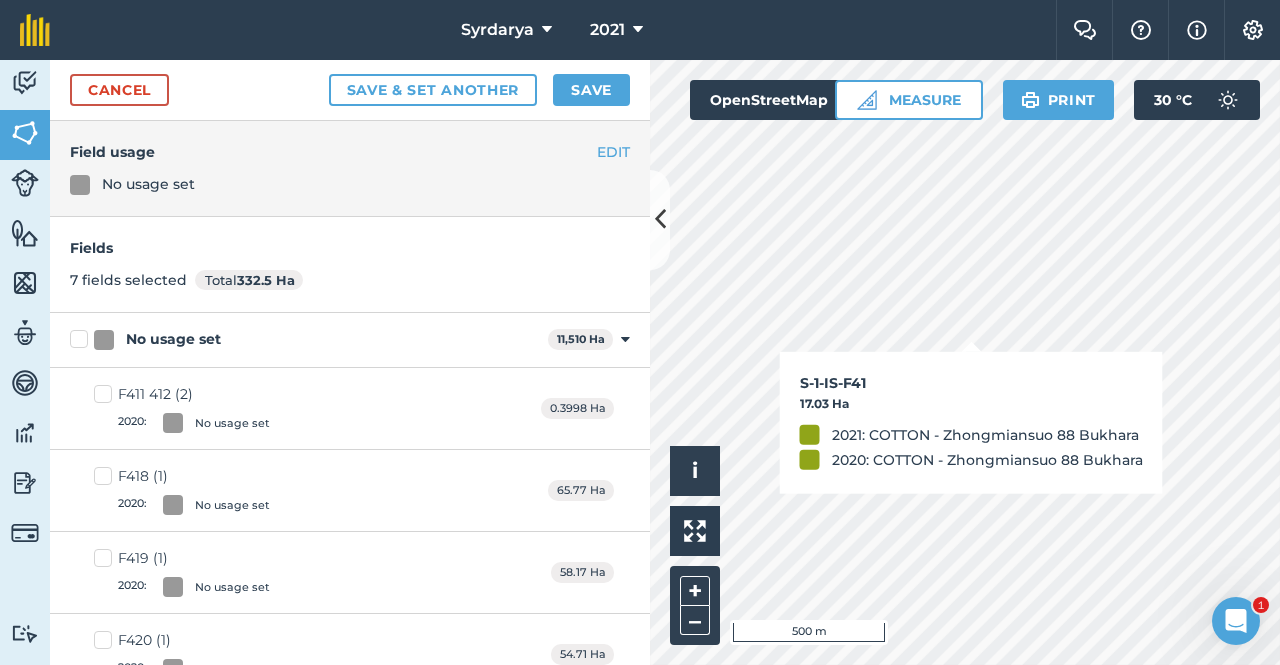 checkbox on "true" 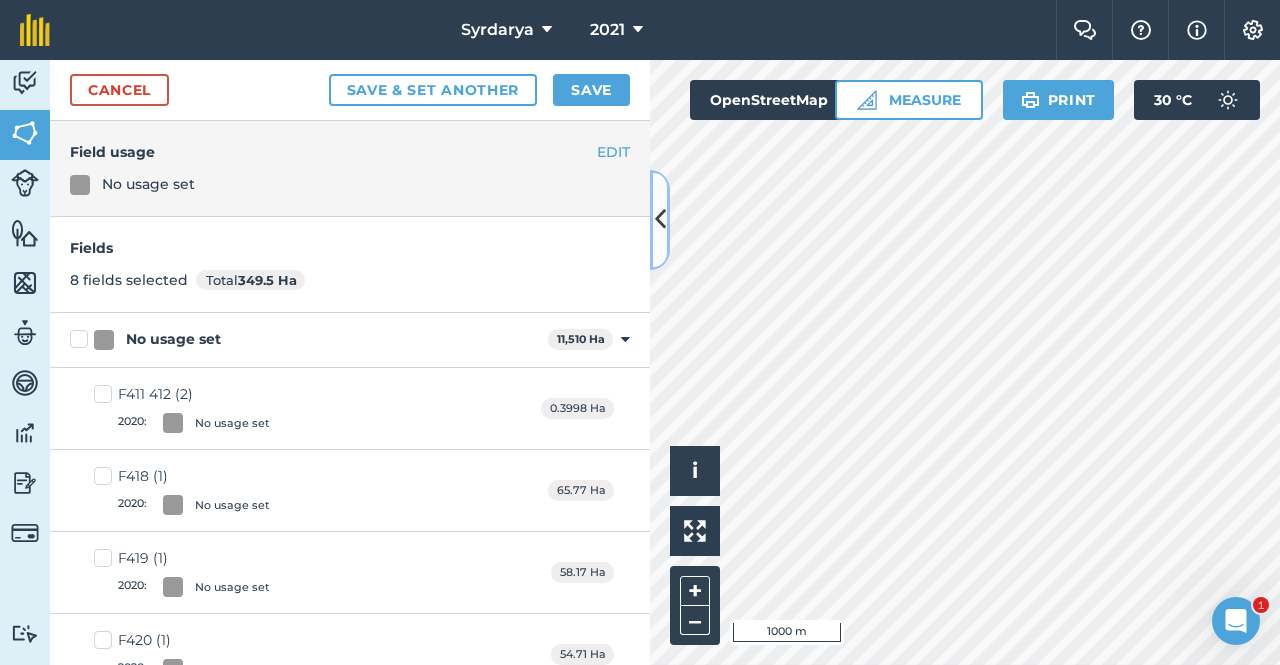 click at bounding box center (660, 219) 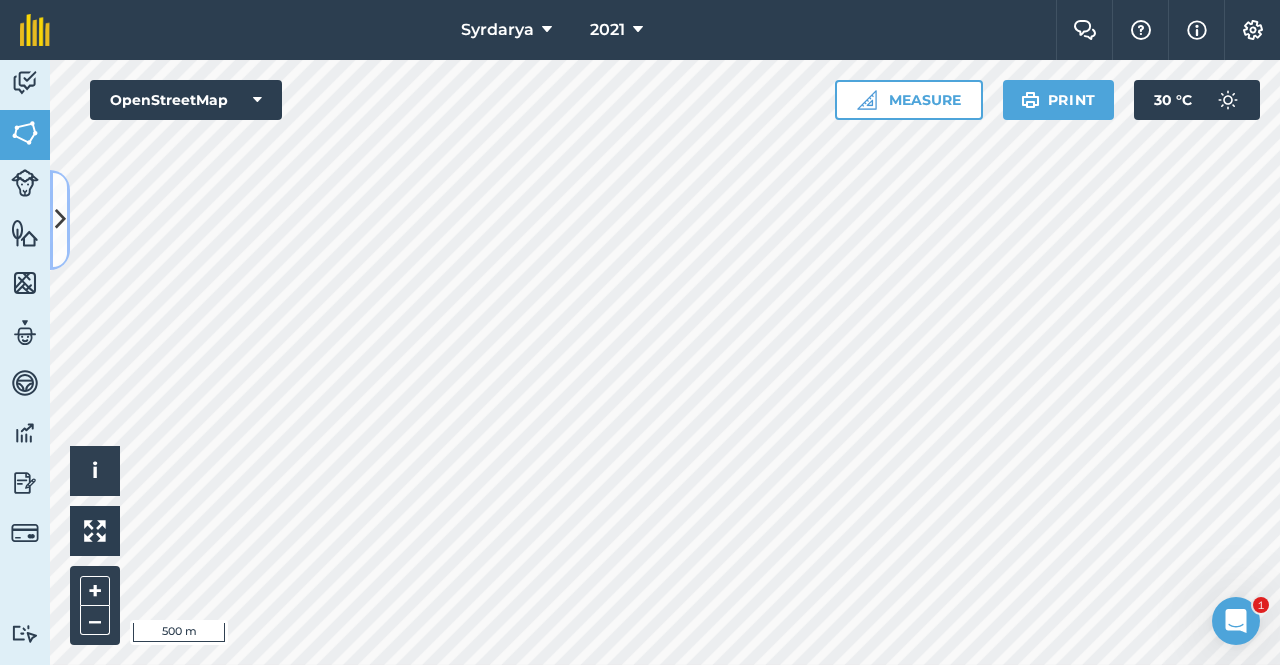 click at bounding box center (60, 219) 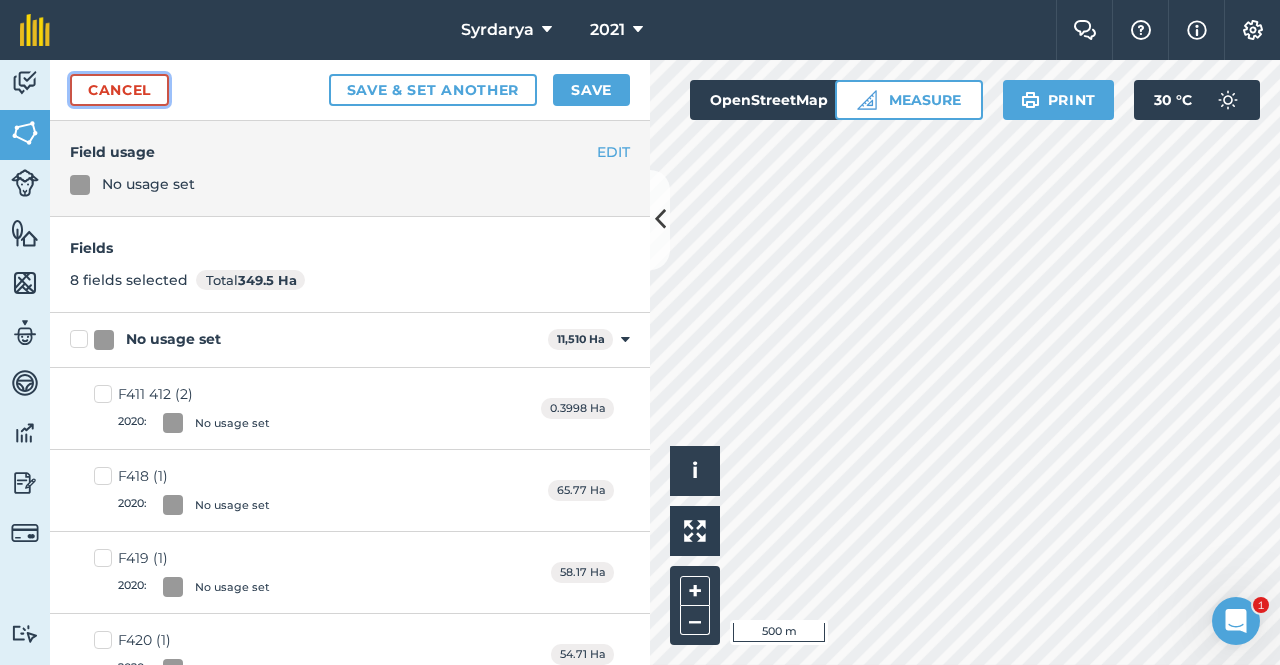 click on "Cancel" at bounding box center [119, 90] 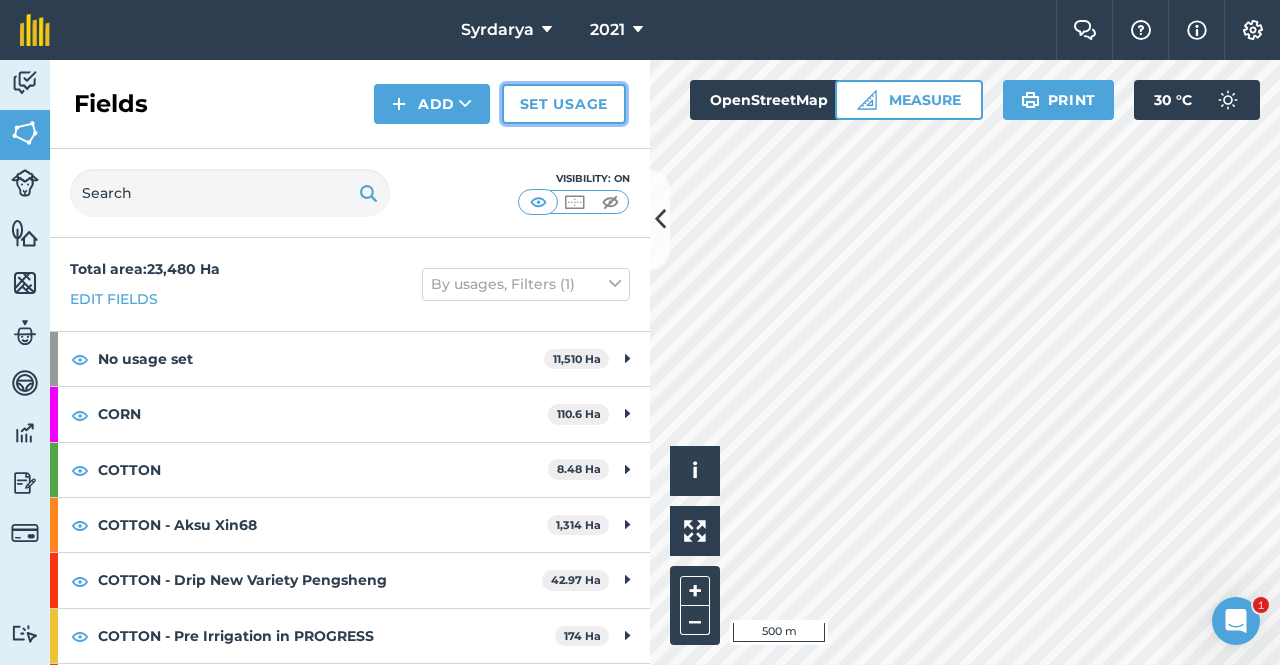 click on "Set usage" at bounding box center (564, 104) 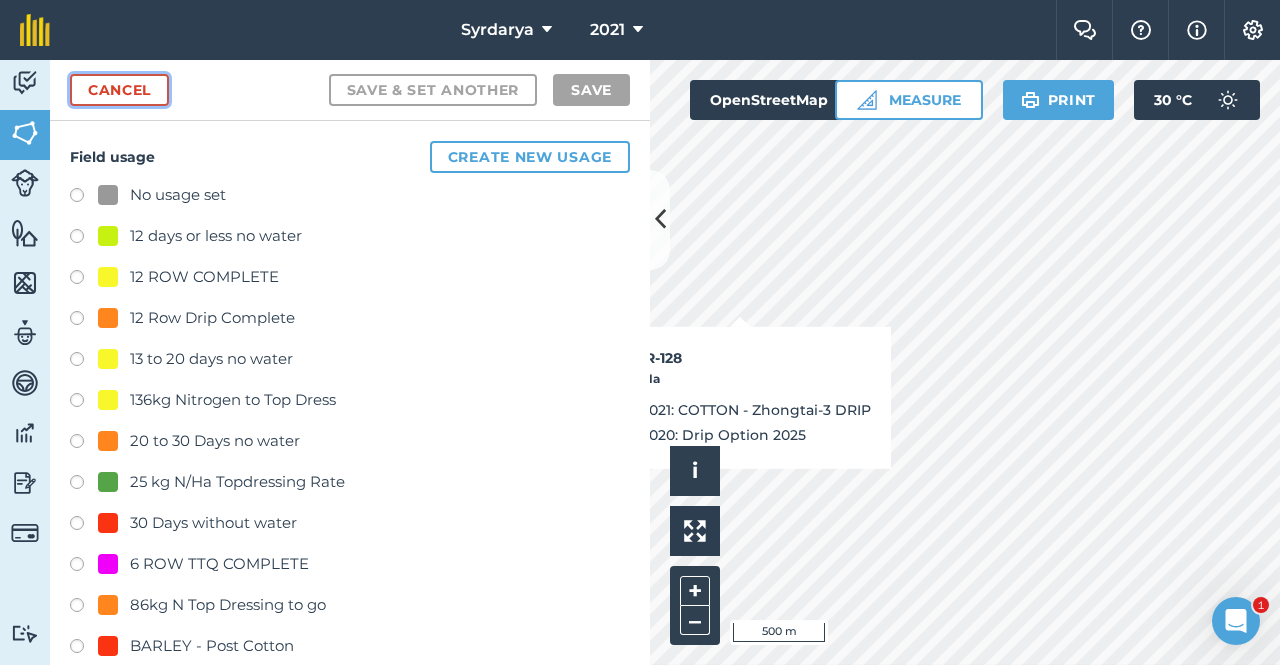 click on "Cancel" at bounding box center [119, 90] 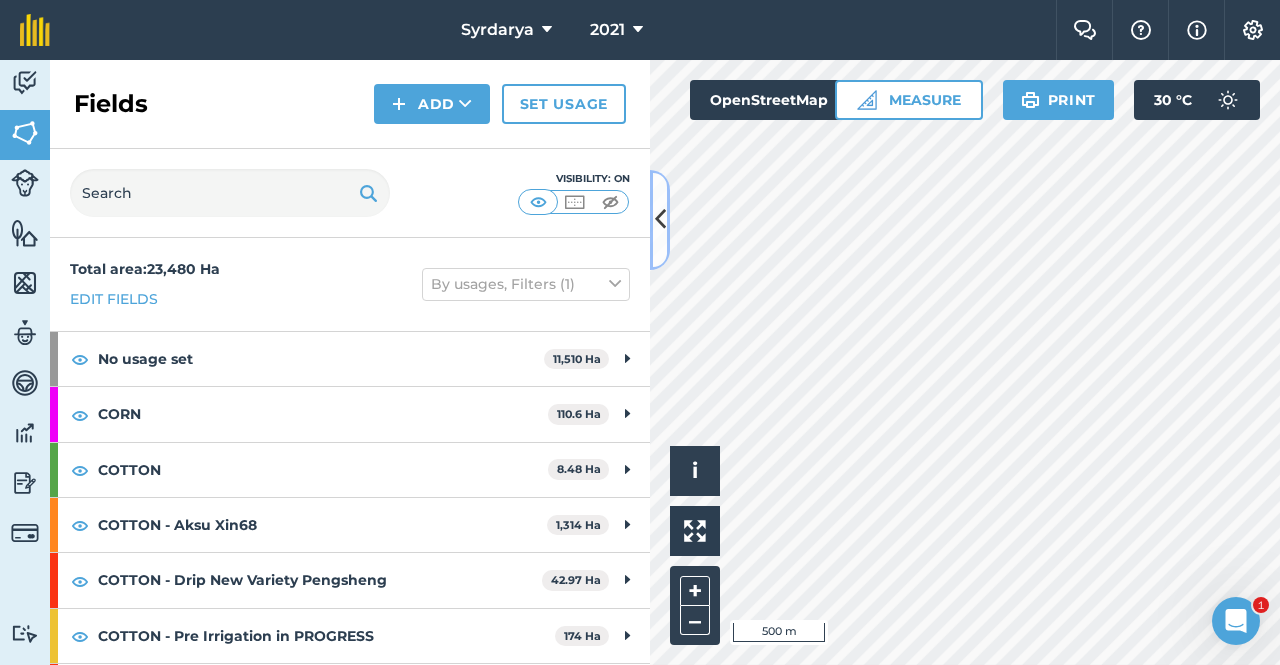 click at bounding box center (660, 219) 